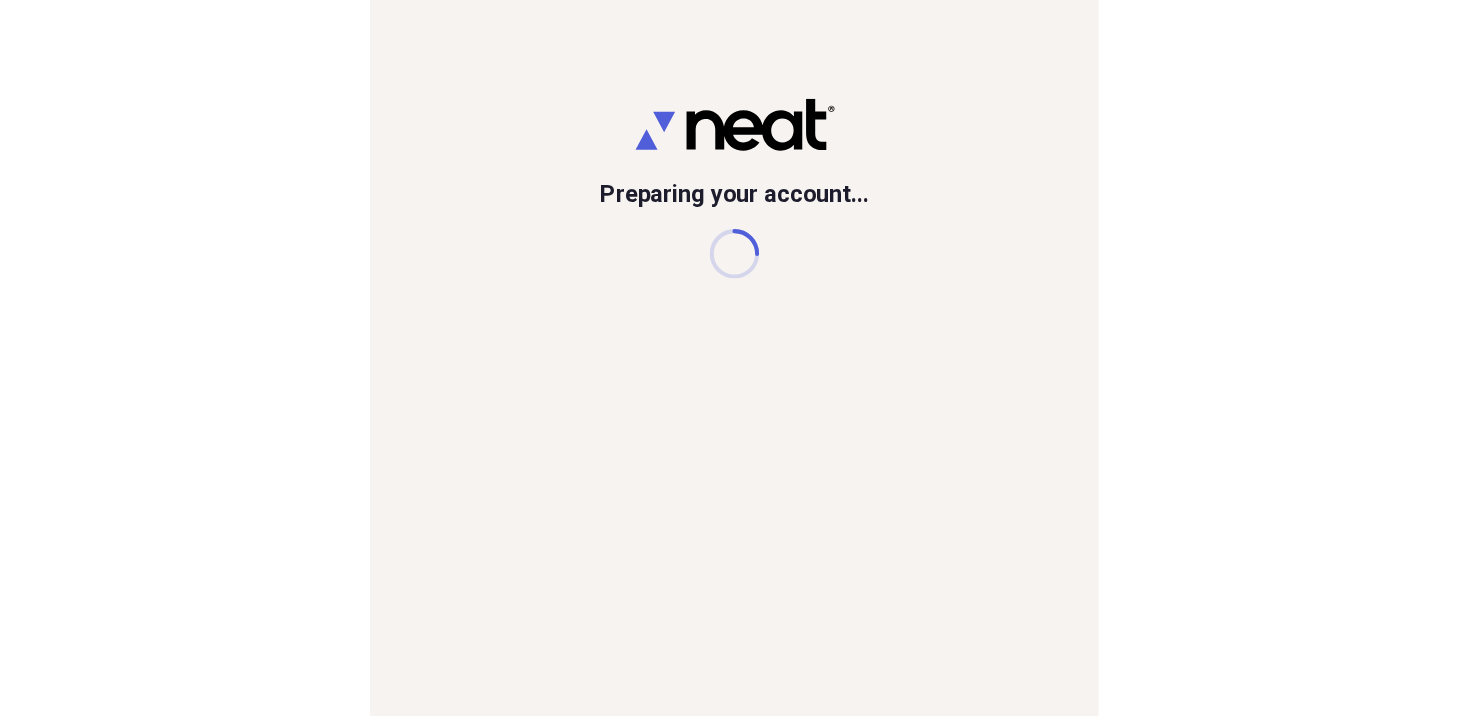 scroll, scrollTop: 0, scrollLeft: 0, axis: both 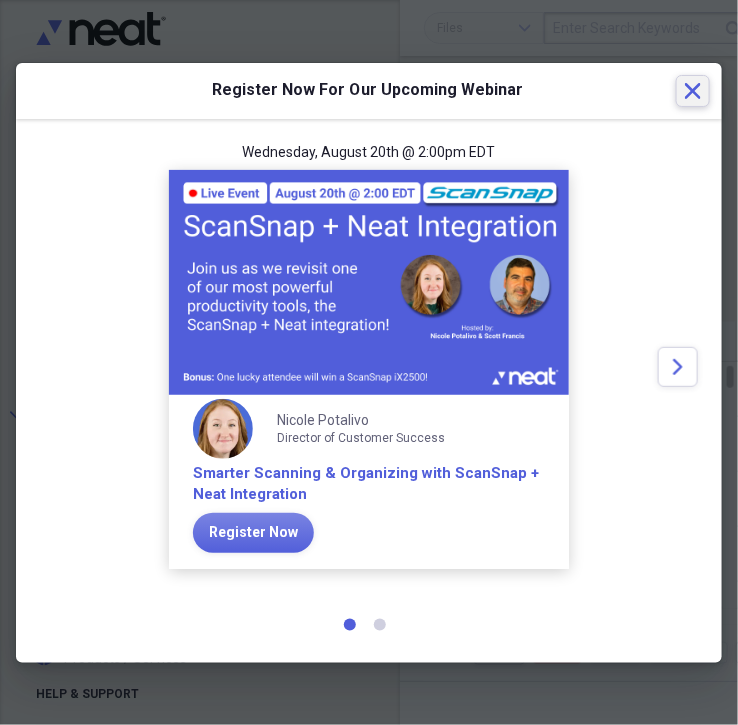 click on "Close" at bounding box center [693, 91] 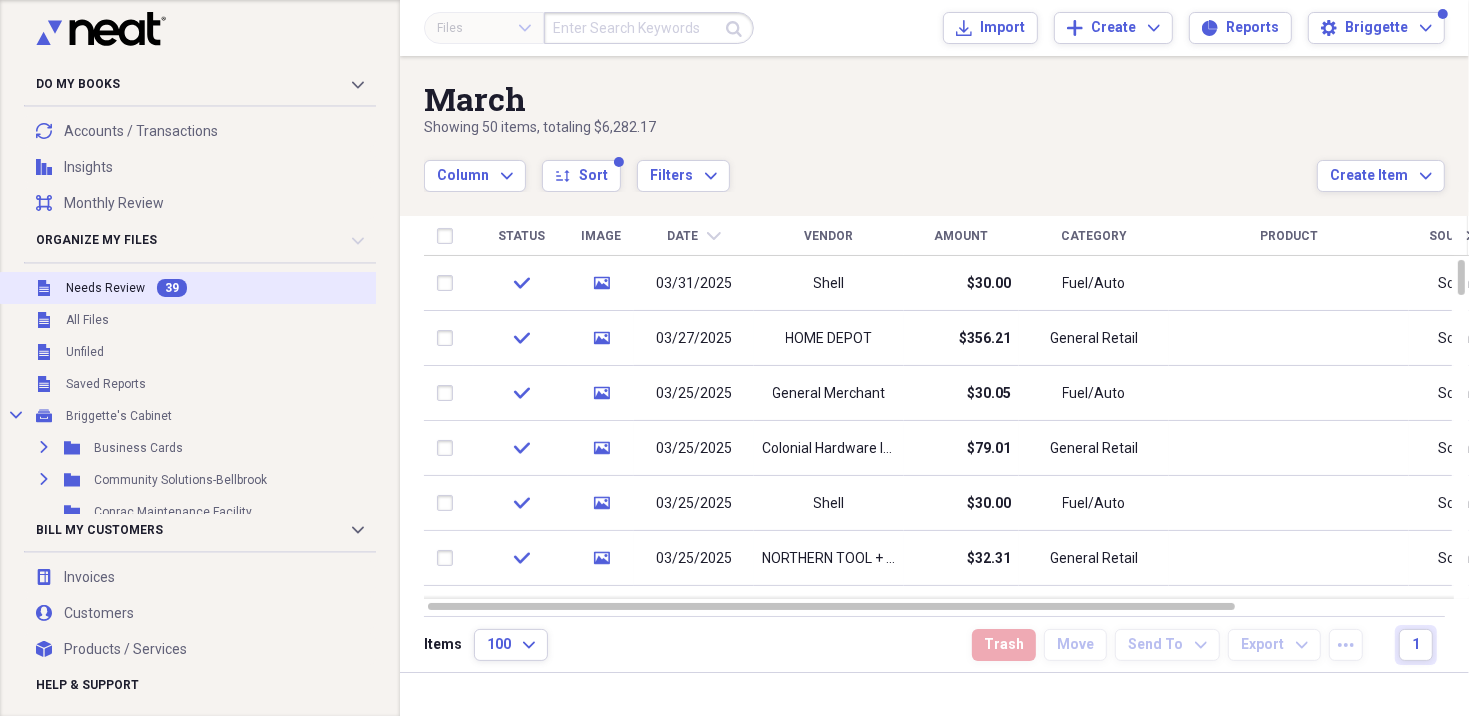 click on "Unfiled Needs Review 39" at bounding box center (236, 288) 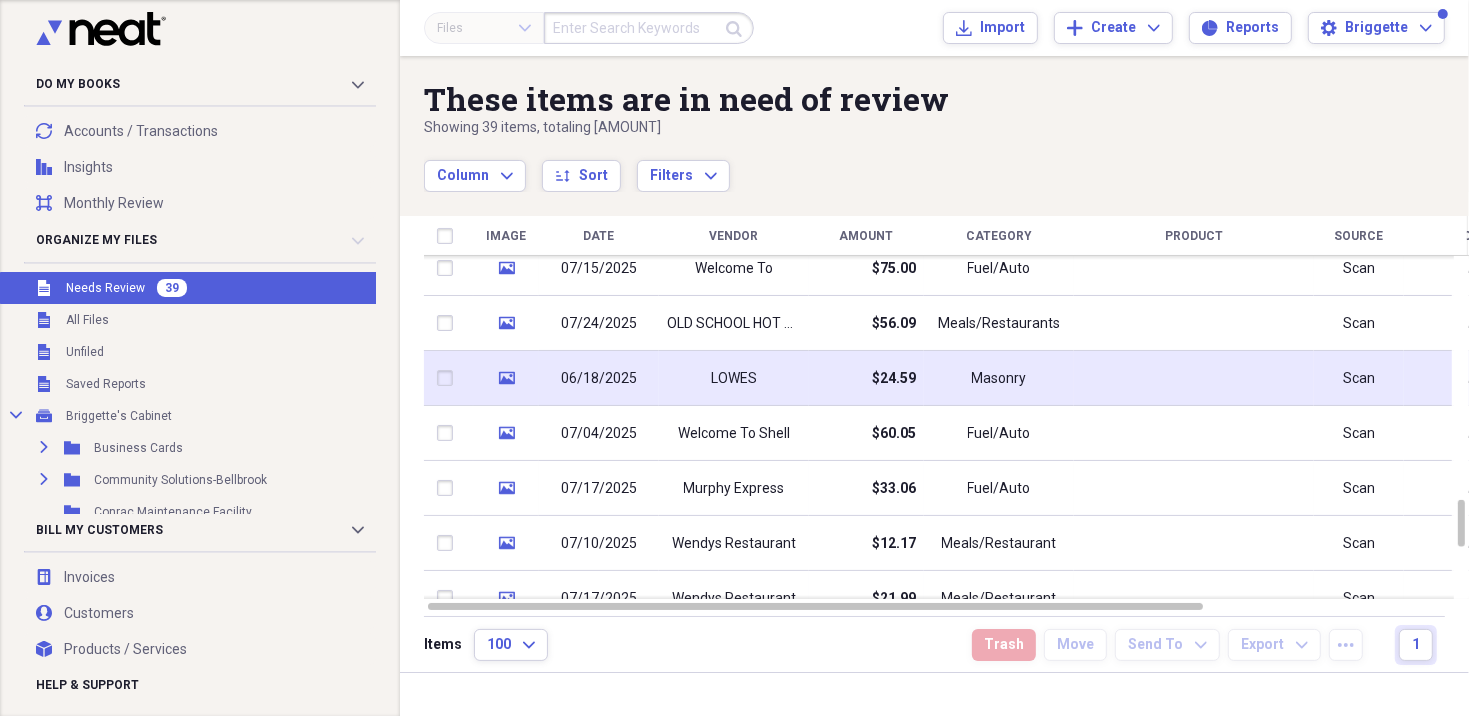 click at bounding box center [449, 378] 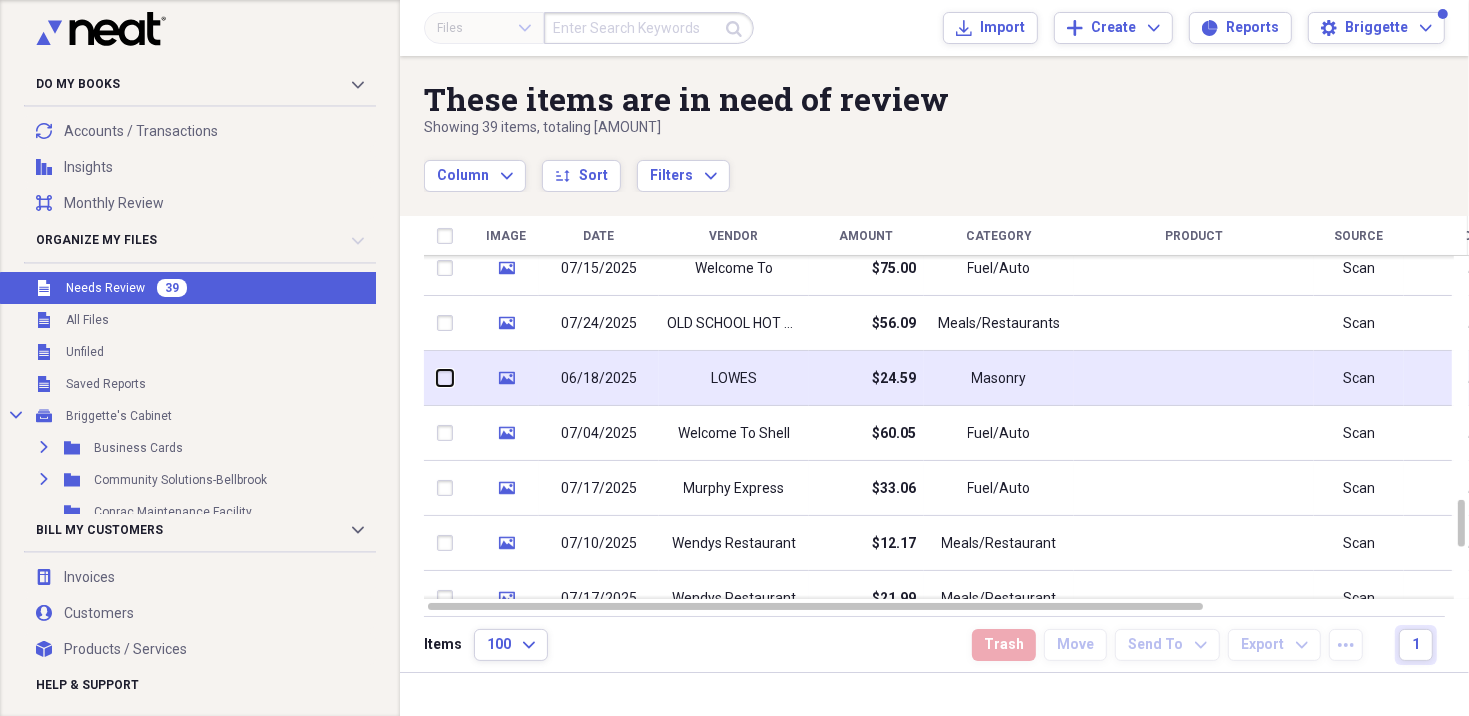 click at bounding box center (437, 378) 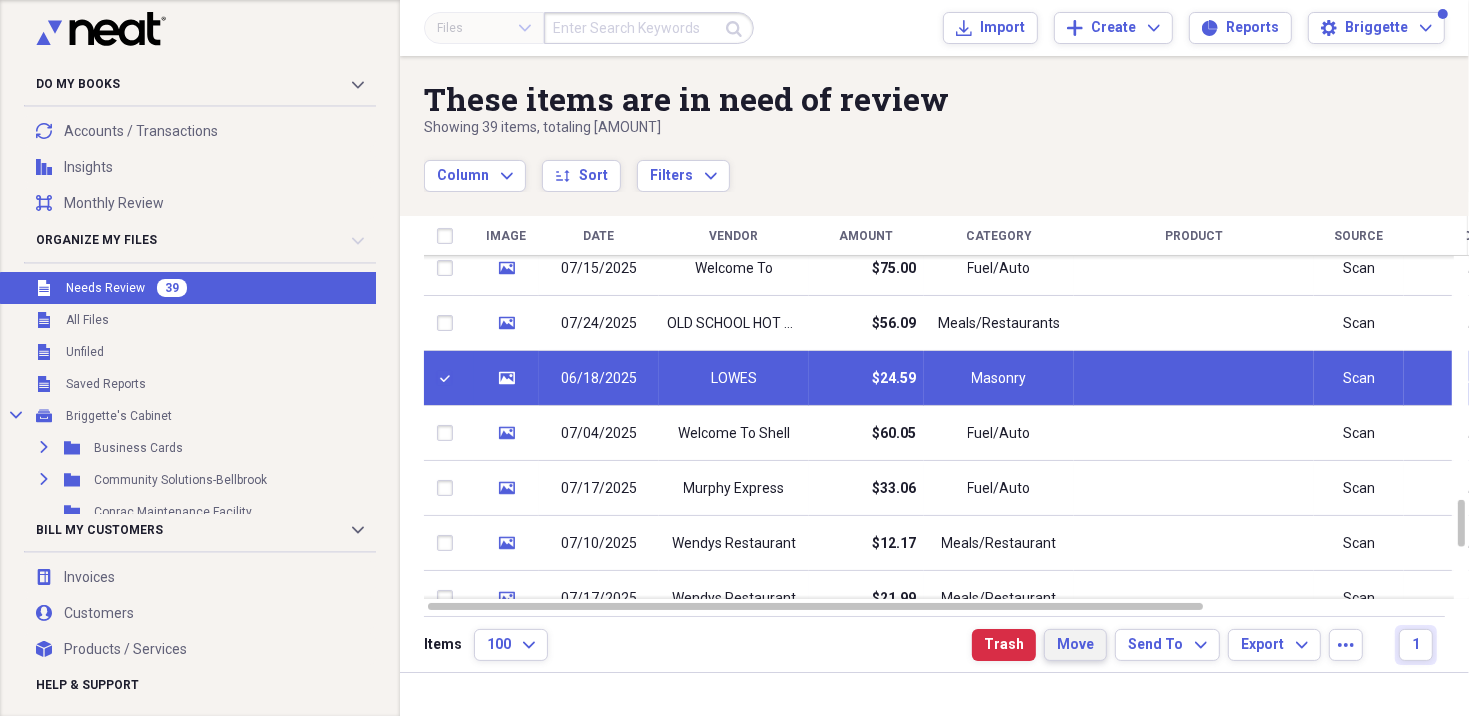 click on "Move" at bounding box center [1075, 645] 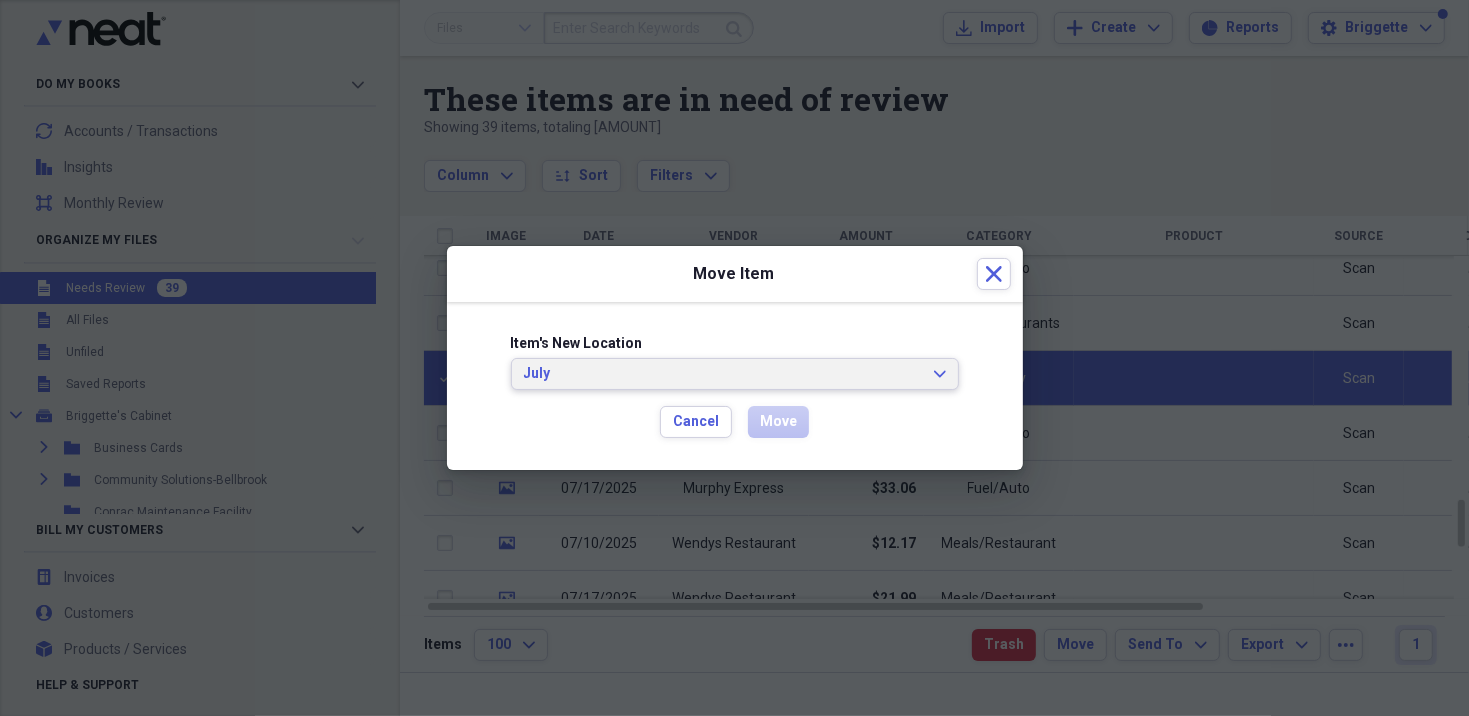 click on "July Expand" at bounding box center (735, 374) 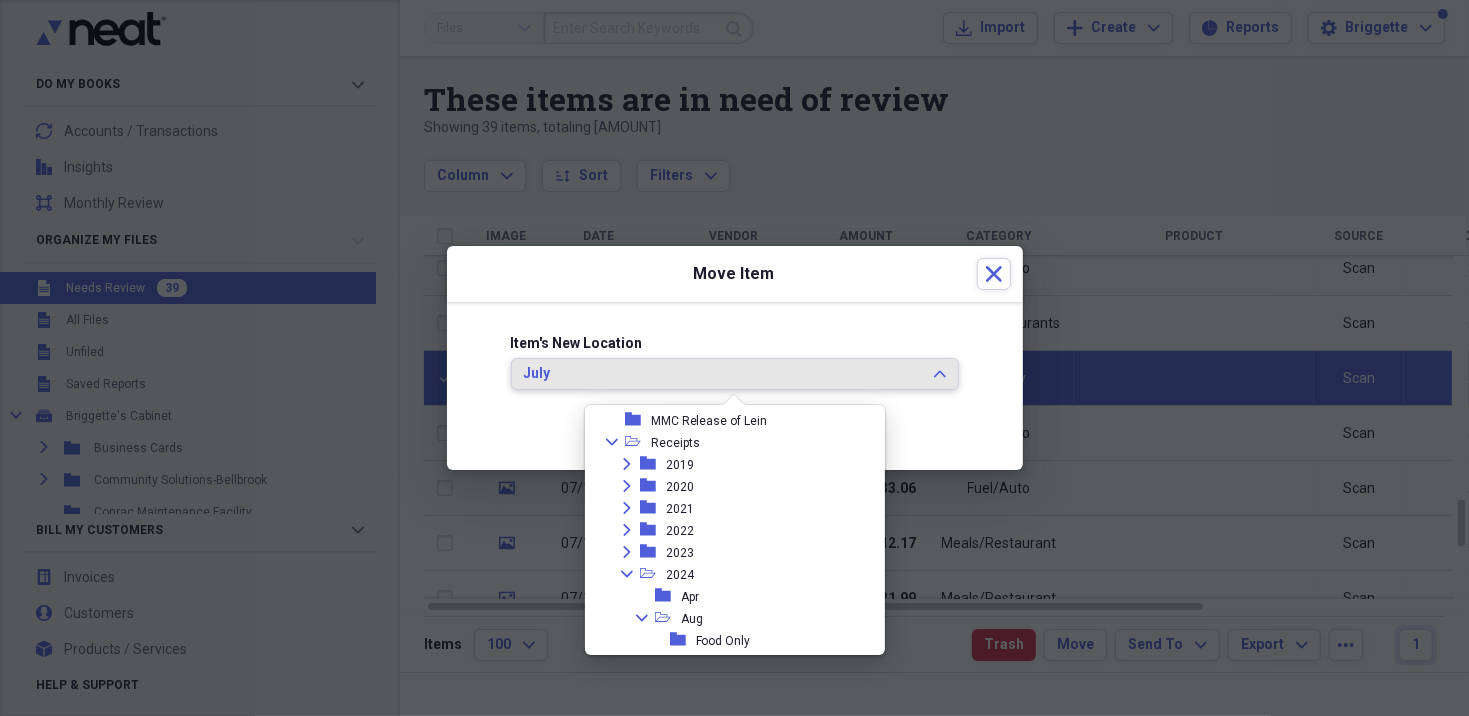scroll, scrollTop: 1726, scrollLeft: 0, axis: vertical 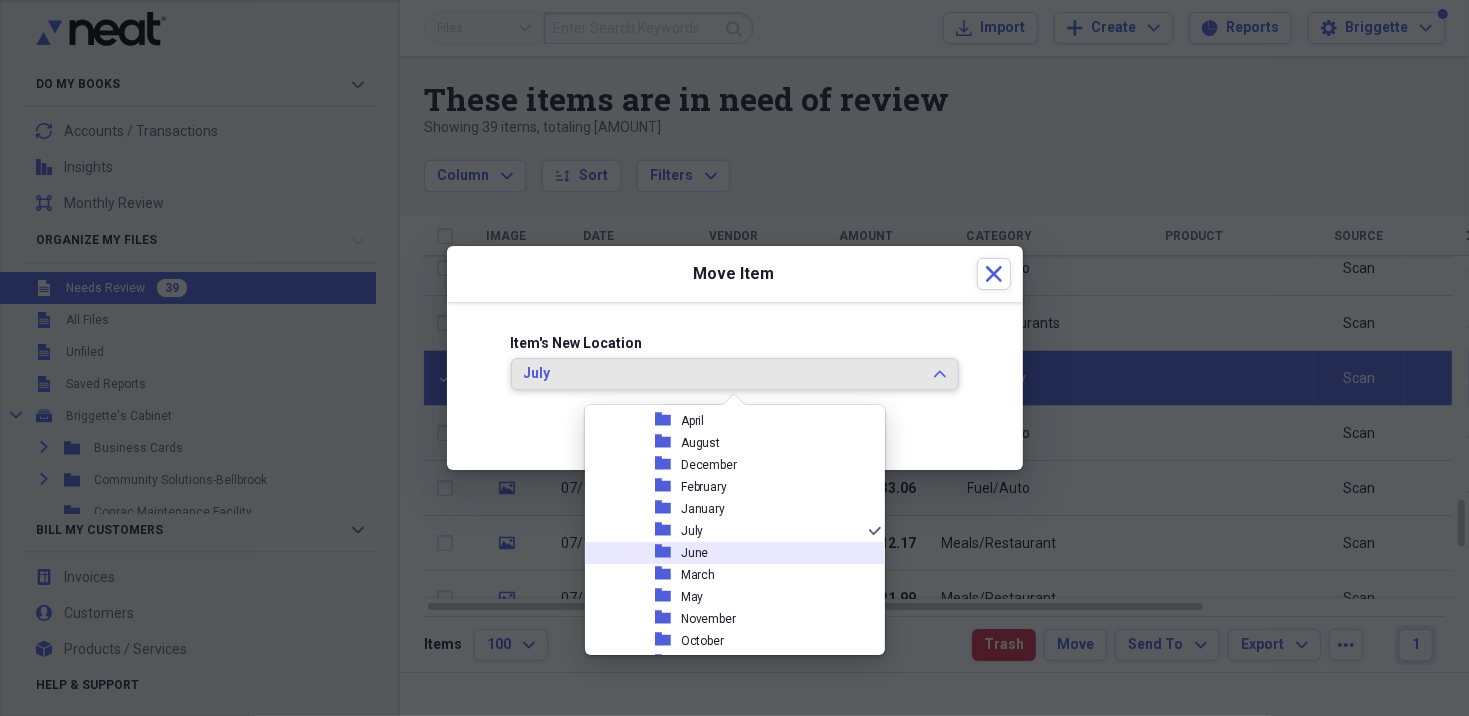 click on "June" at bounding box center [695, 553] 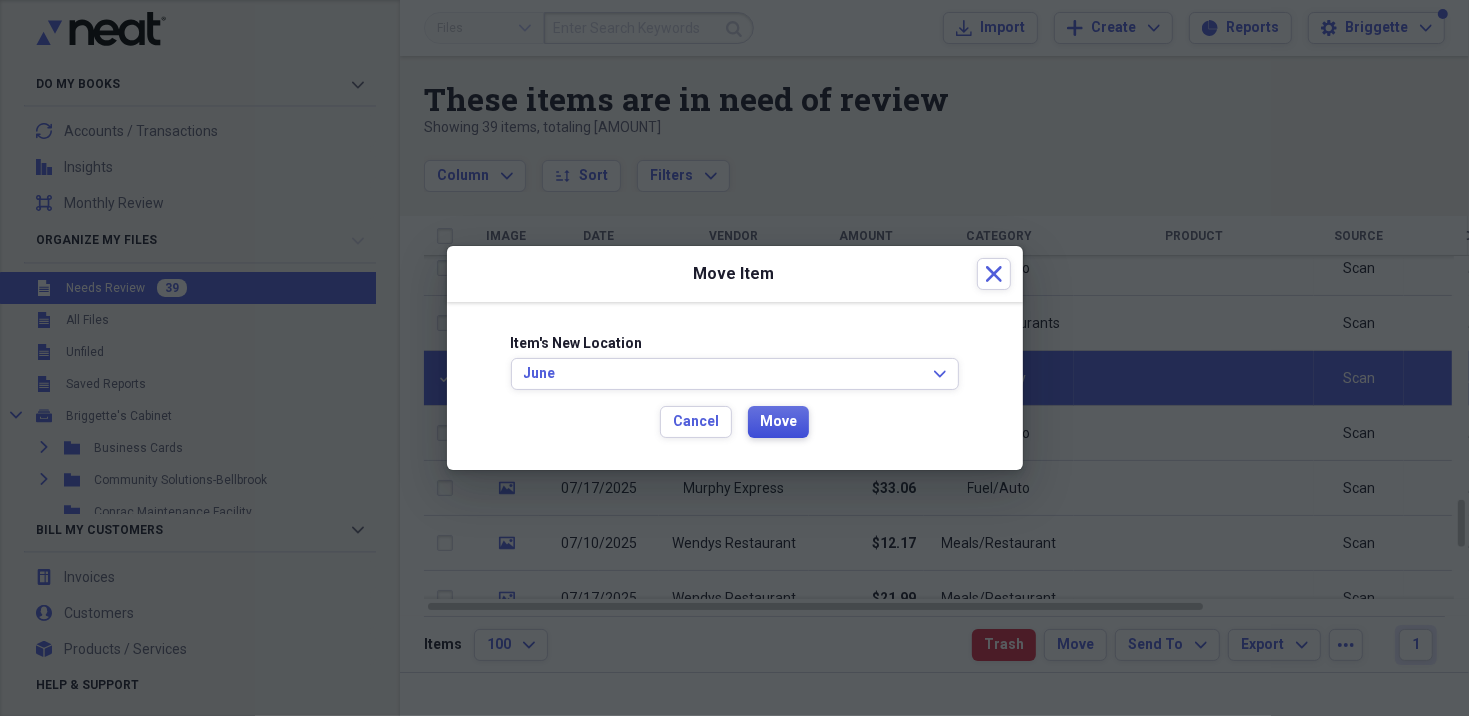 click on "Move" at bounding box center (778, 422) 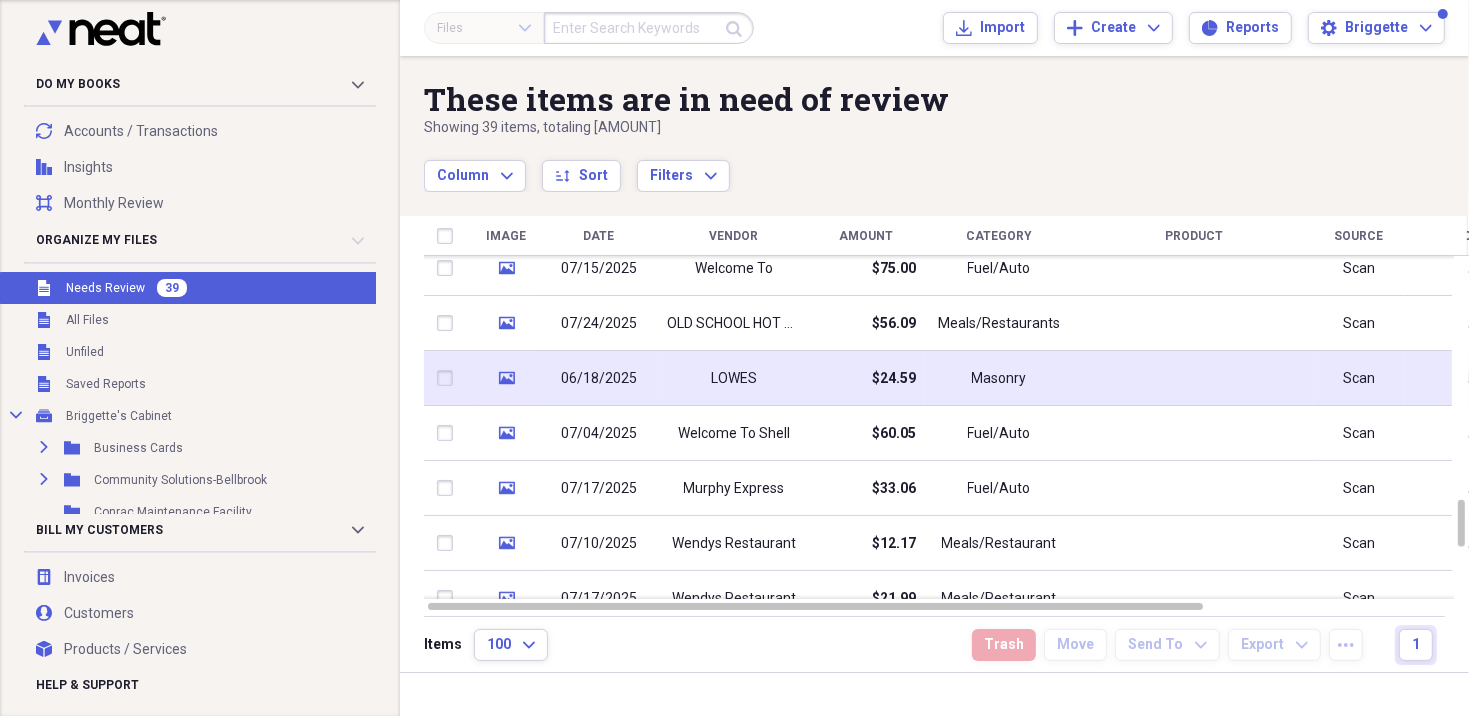 click at bounding box center (449, 378) 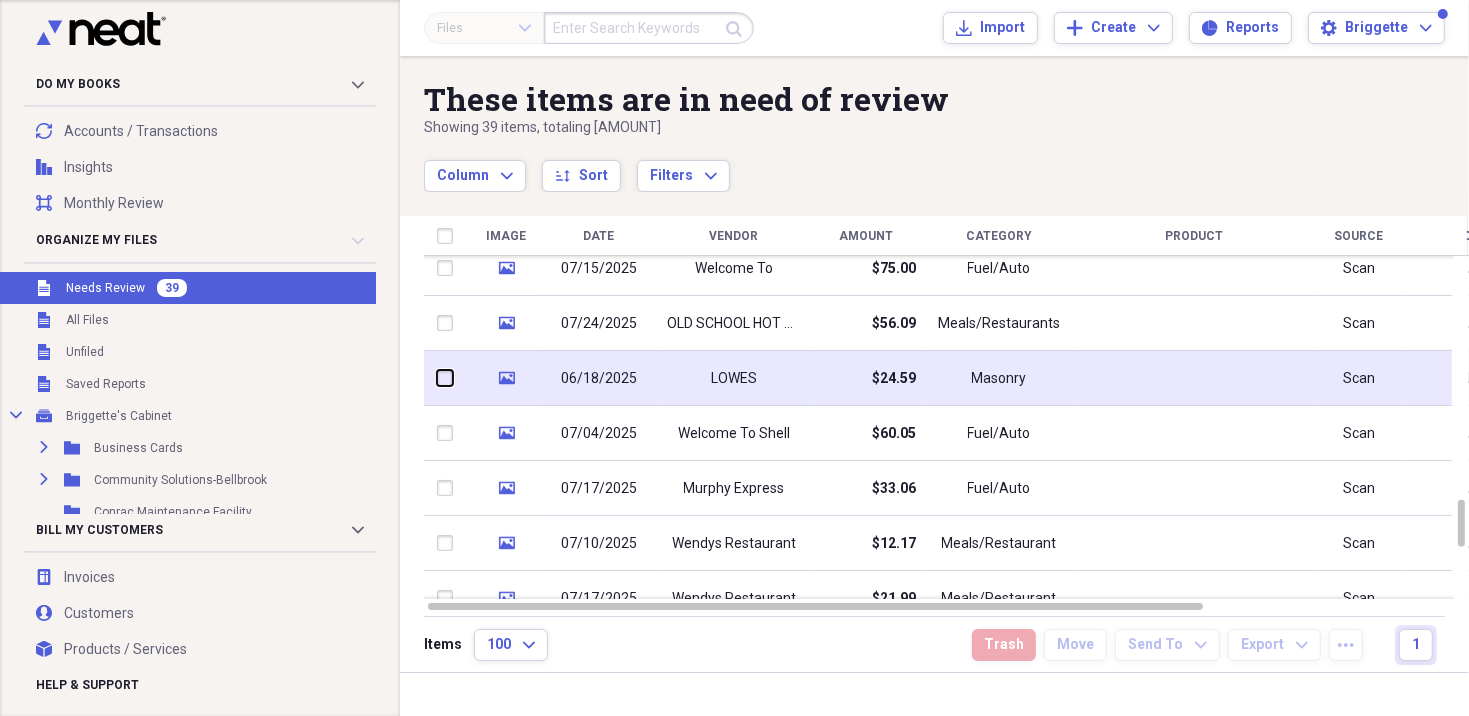 click at bounding box center (437, 378) 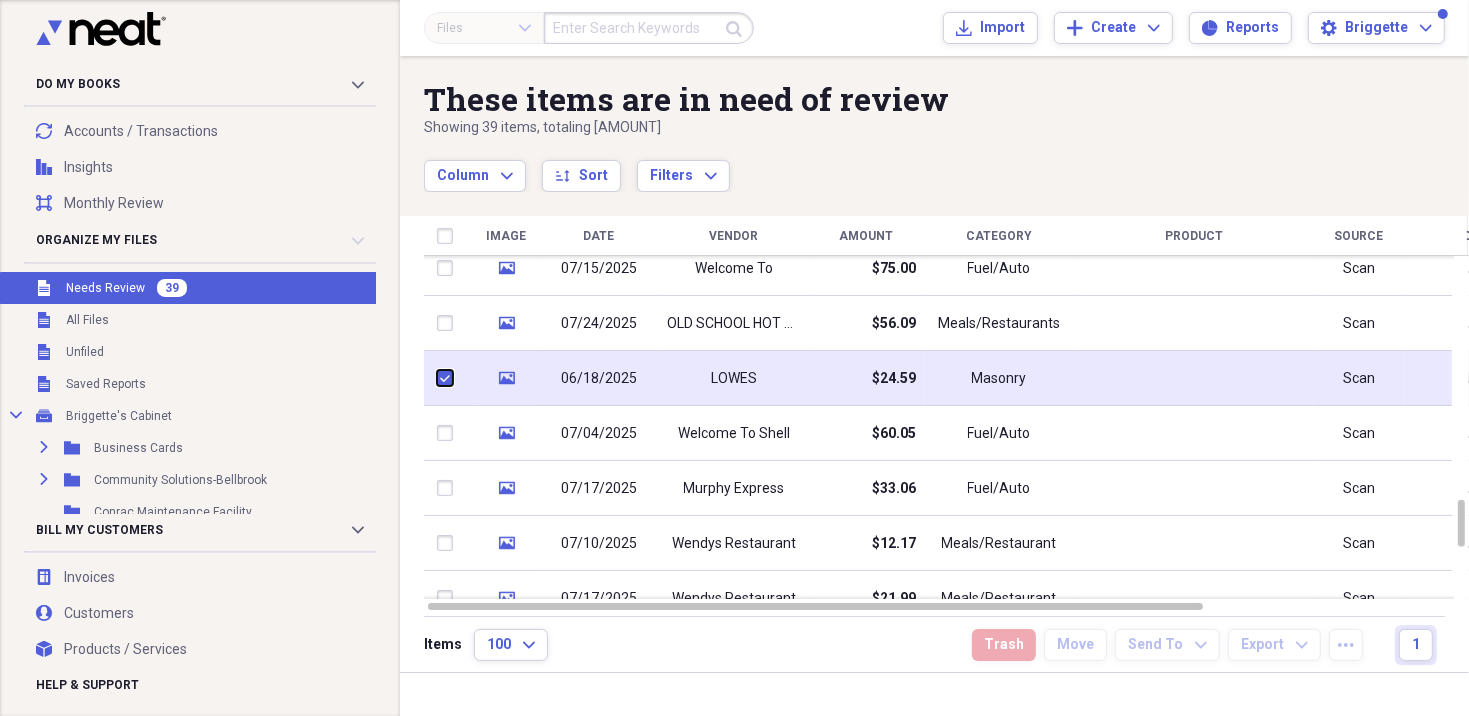 checkbox on "true" 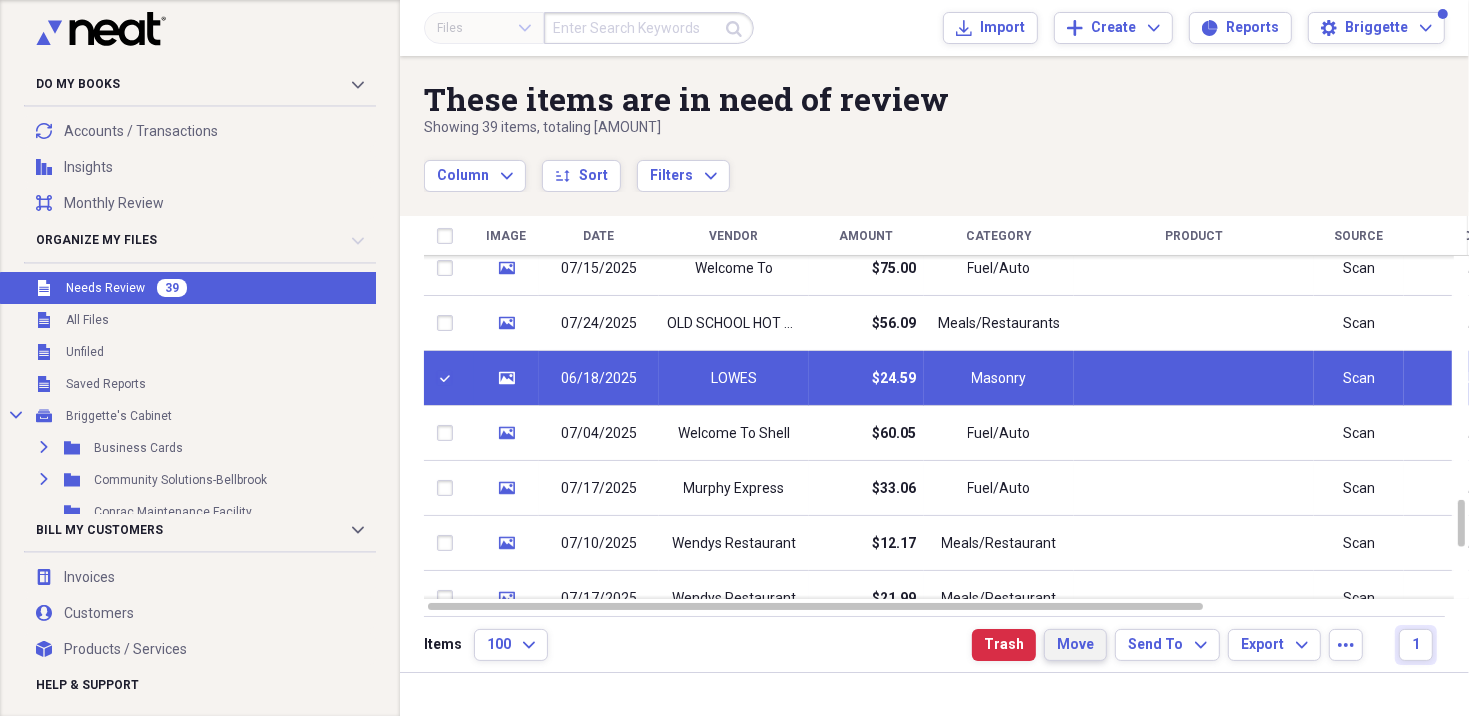 click on "Move" at bounding box center [1075, 645] 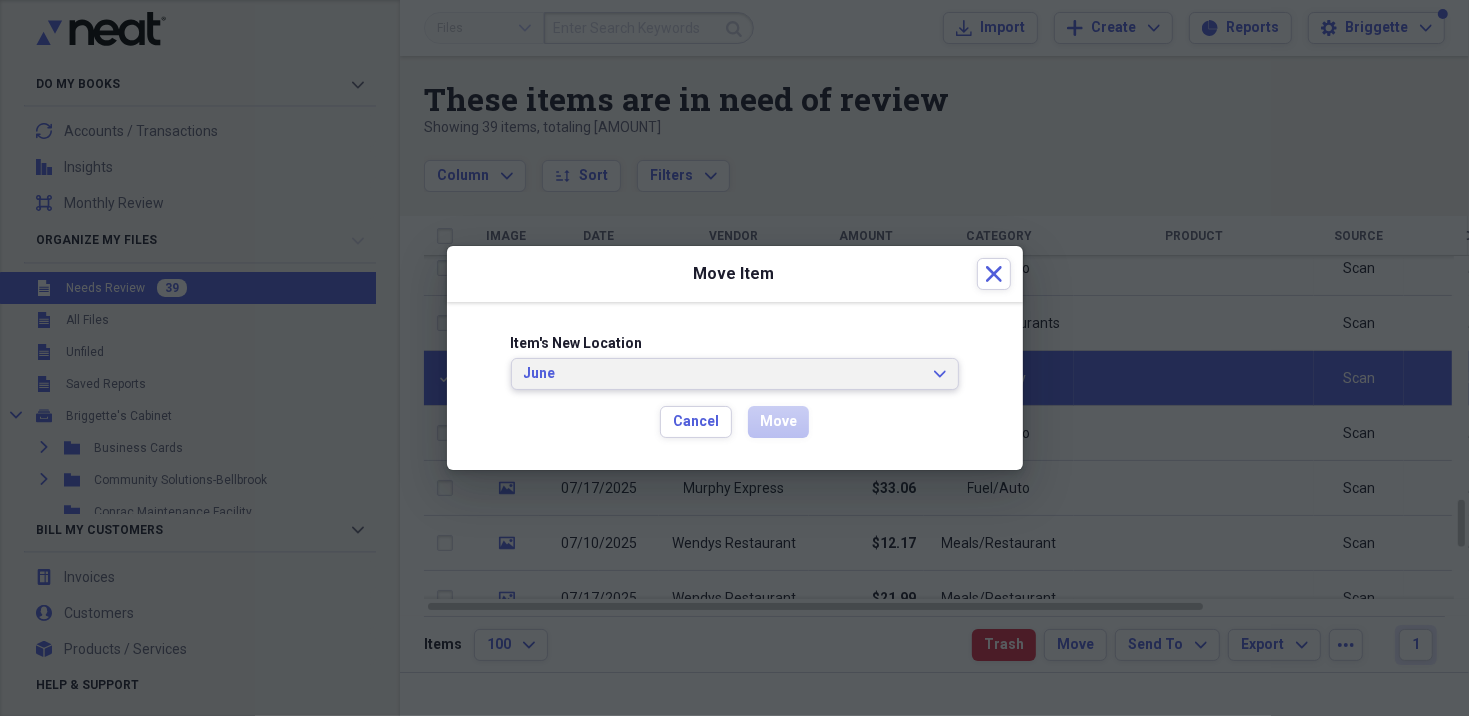 click on "June" at bounding box center (723, 374) 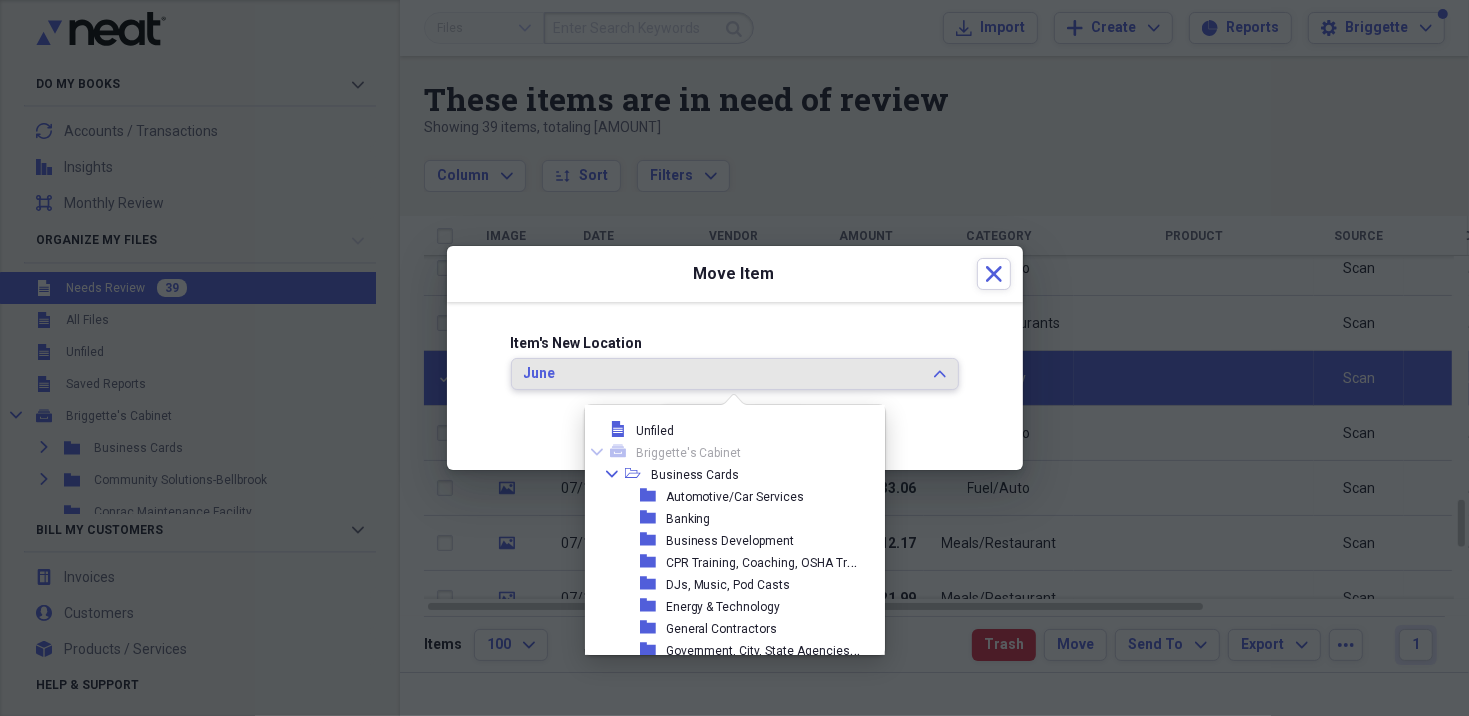 scroll, scrollTop: 1748, scrollLeft: 0, axis: vertical 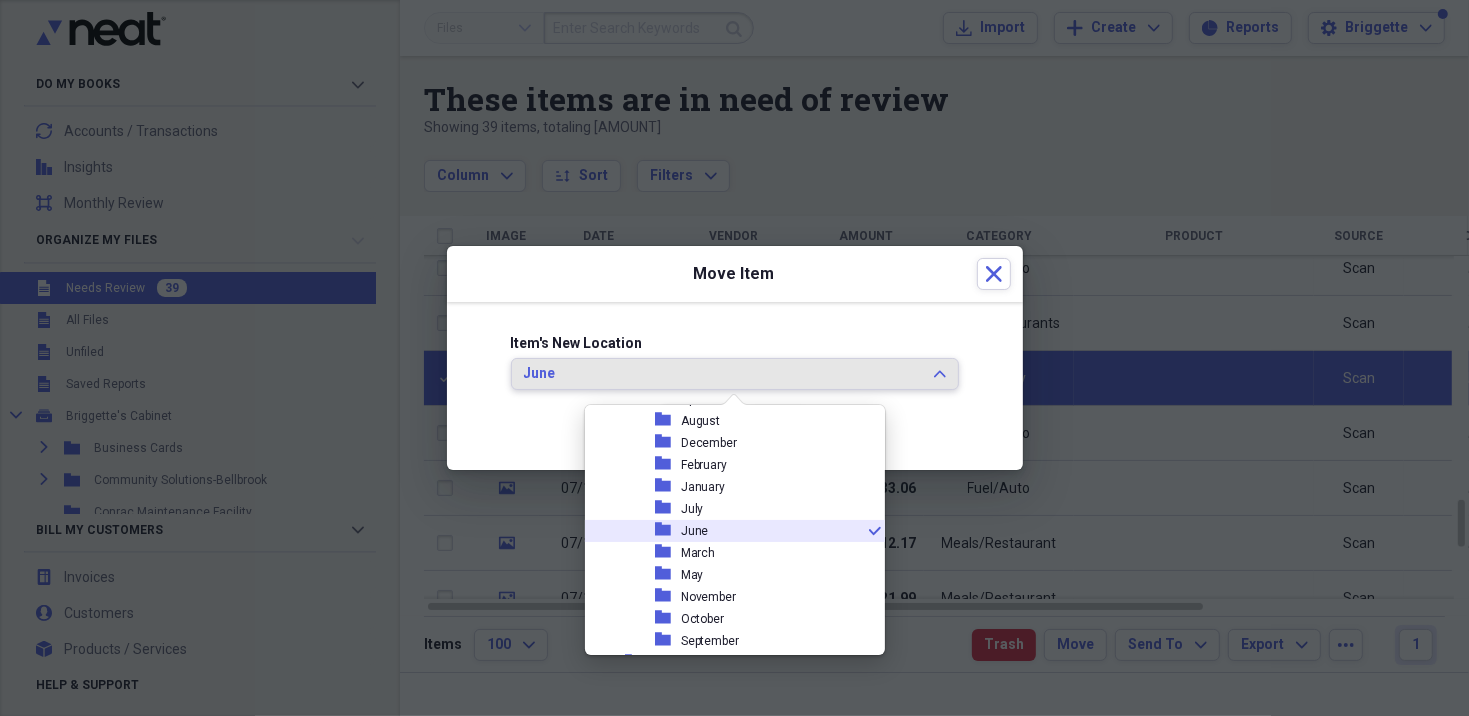 click on "June" at bounding box center [695, 531] 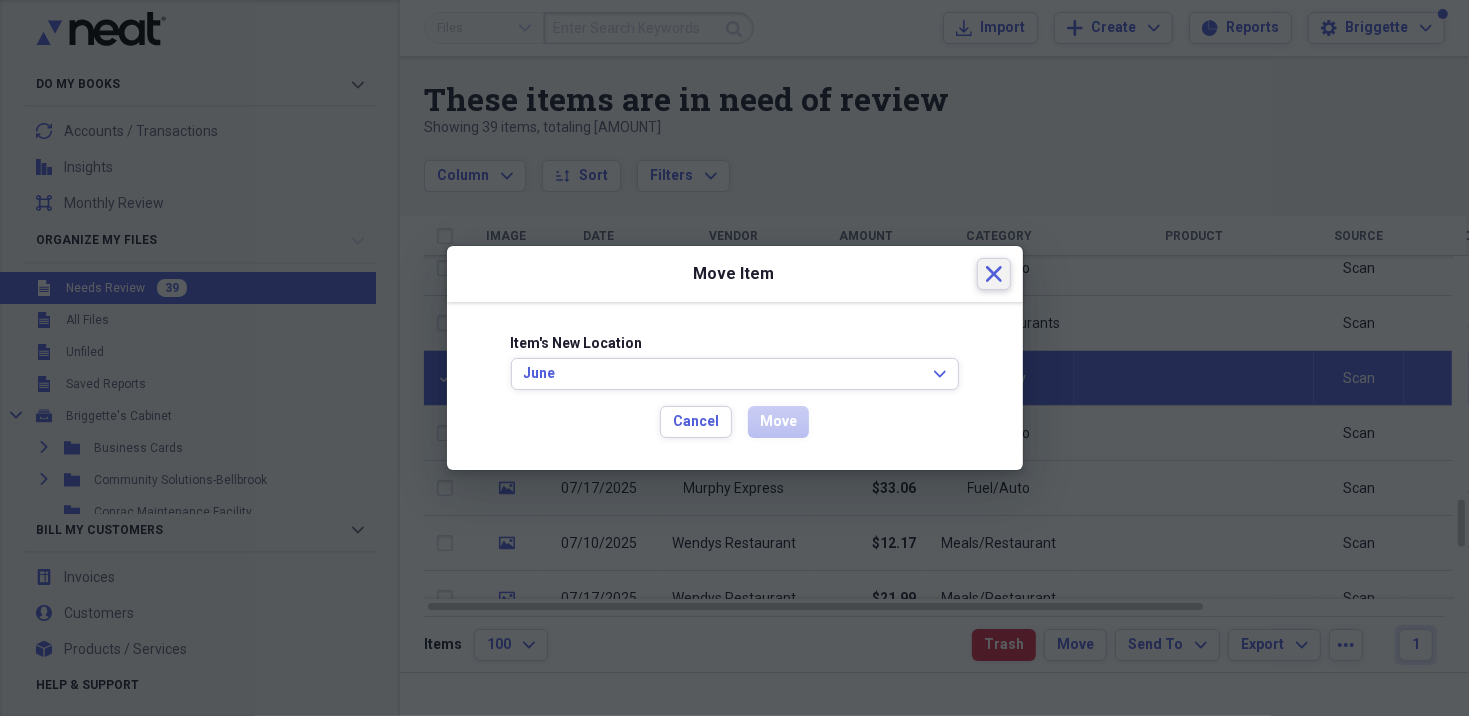 click 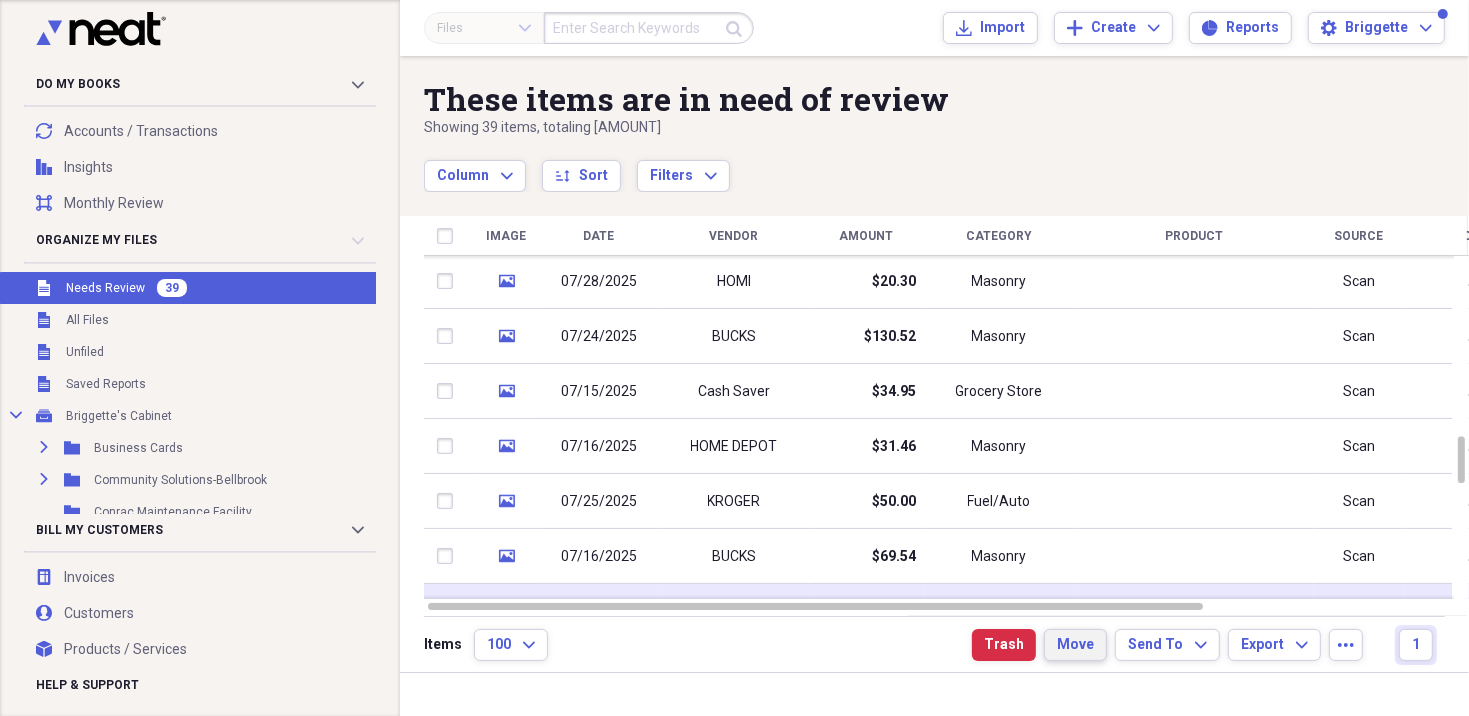 checkbox on "false" 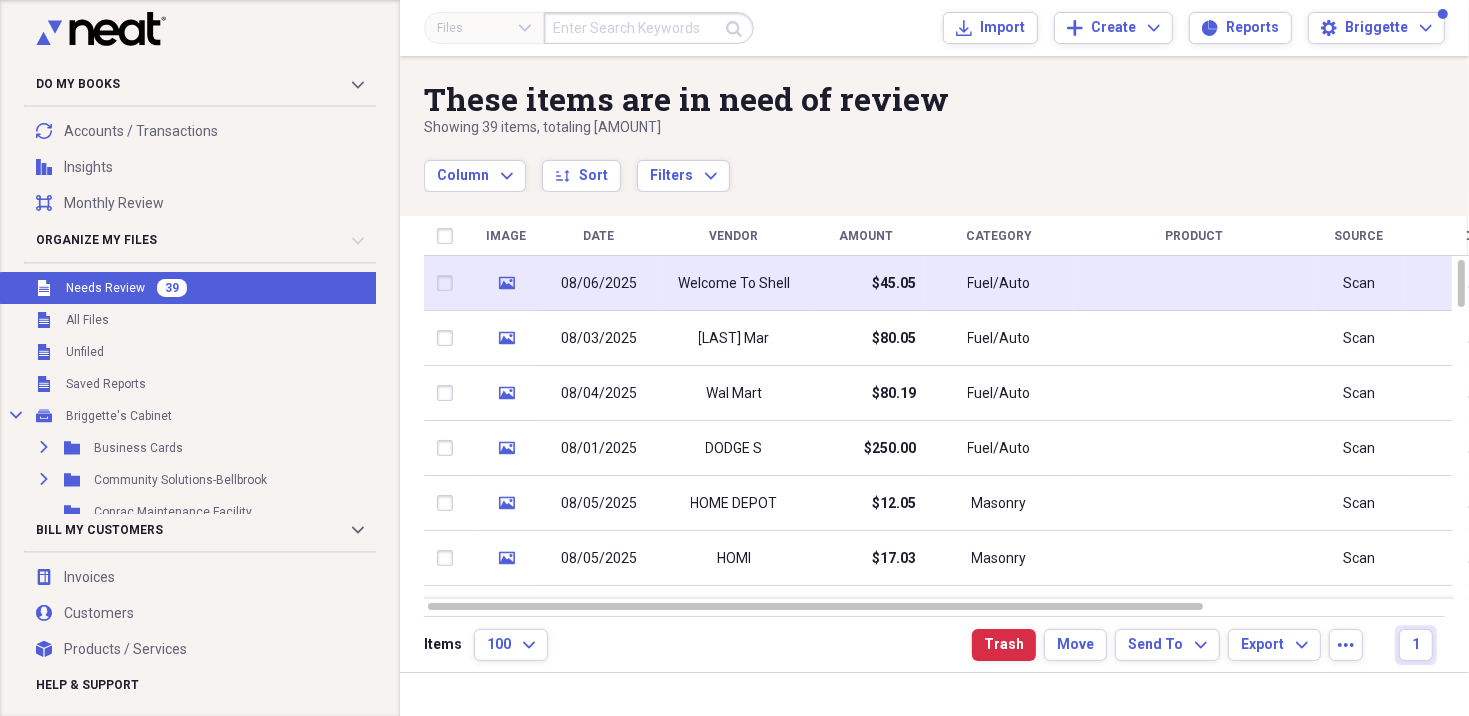 click on "media" at bounding box center (507, 283) 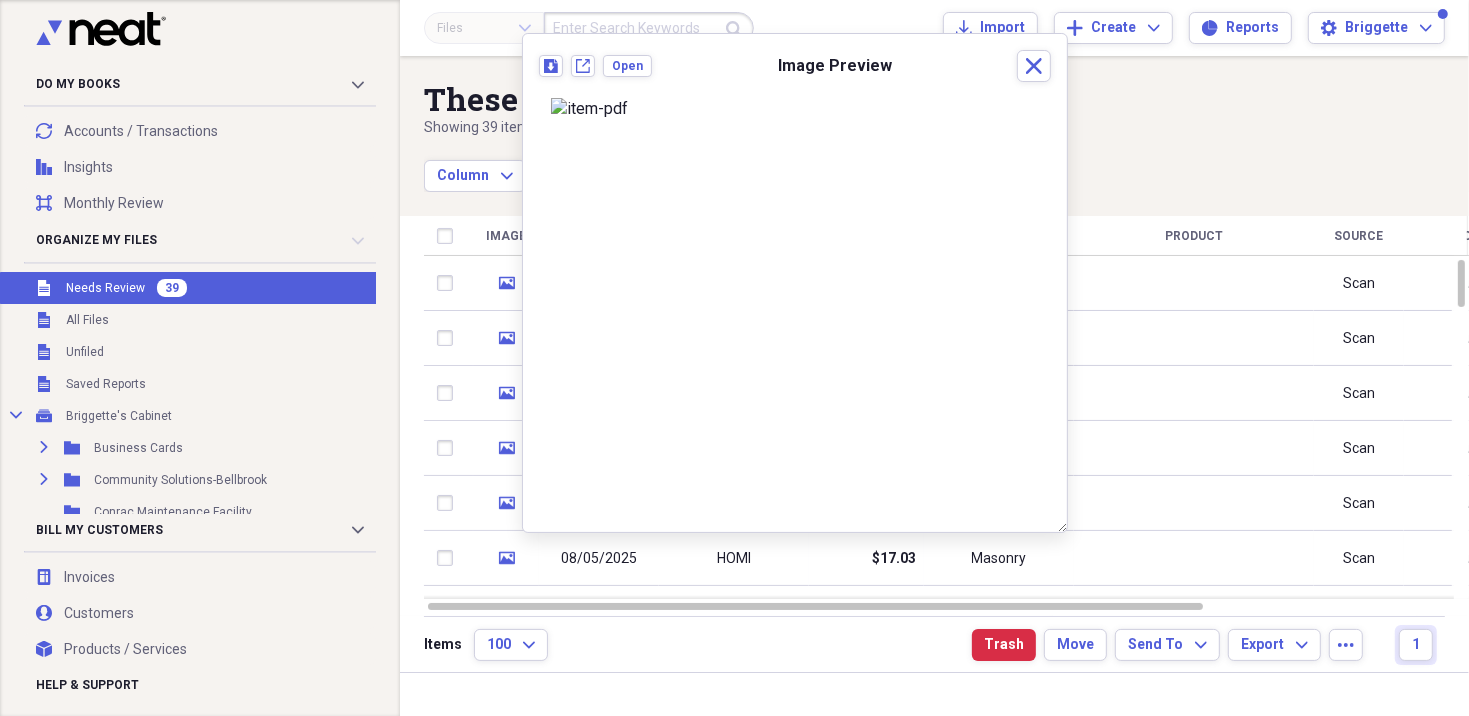 click at bounding box center (795, 109) 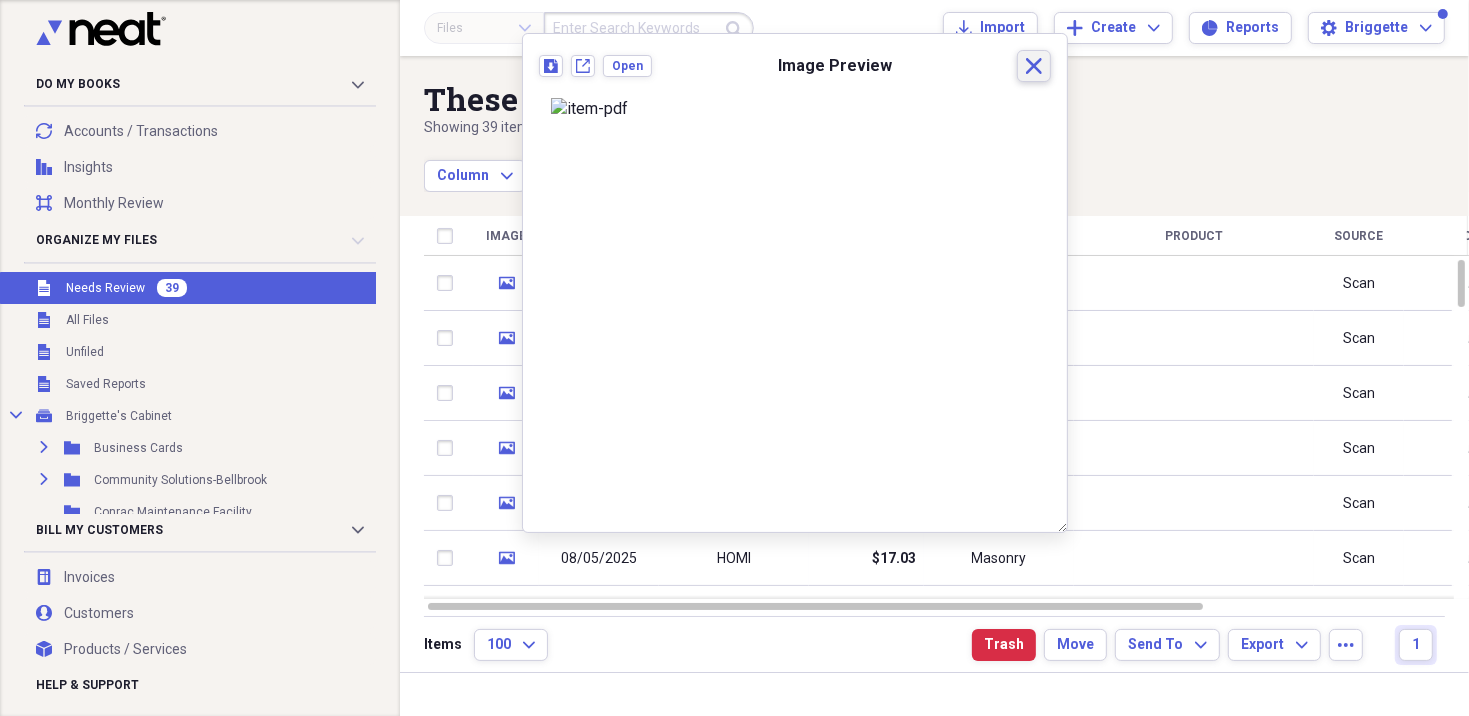 click on "Close" at bounding box center (1034, 66) 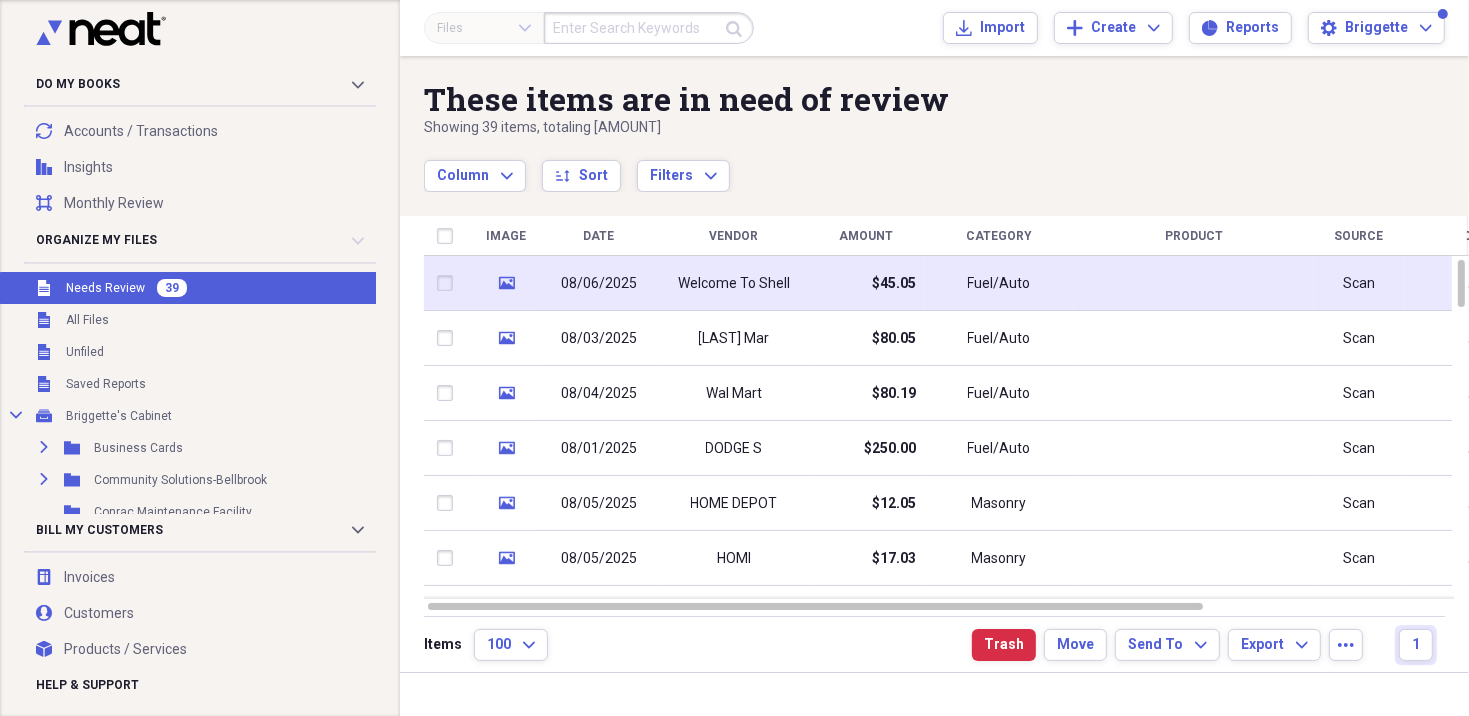 click on "Welcome To Shell" at bounding box center (734, 284) 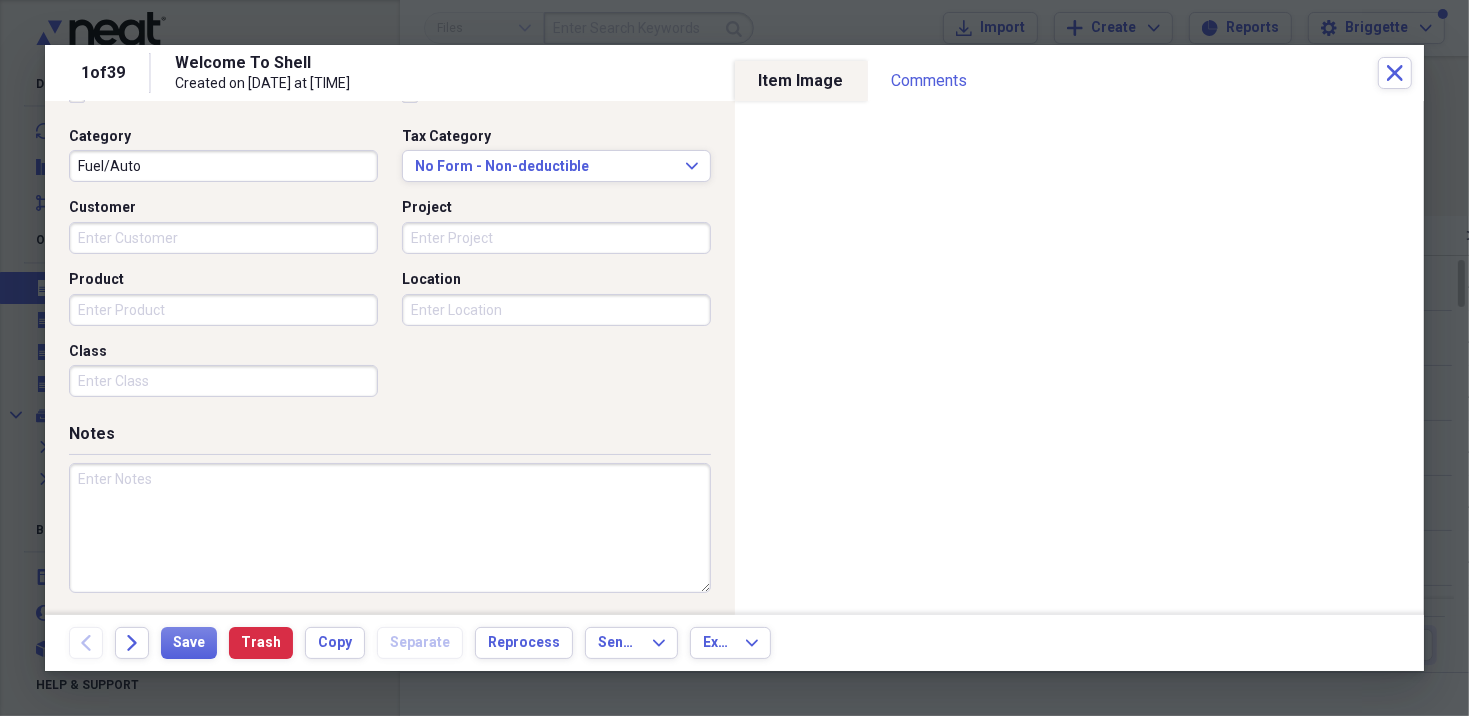 scroll, scrollTop: 504, scrollLeft: 0, axis: vertical 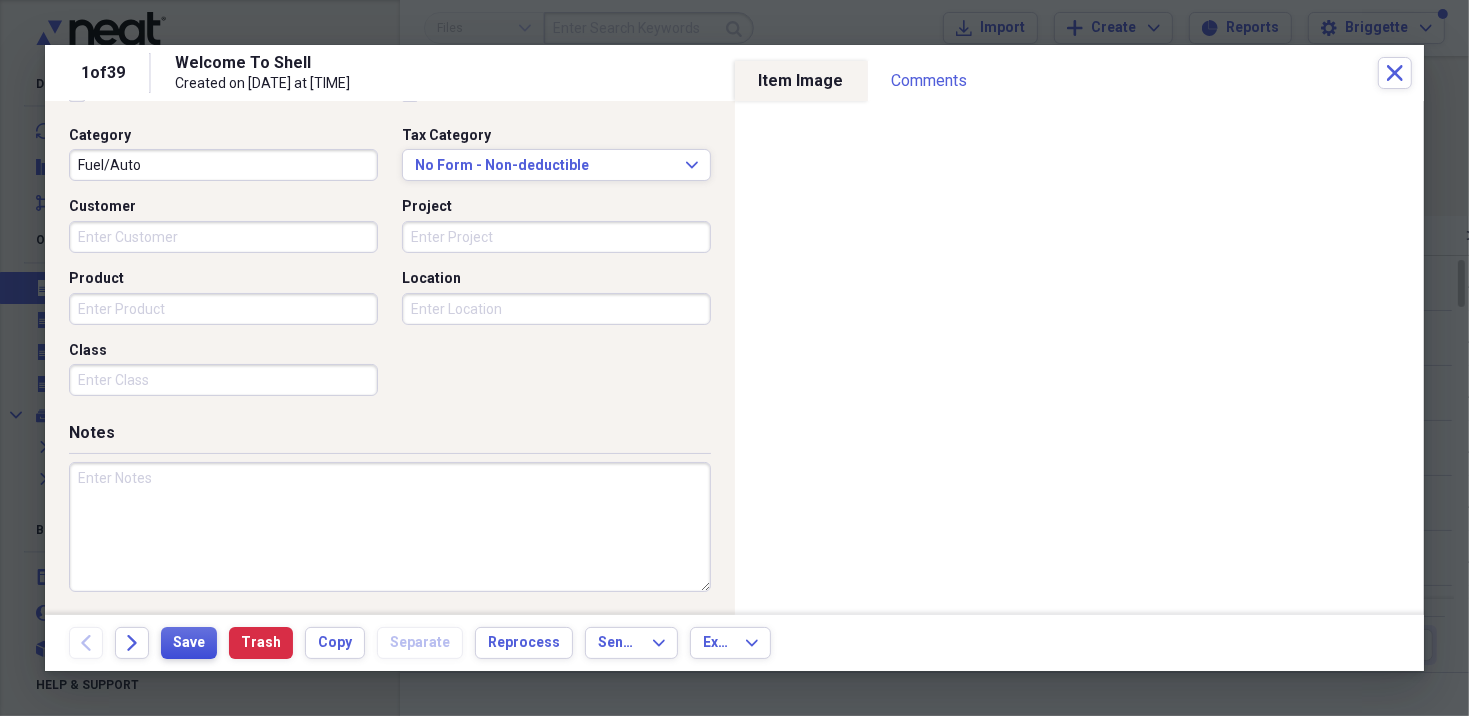 click on "Save" at bounding box center (189, 643) 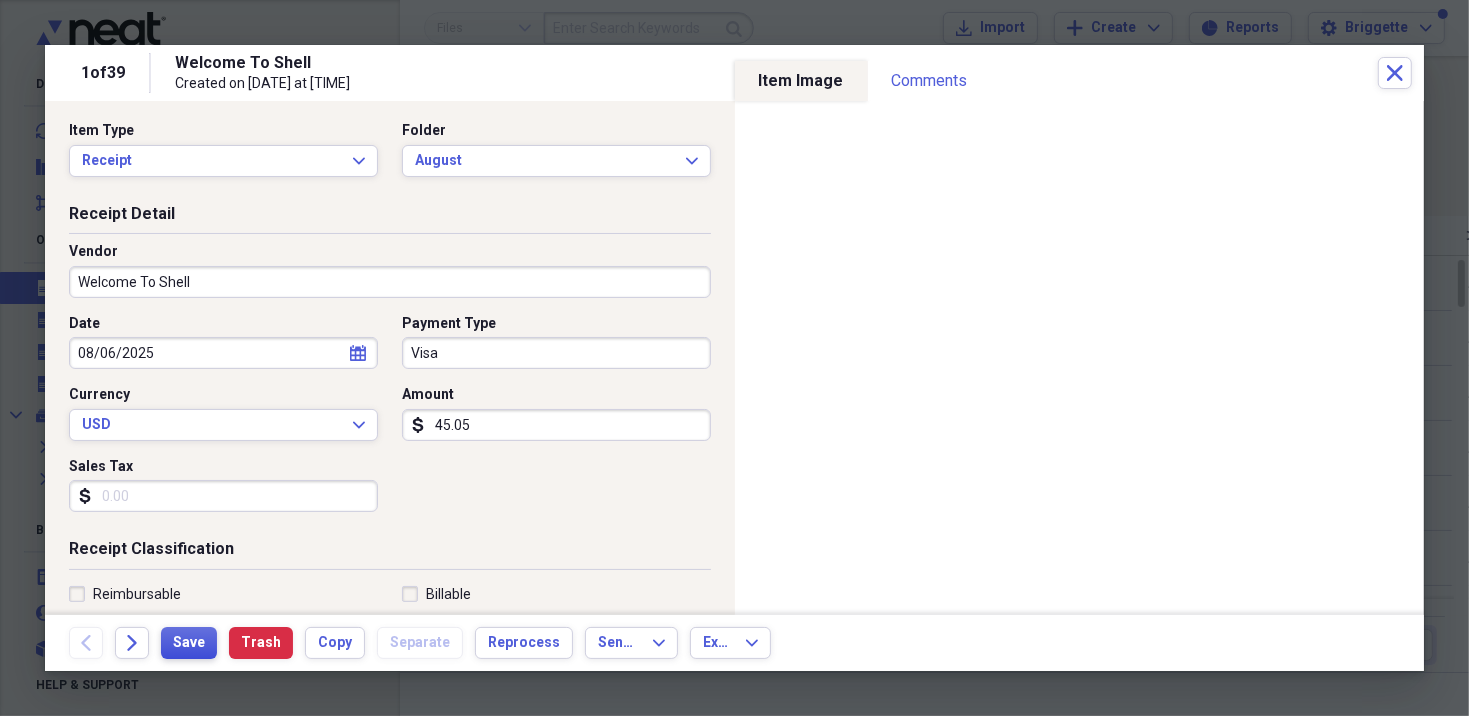 scroll, scrollTop: 0, scrollLeft: 0, axis: both 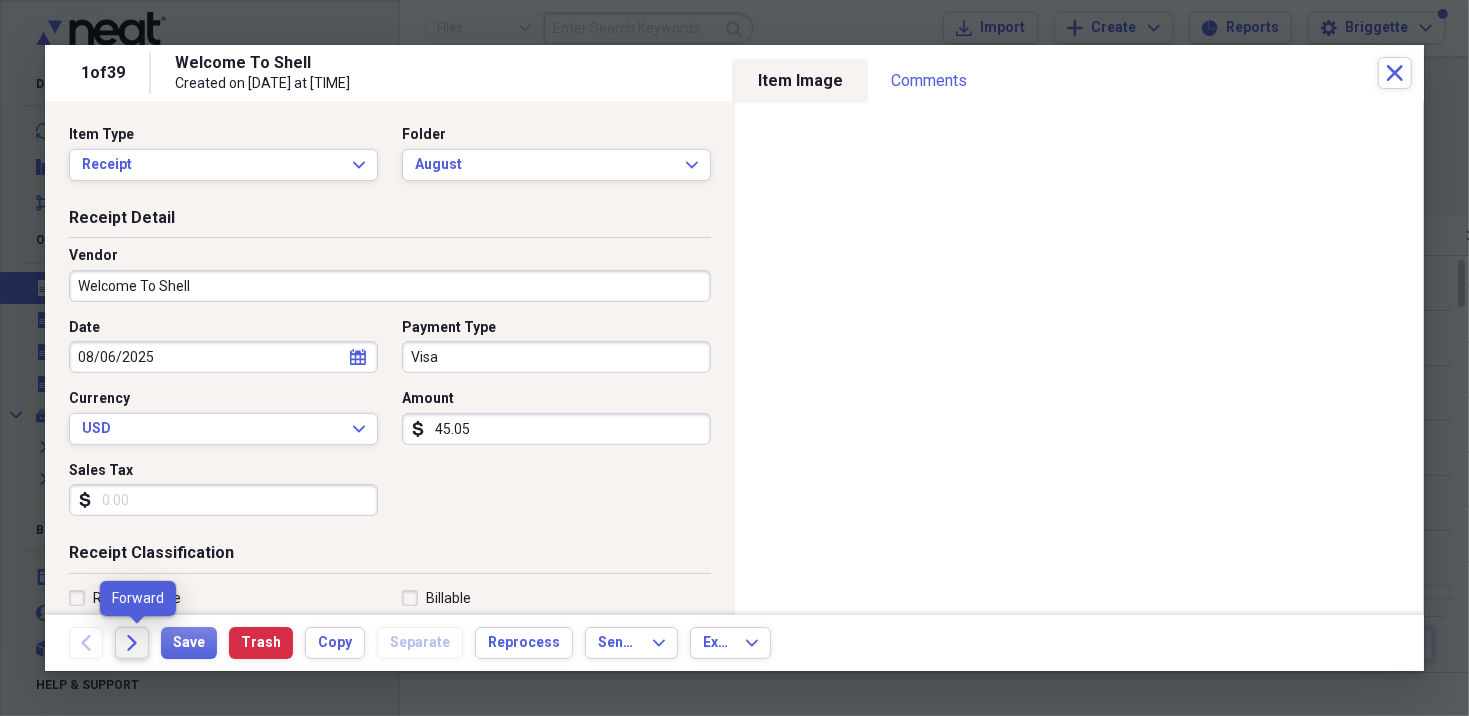 click on "Forward" 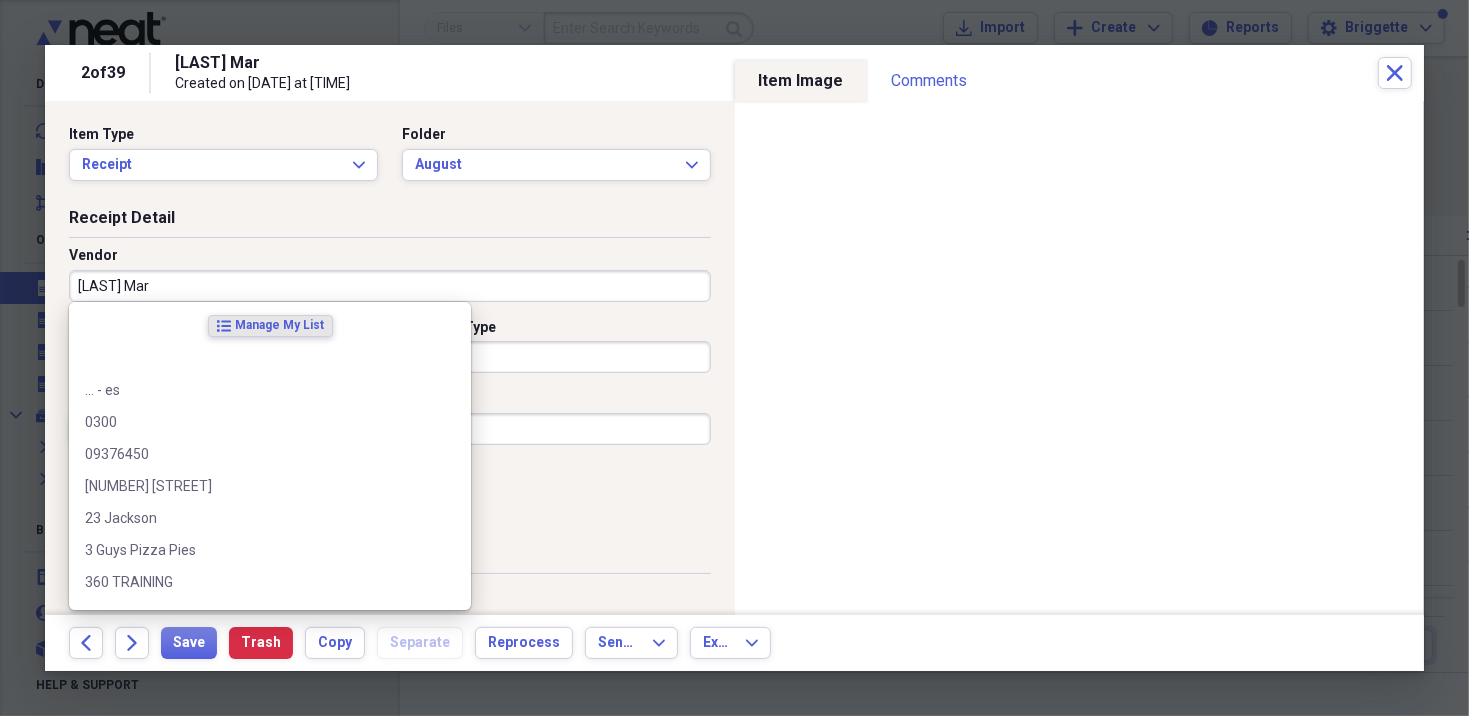 click on "[LAST] Mar" at bounding box center (390, 286) 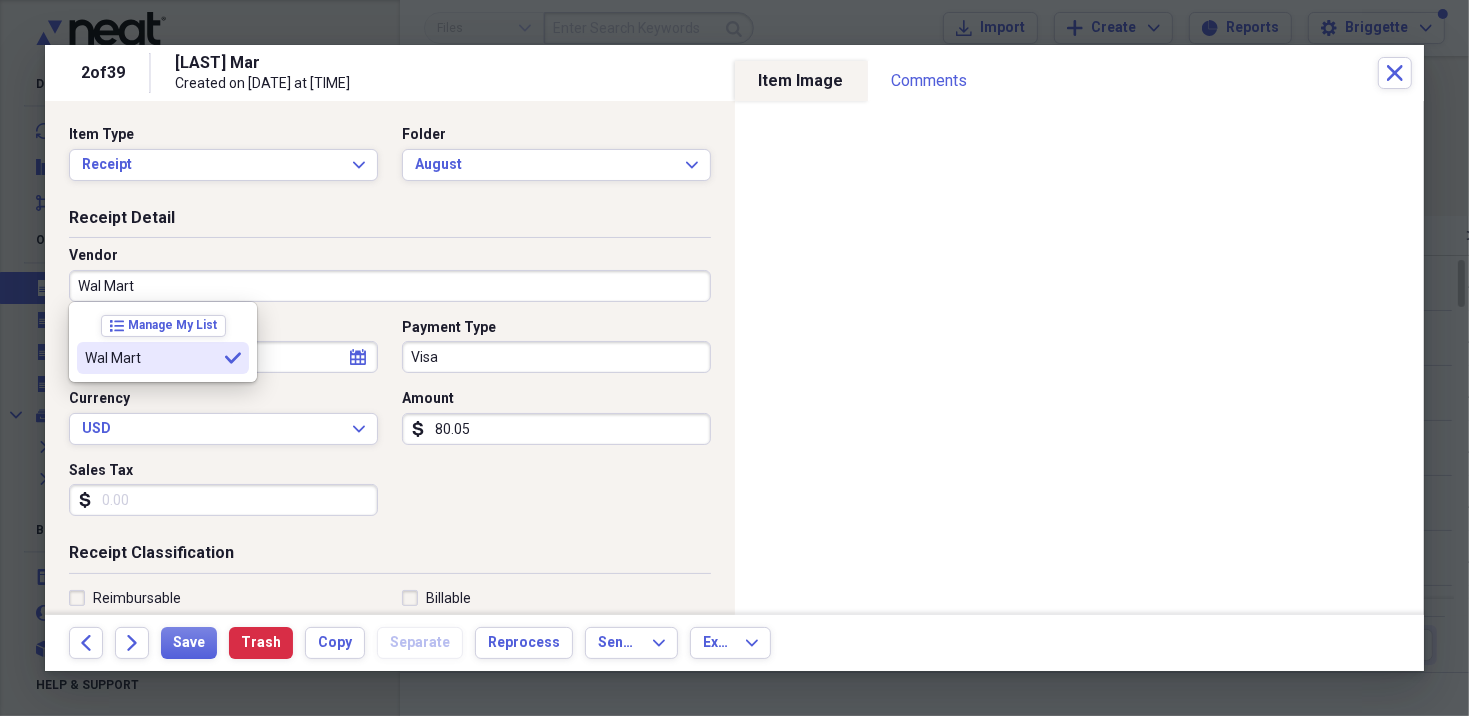 type on "Wal Mart" 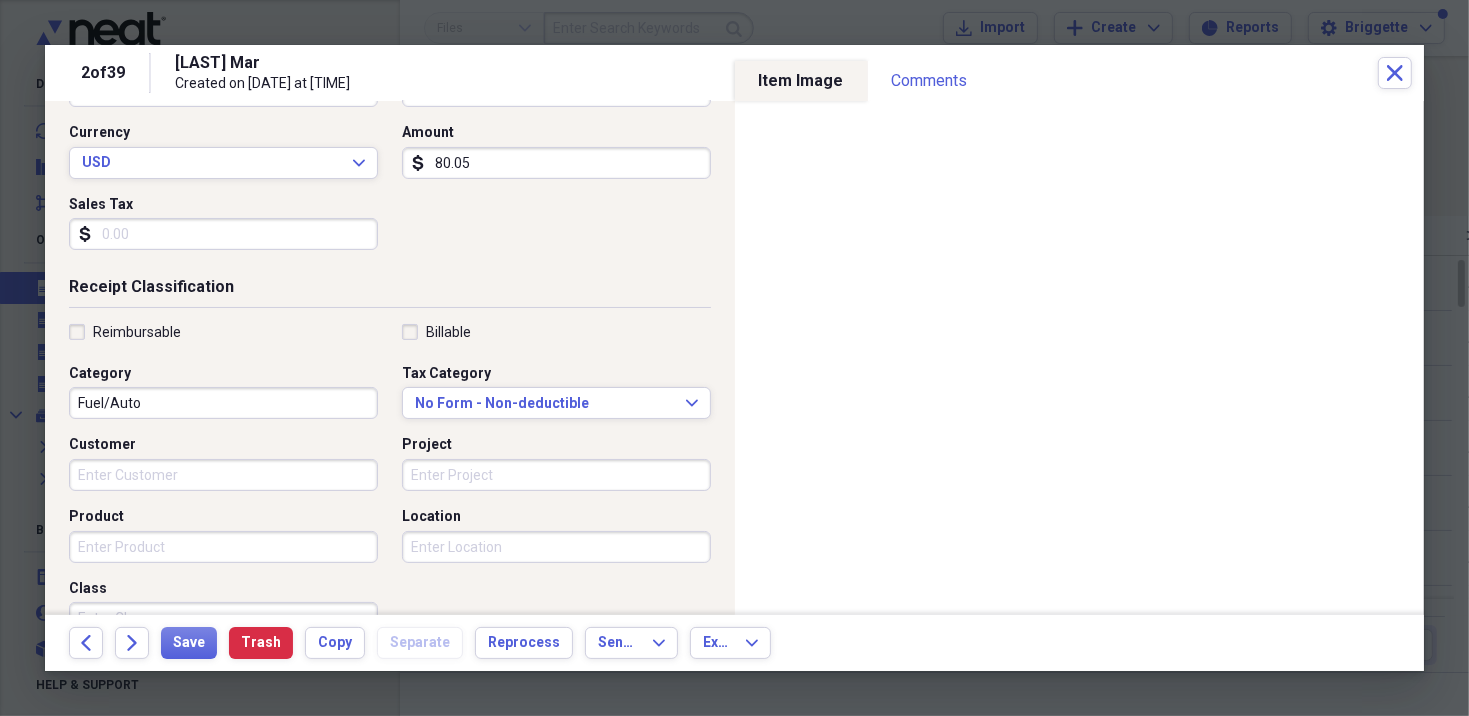 scroll, scrollTop: 300, scrollLeft: 0, axis: vertical 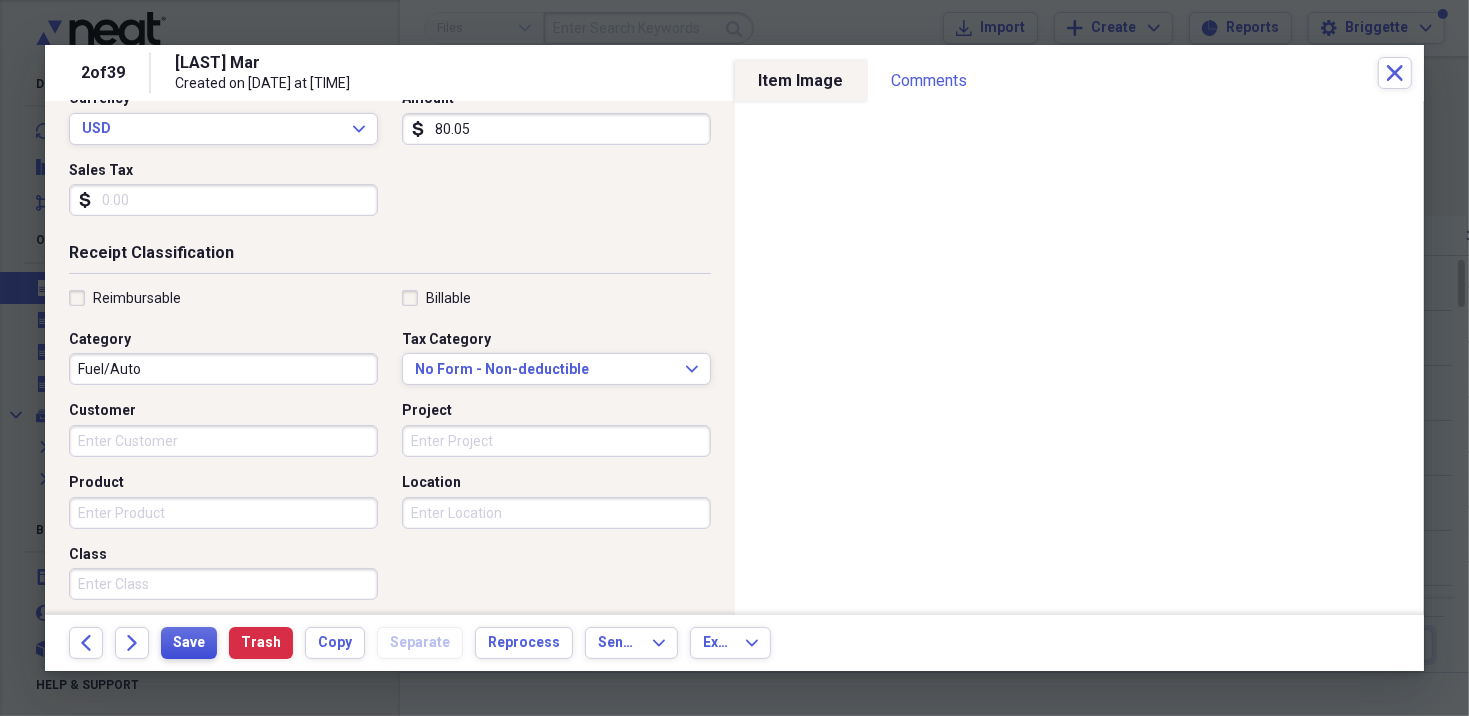 click on "Save" at bounding box center [189, 643] 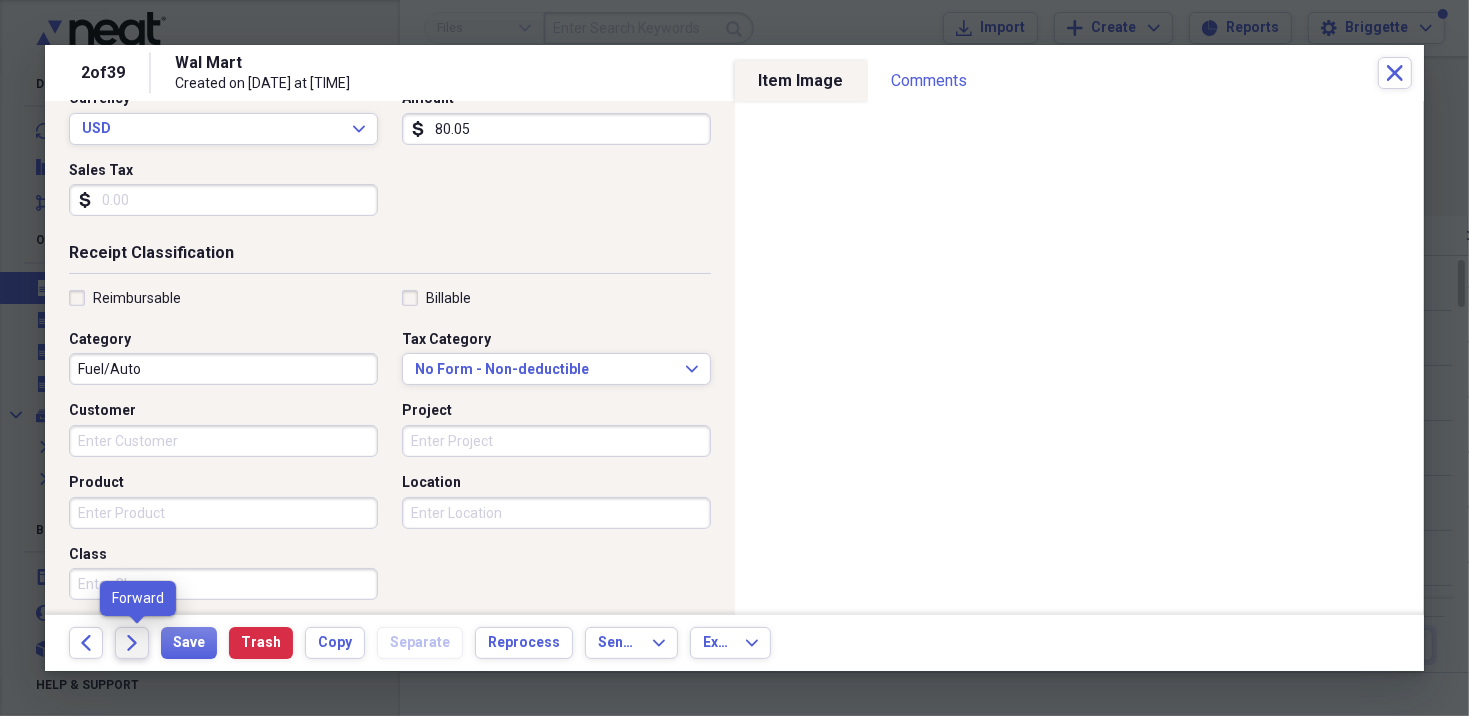 click 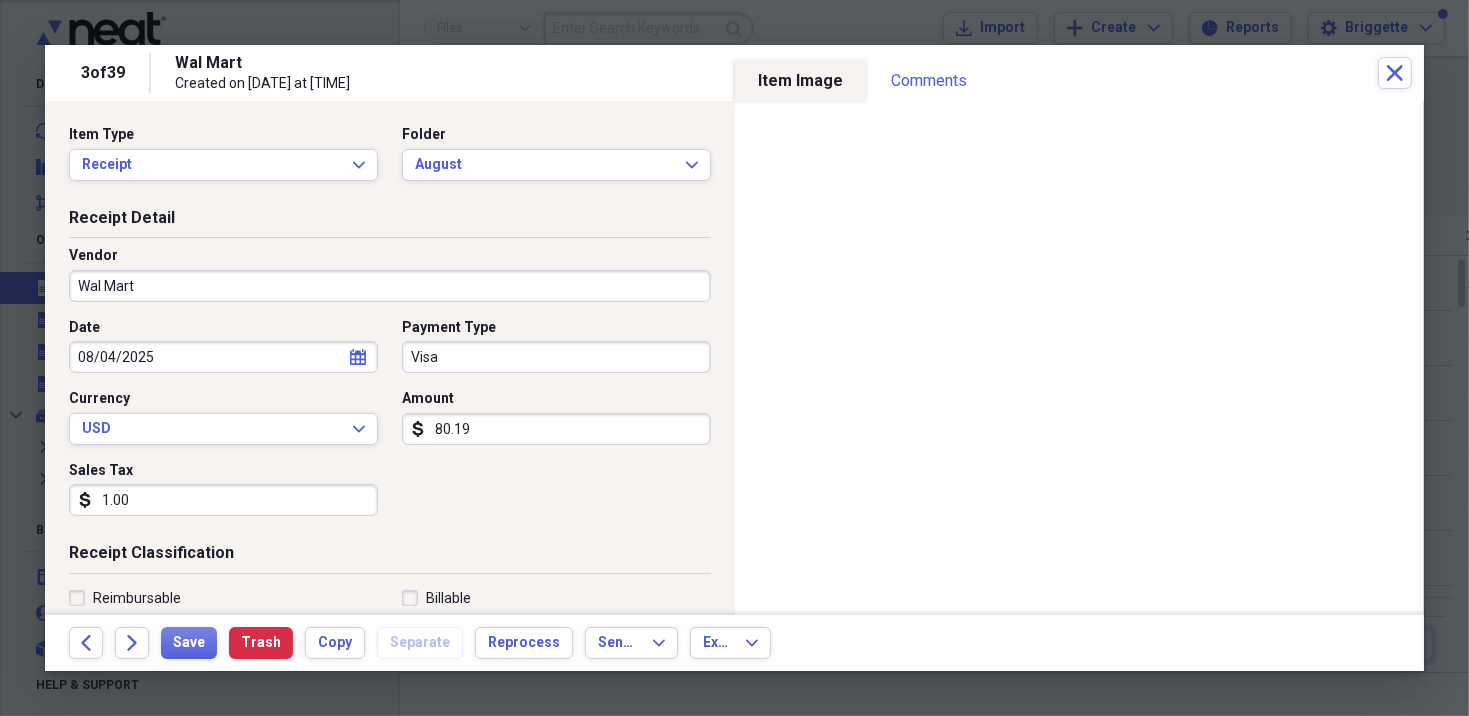 click on "1.00" at bounding box center [223, 500] 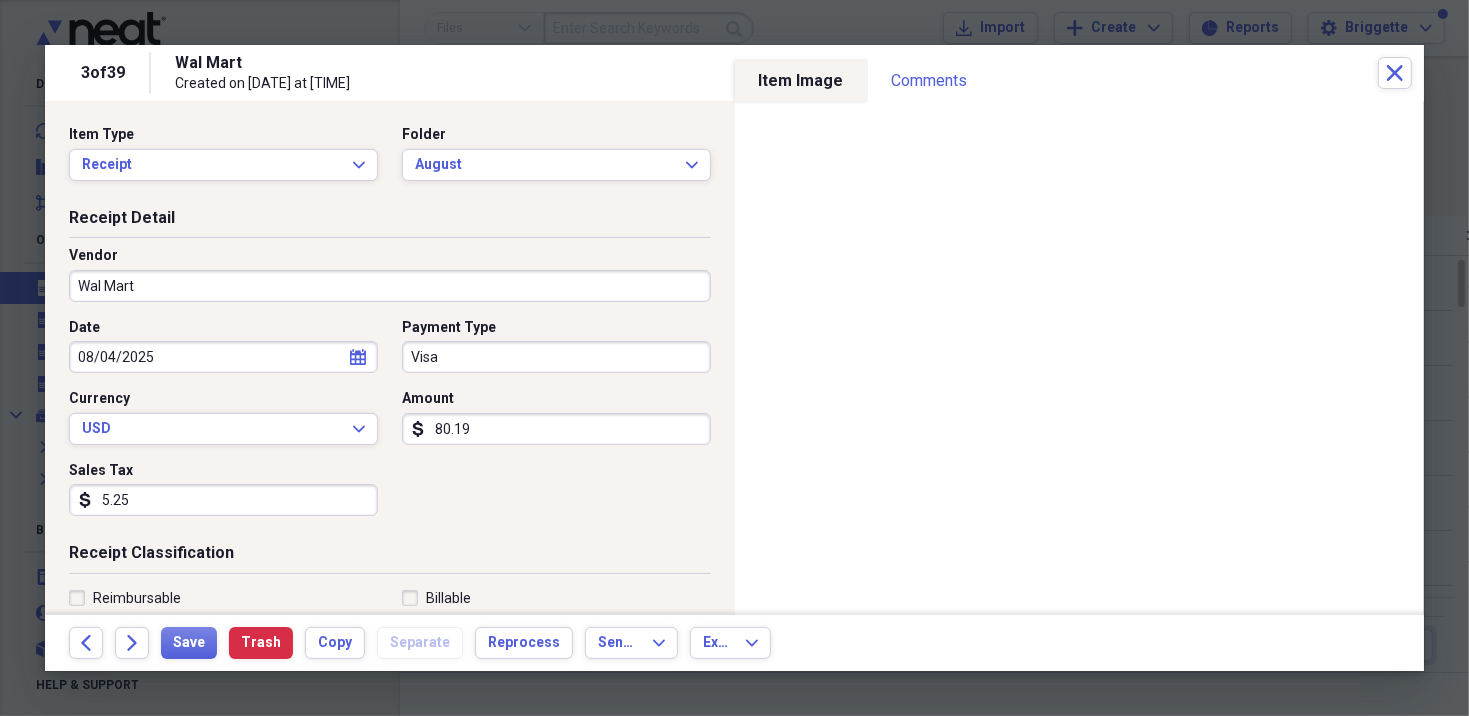 type on "5.25" 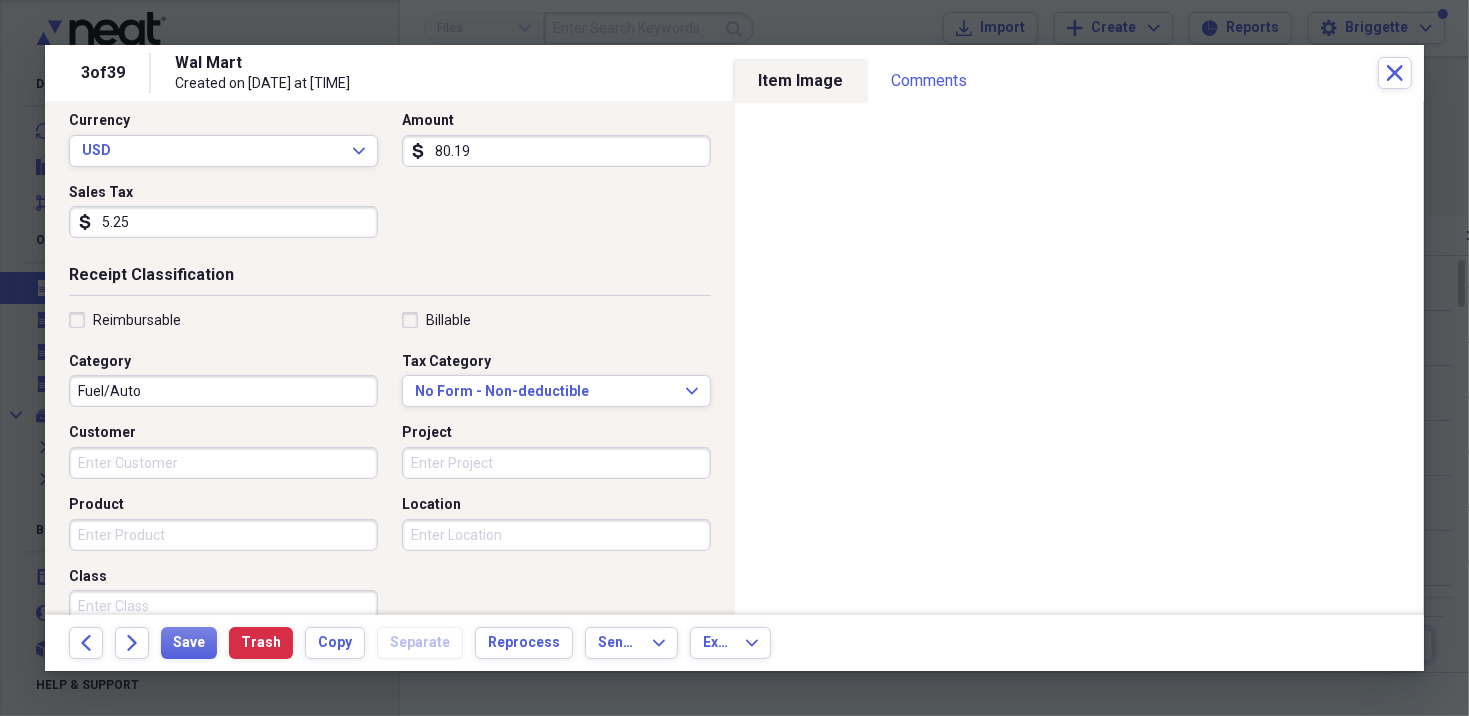 scroll, scrollTop: 300, scrollLeft: 0, axis: vertical 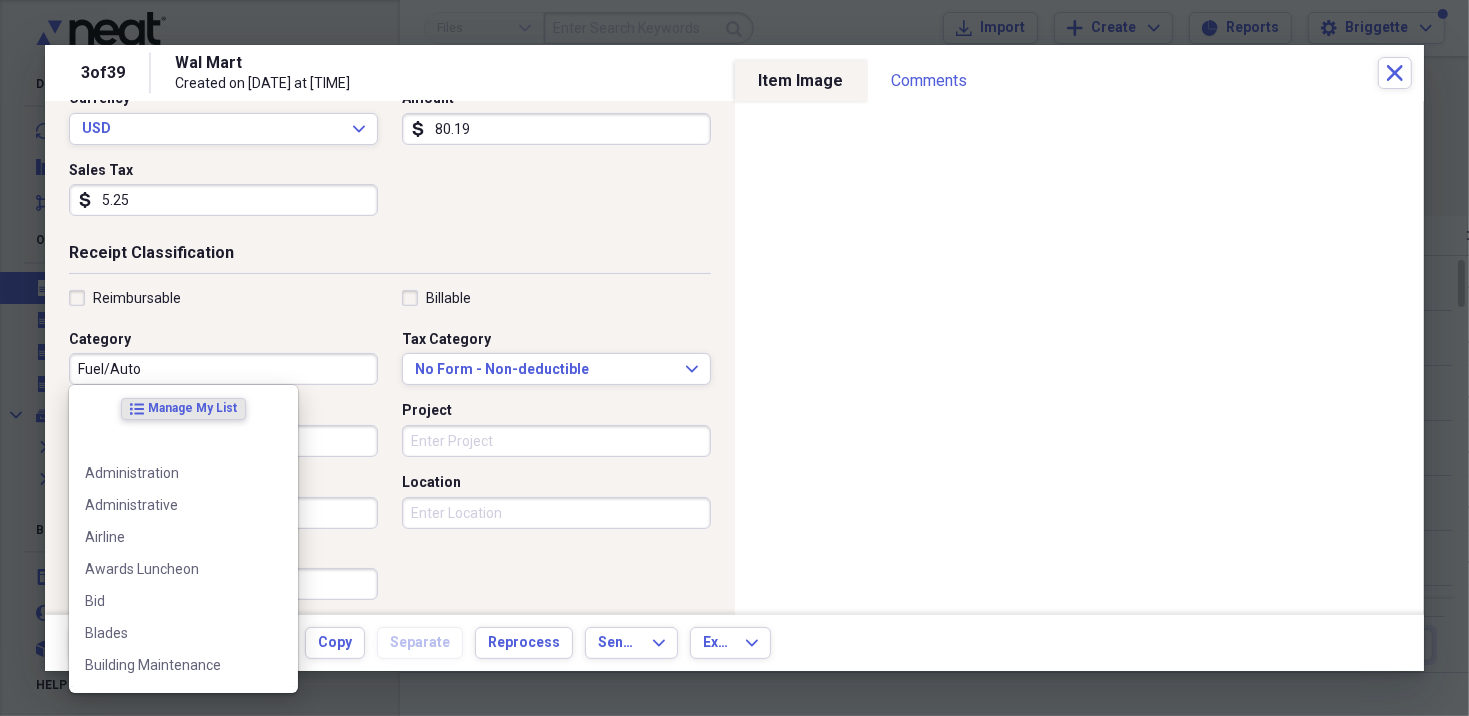 click on "Fuel/Auto" at bounding box center (223, 369) 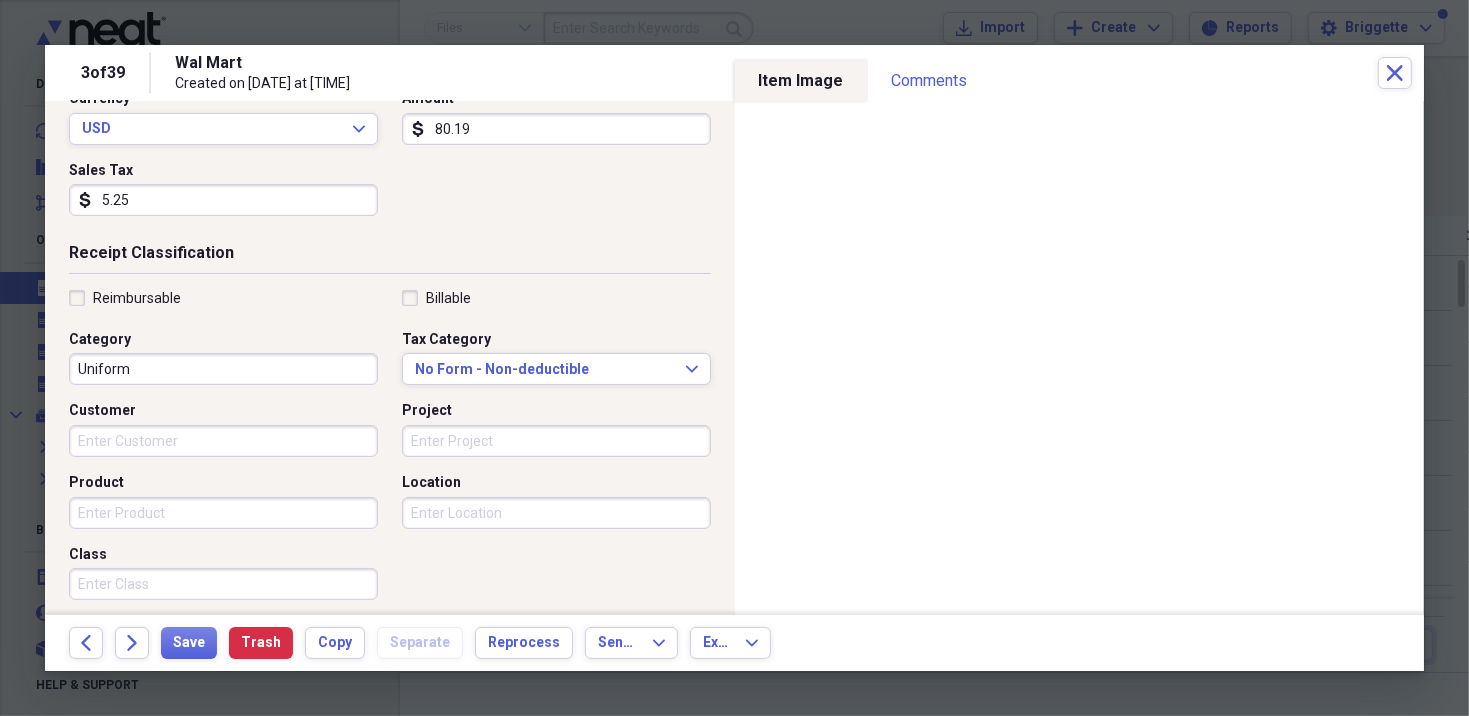 scroll, scrollTop: 400, scrollLeft: 0, axis: vertical 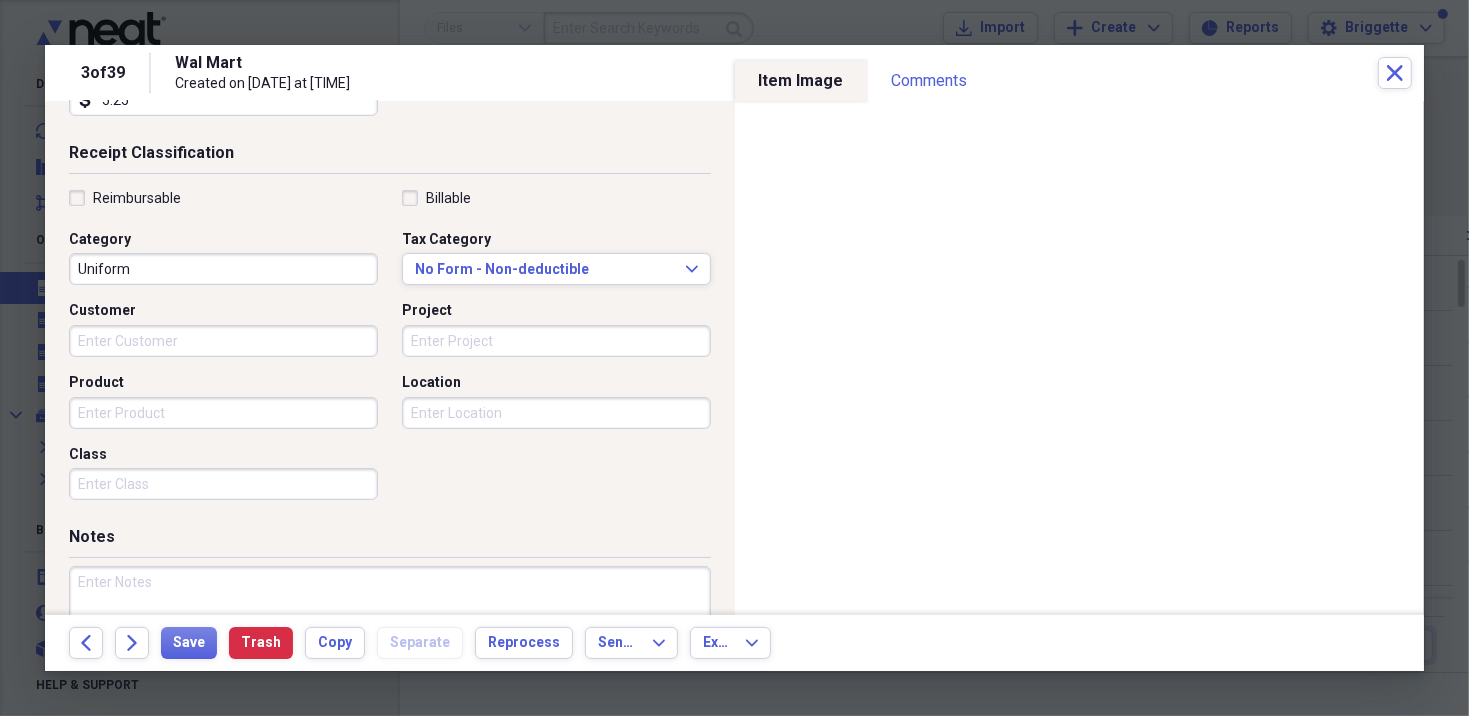 type on "Uniform" 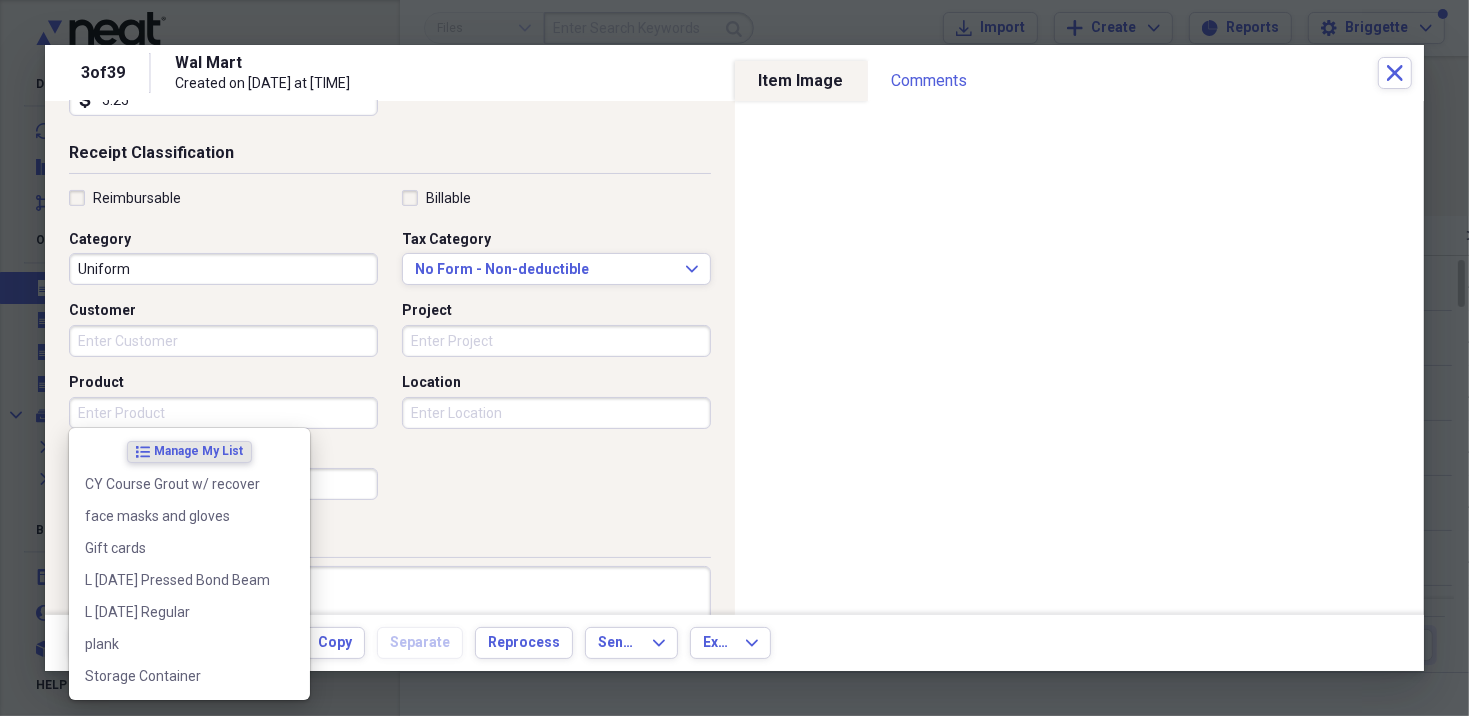 click on "Product" at bounding box center (223, 413) 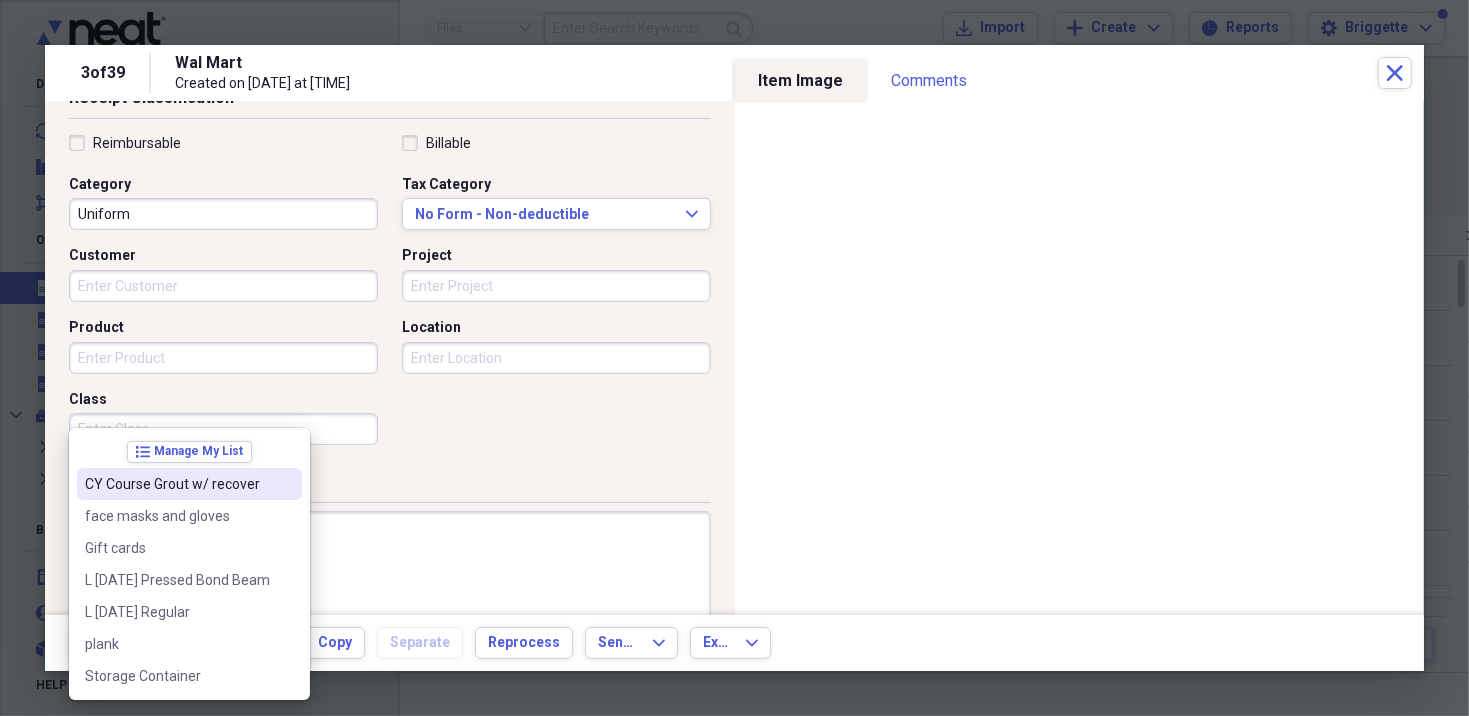 scroll, scrollTop: 504, scrollLeft: 0, axis: vertical 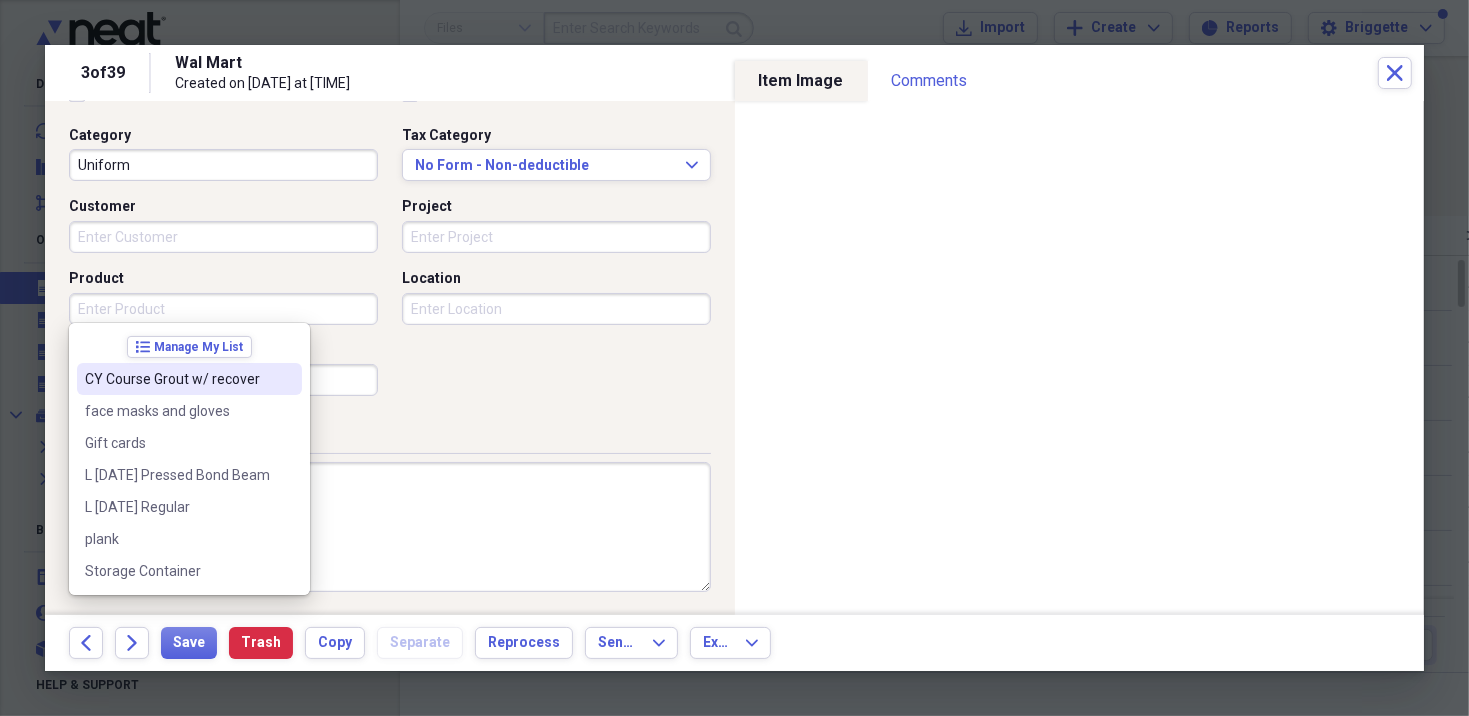 click on "Product" at bounding box center [223, 309] 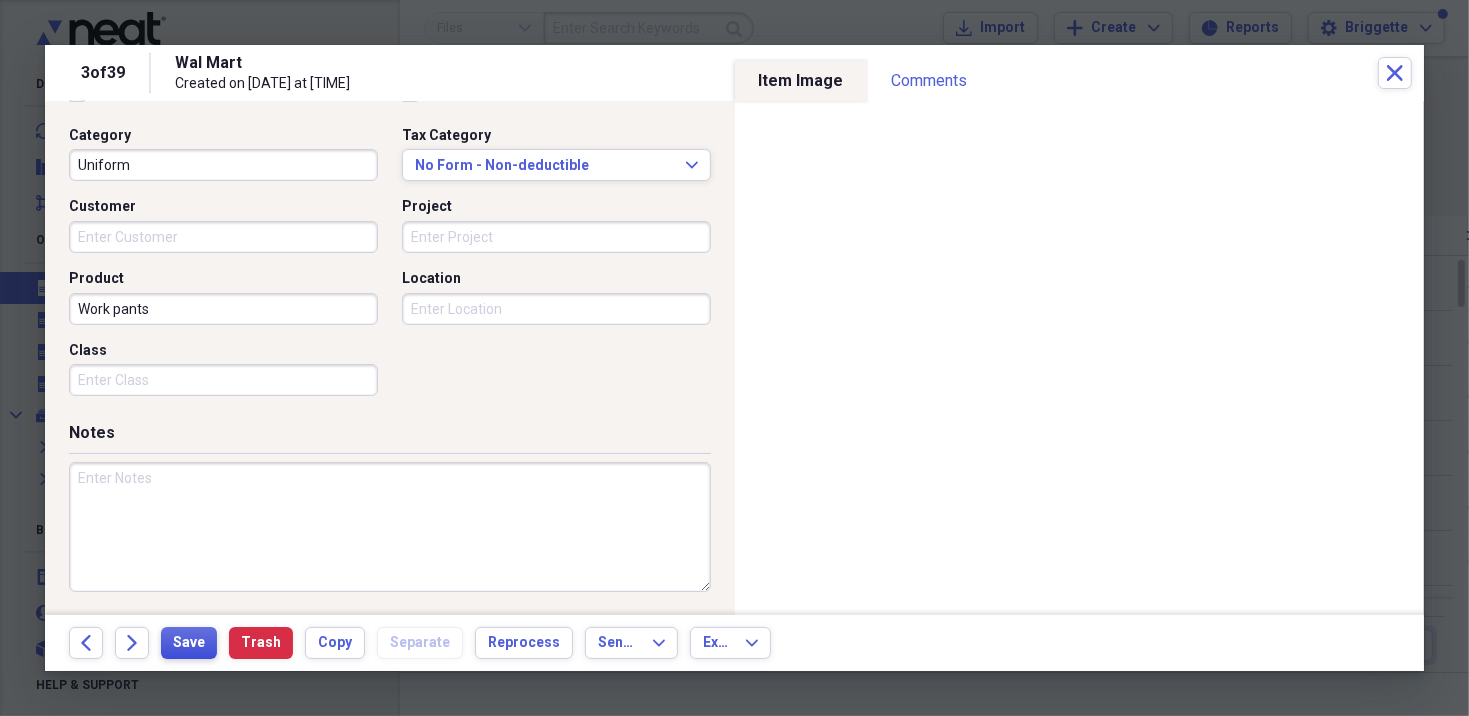 type on "Work pants" 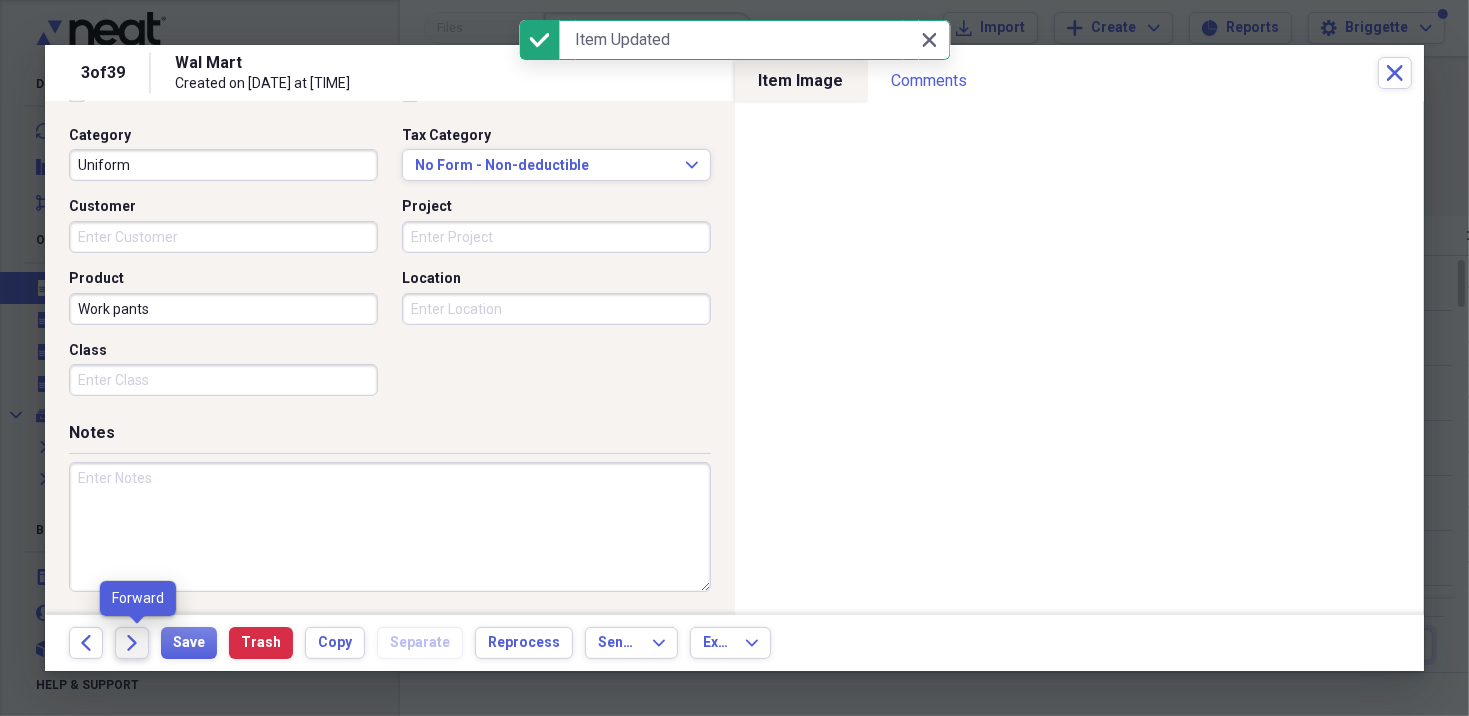 click on "Forward" at bounding box center [132, 643] 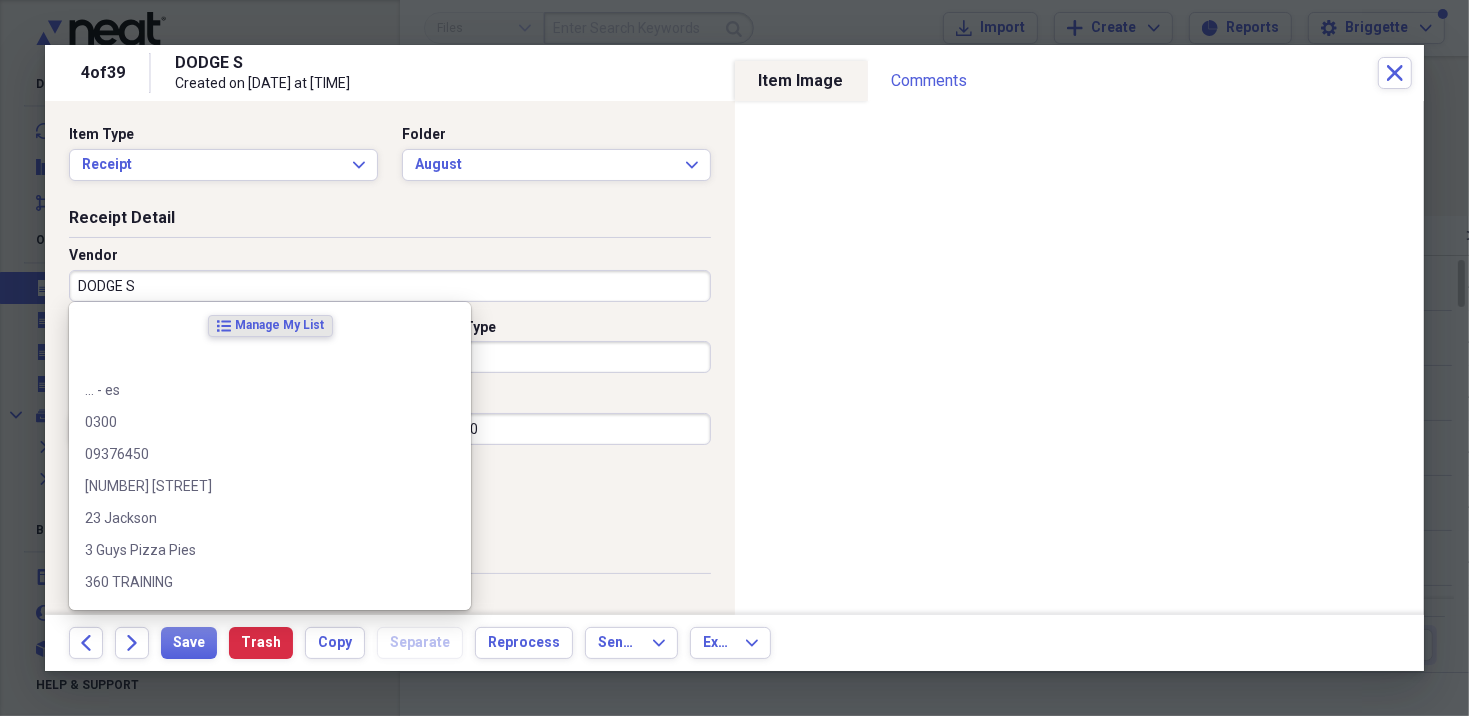 click on "DODGE S" at bounding box center [390, 286] 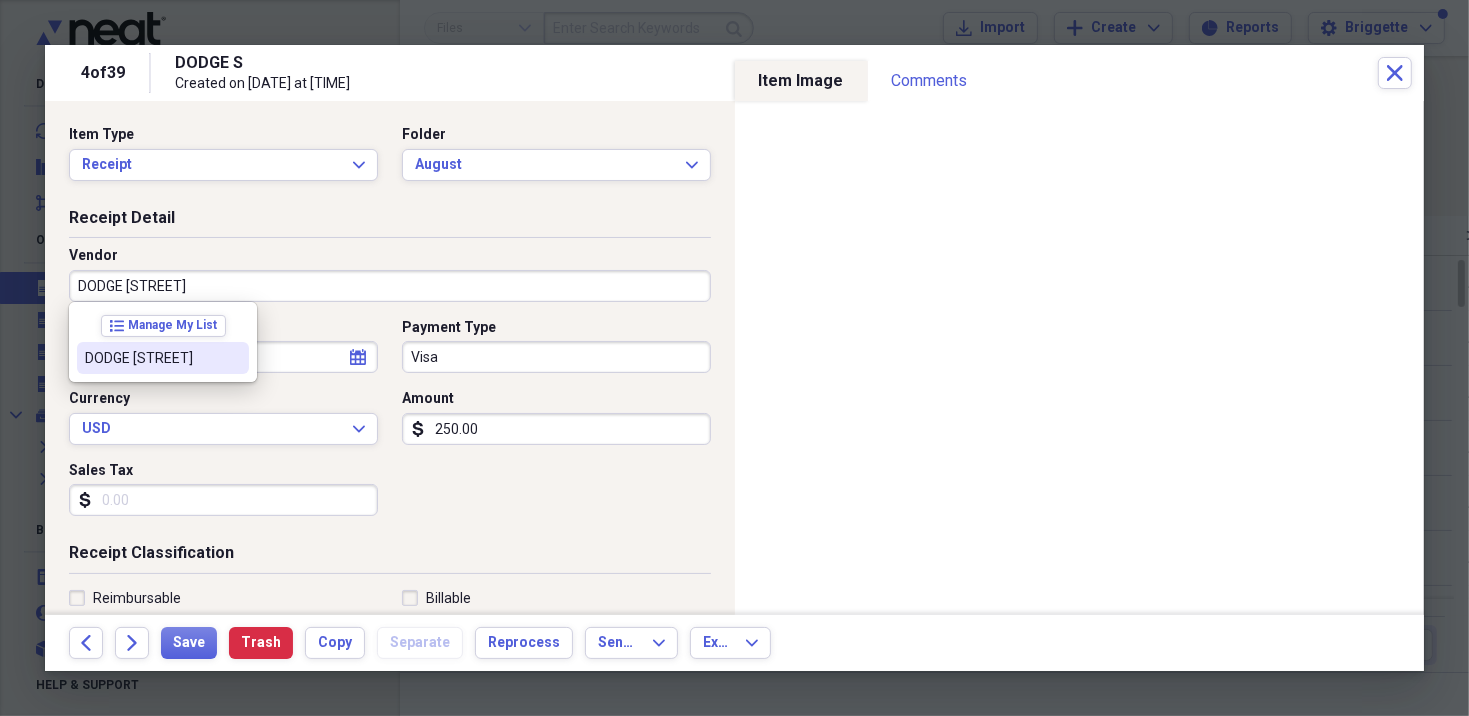 click on "DODGE [STREET]" at bounding box center [163, 358] 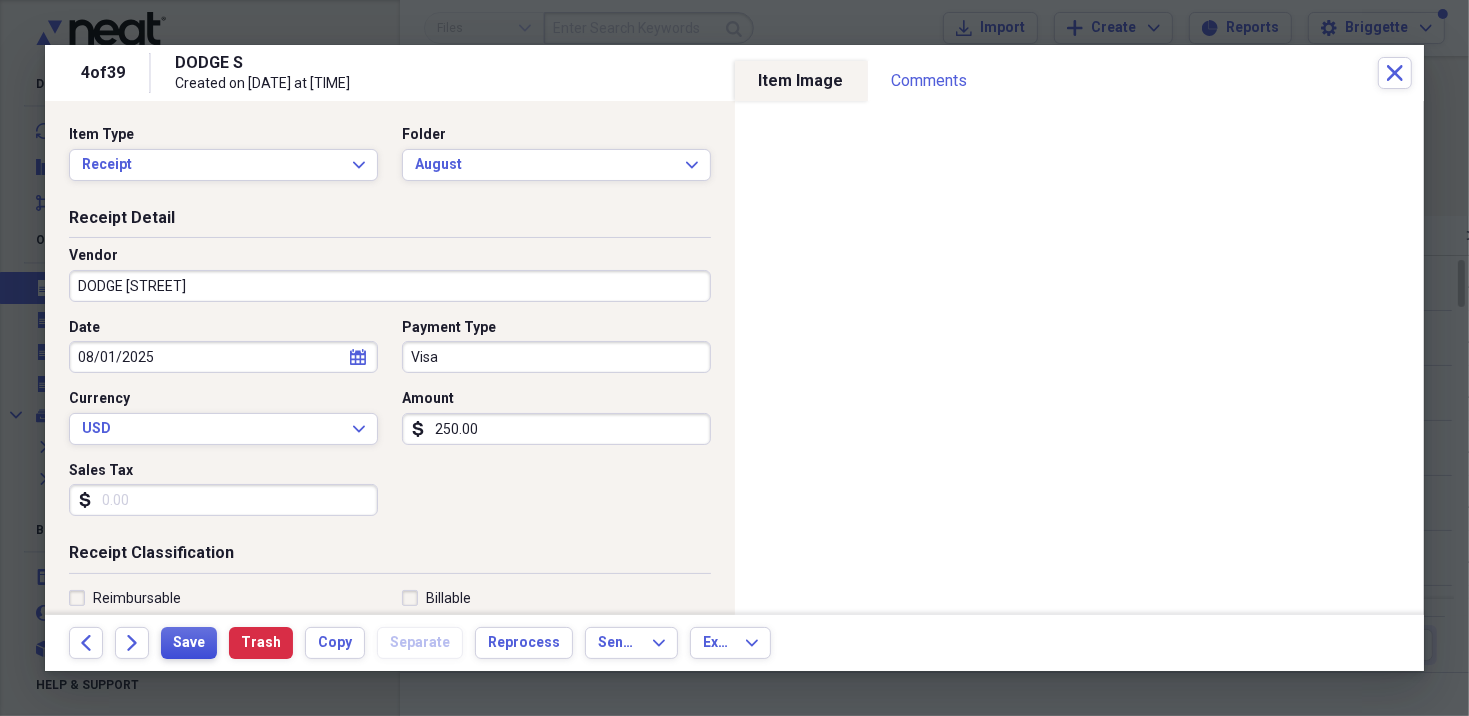 click on "Save" at bounding box center (189, 643) 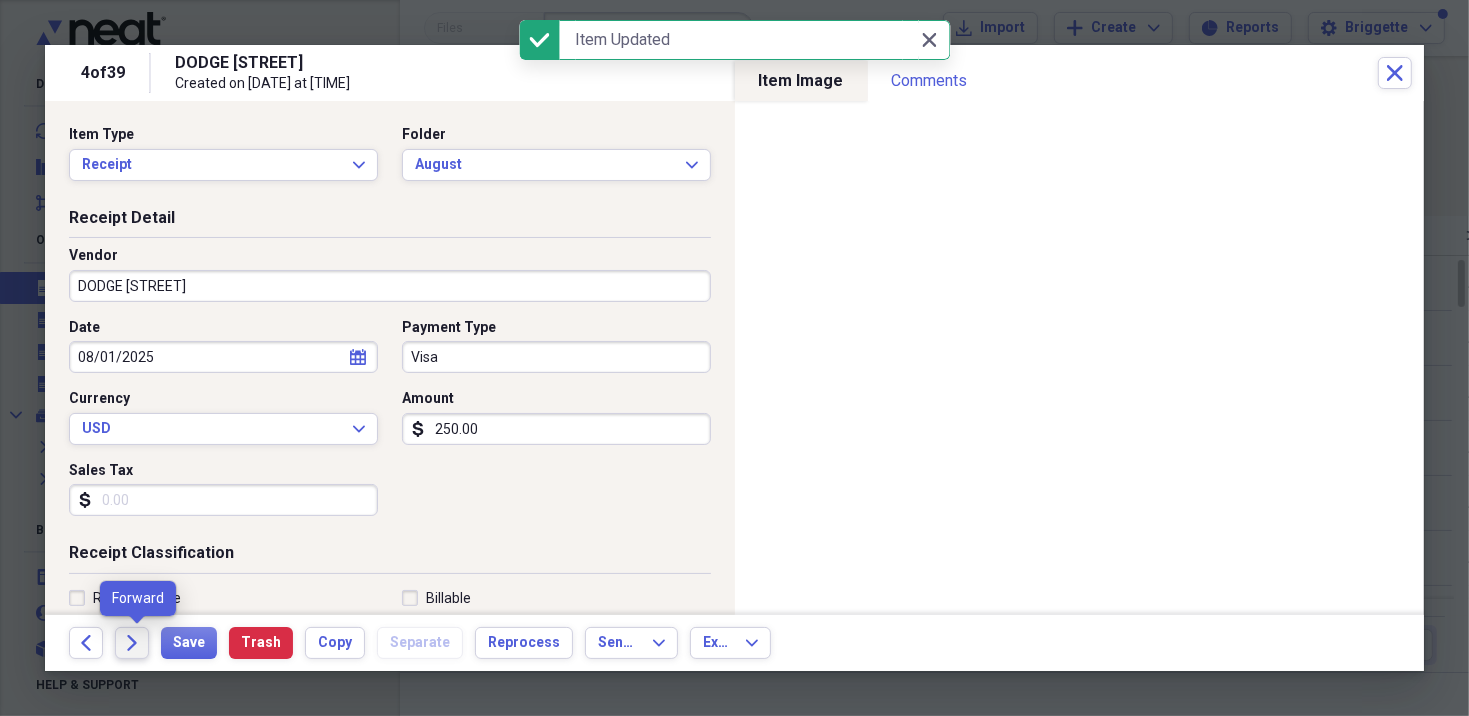 click on "Forward" 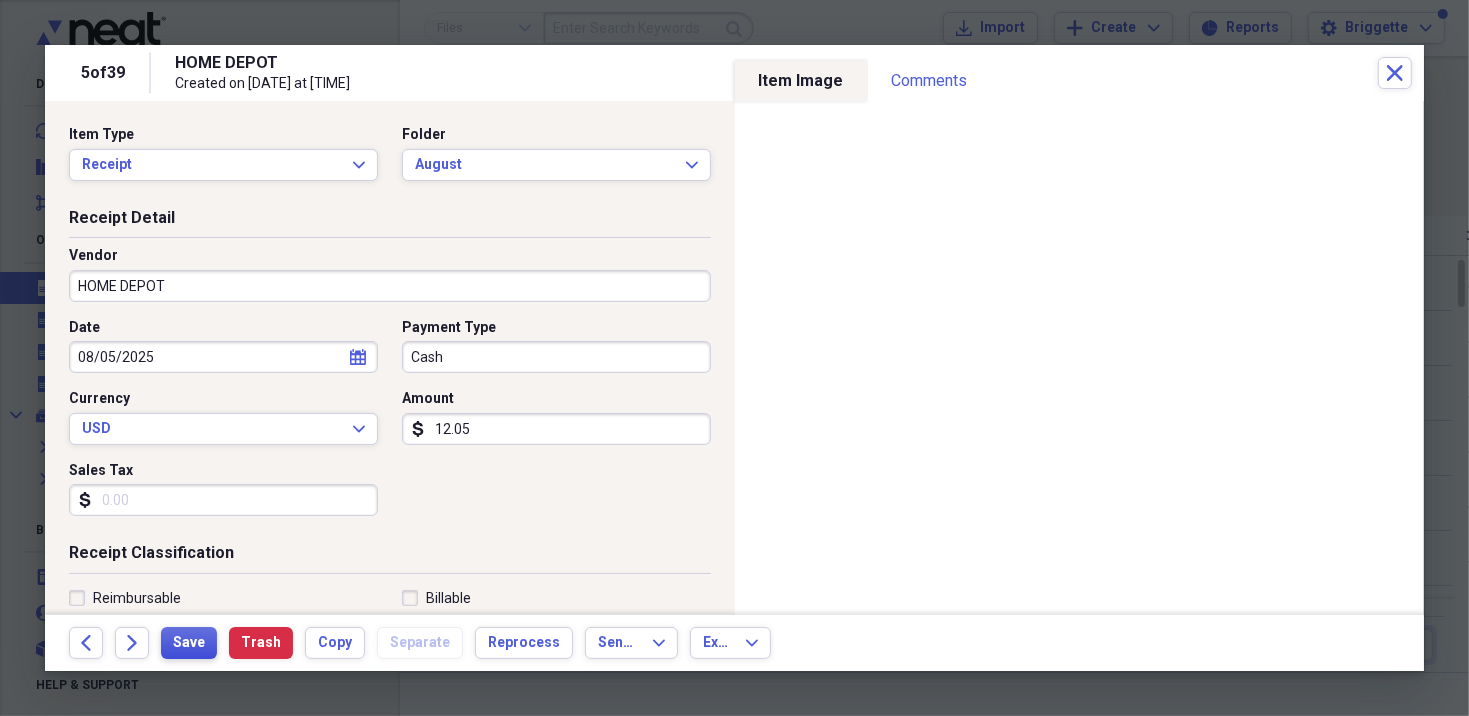click on "Save" at bounding box center [189, 643] 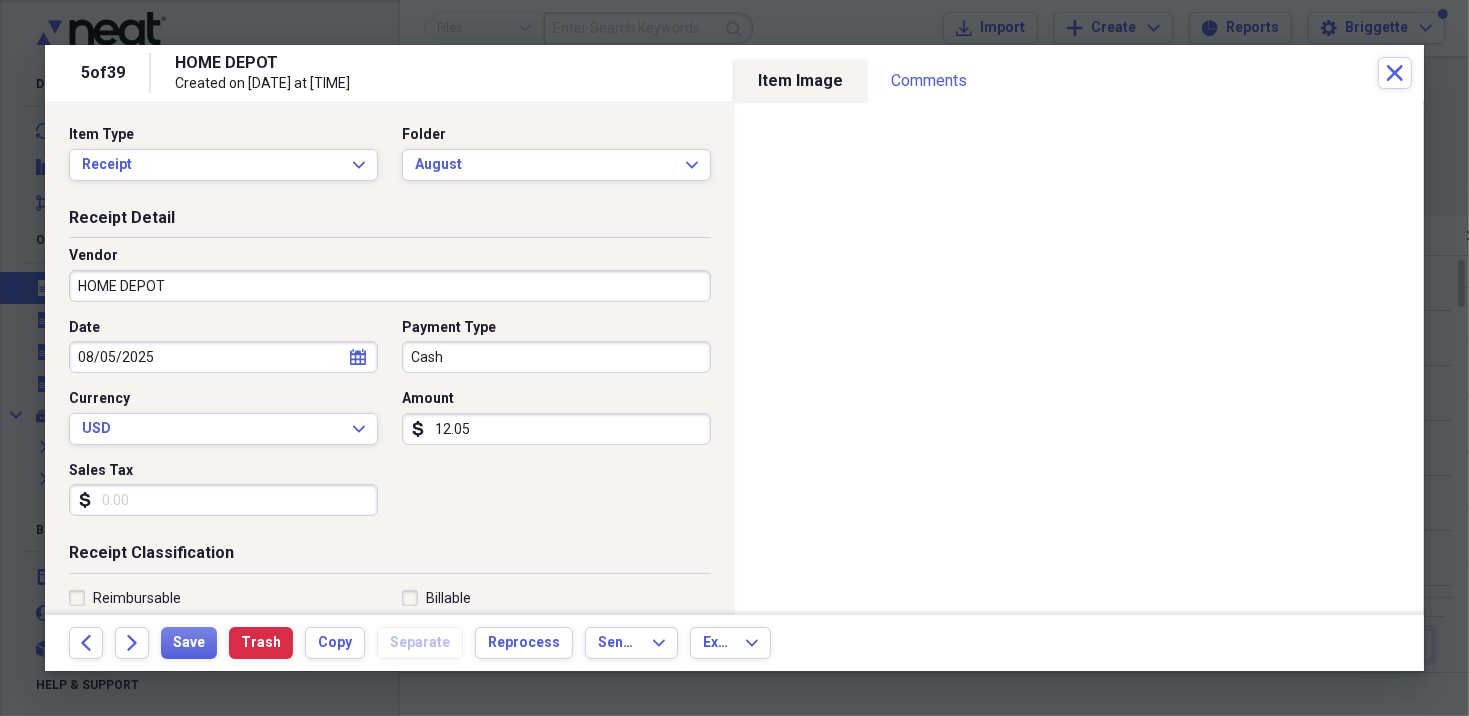 click on "Sales Tax" at bounding box center [223, 500] 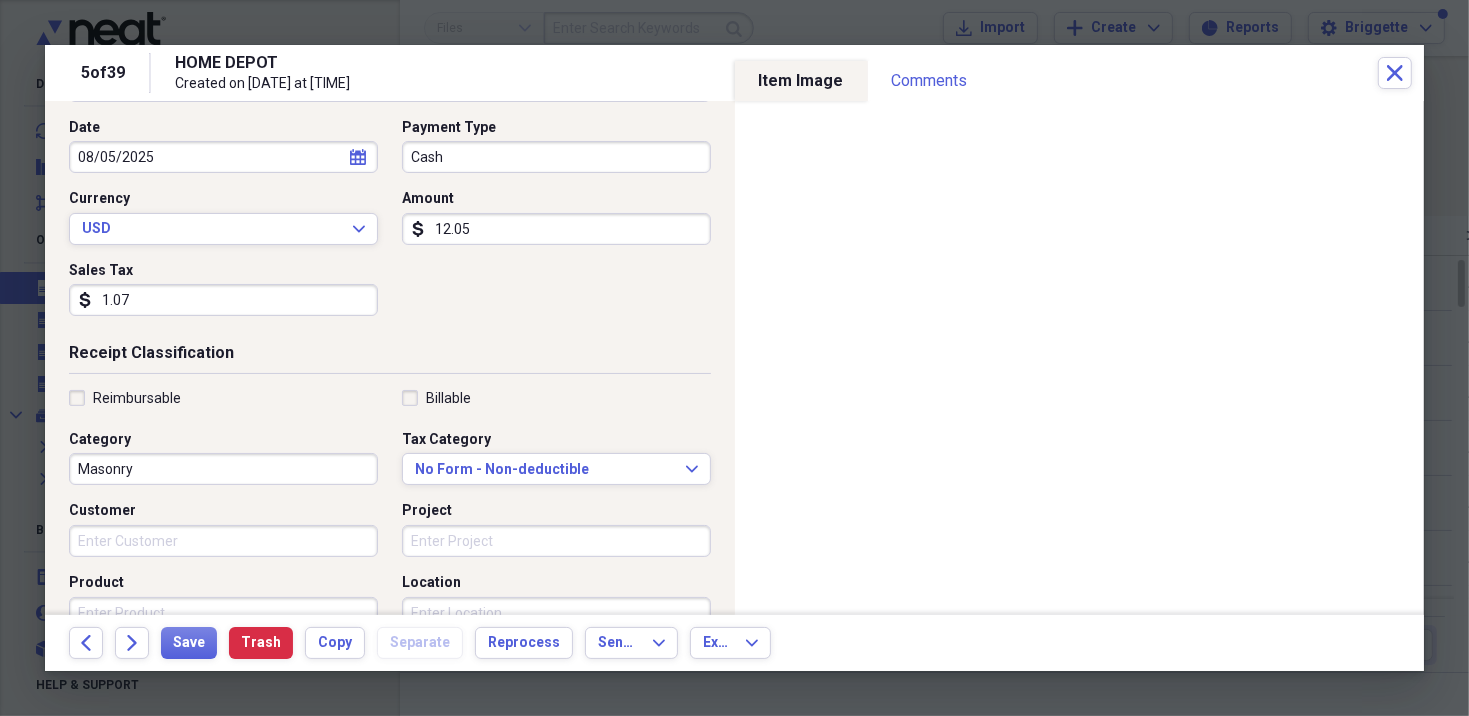 scroll, scrollTop: 300, scrollLeft: 0, axis: vertical 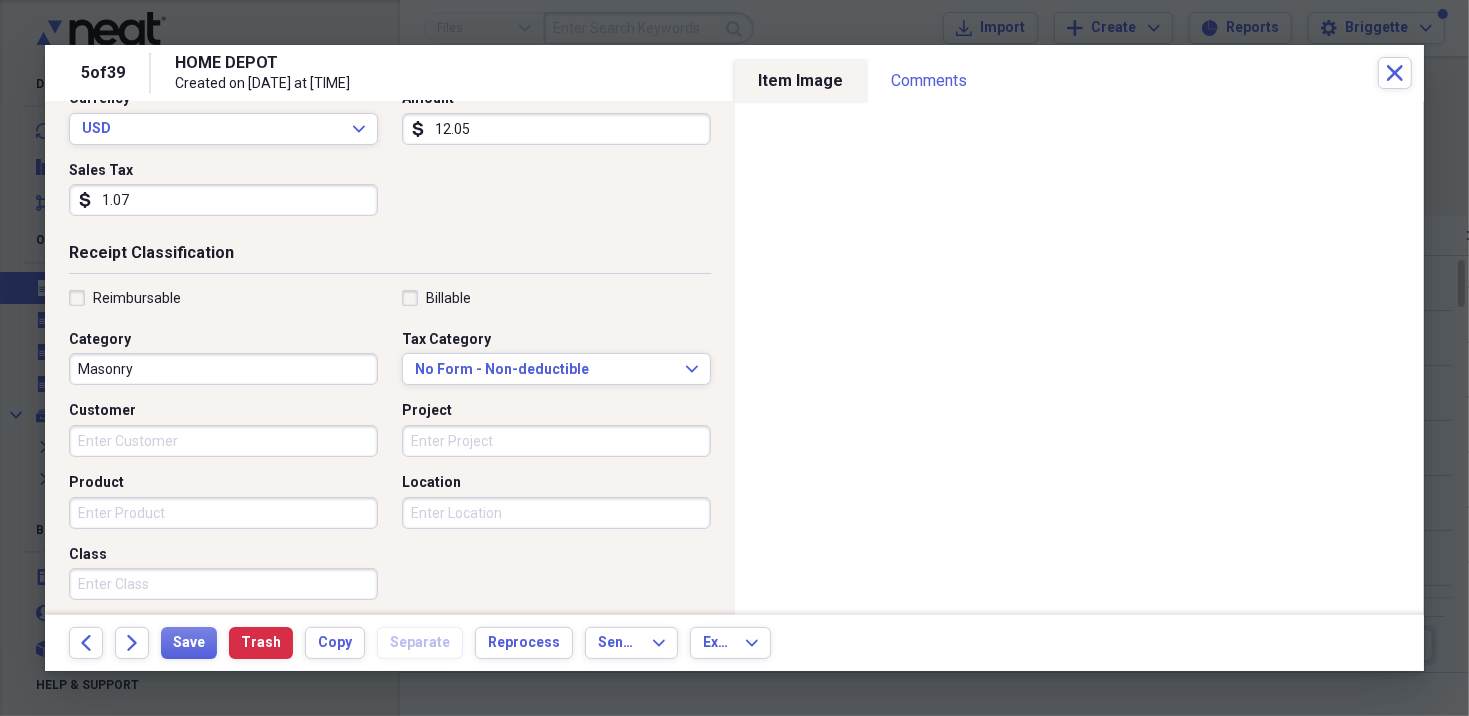 type on "1.07" 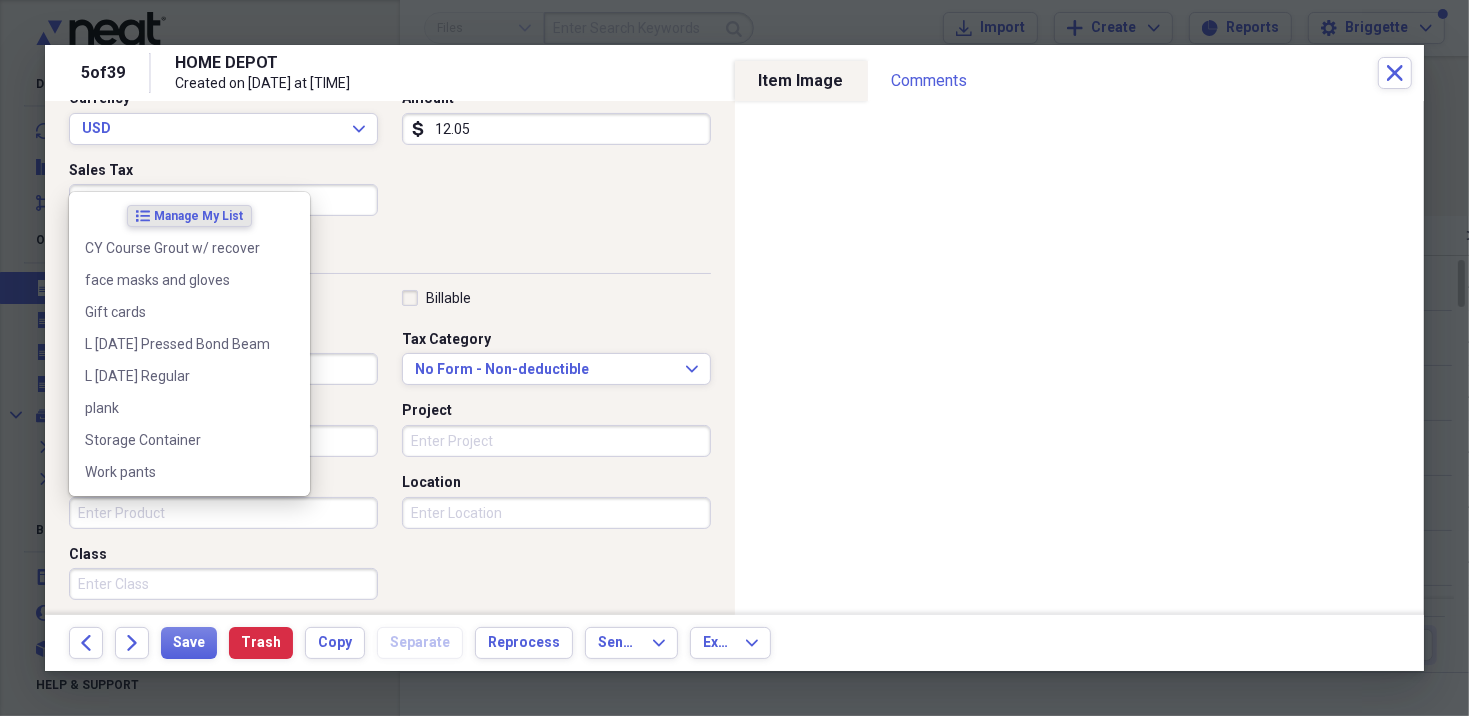 click on "Product" at bounding box center [223, 513] 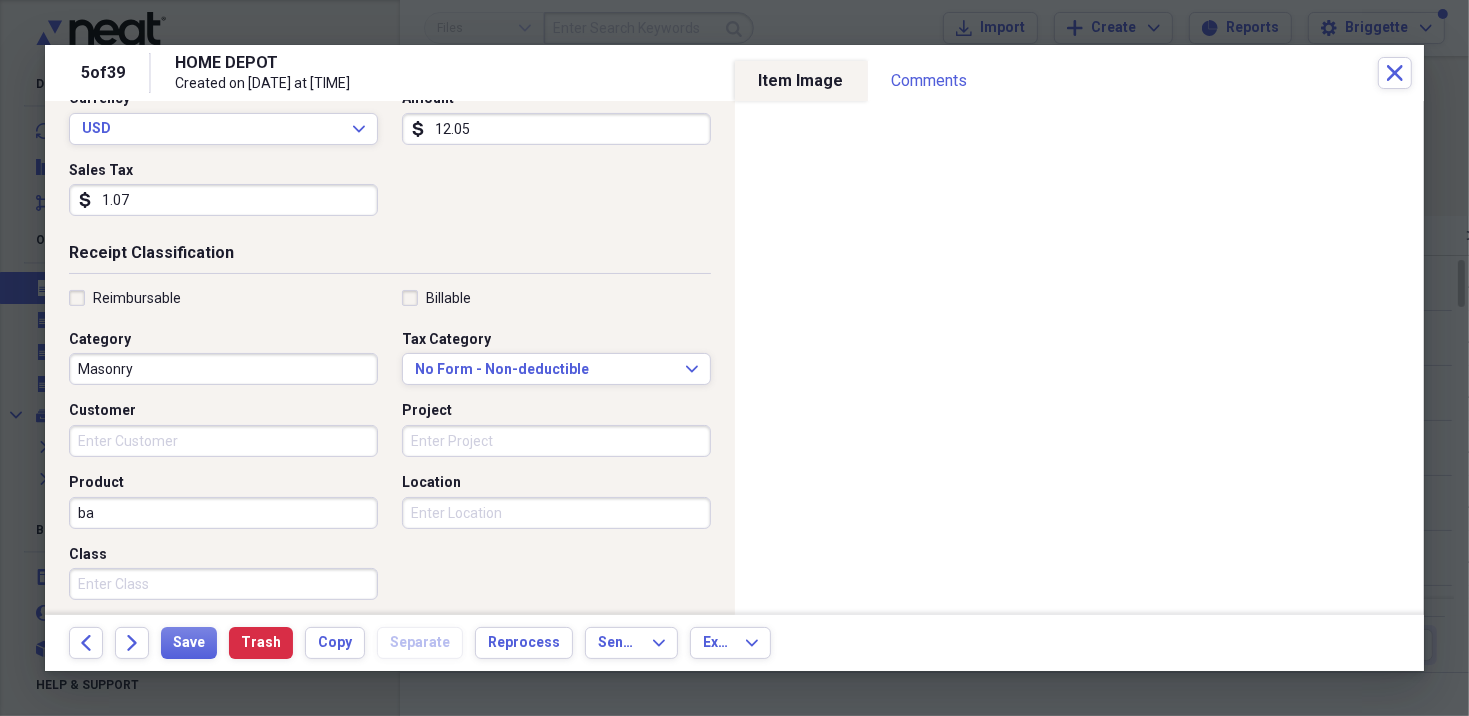 type on "b" 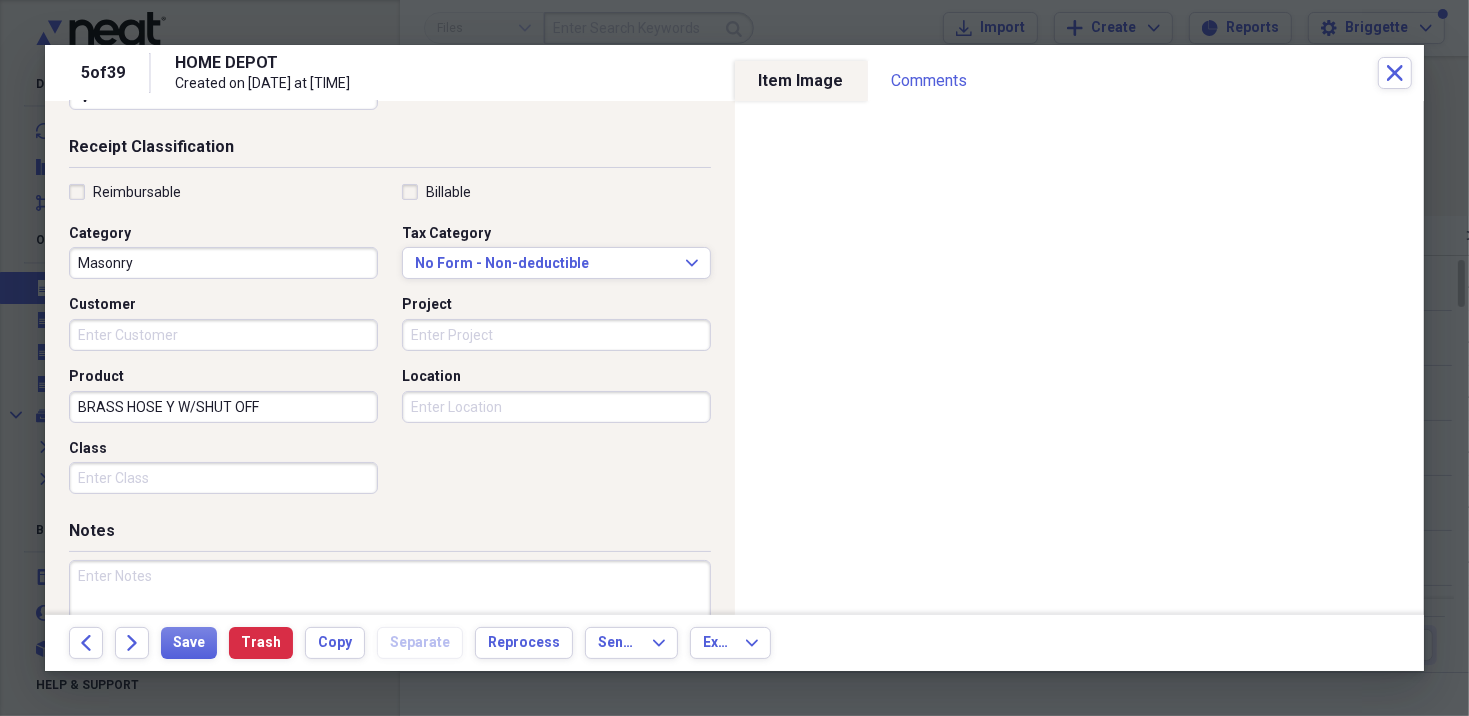 scroll, scrollTop: 500, scrollLeft: 0, axis: vertical 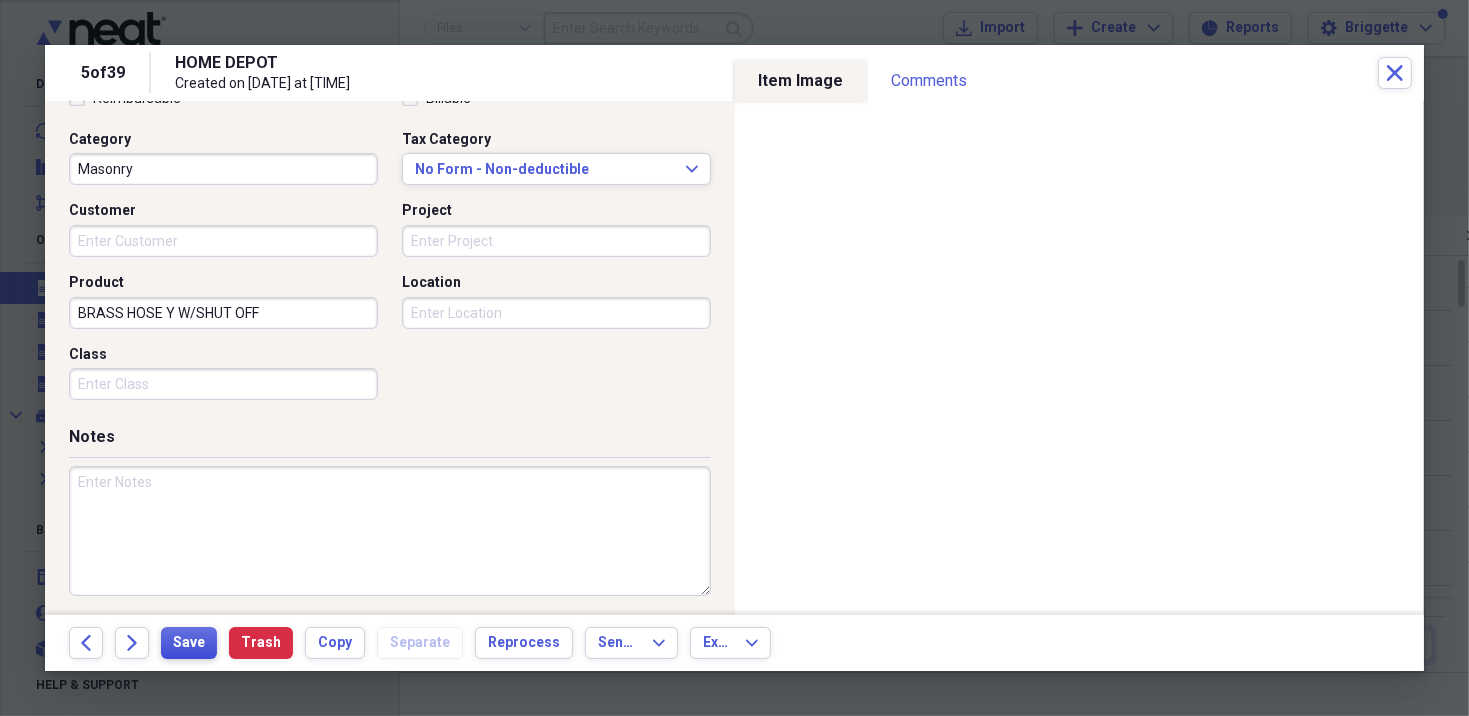 type on "BRASS HOSE Y W/SHUT OFF" 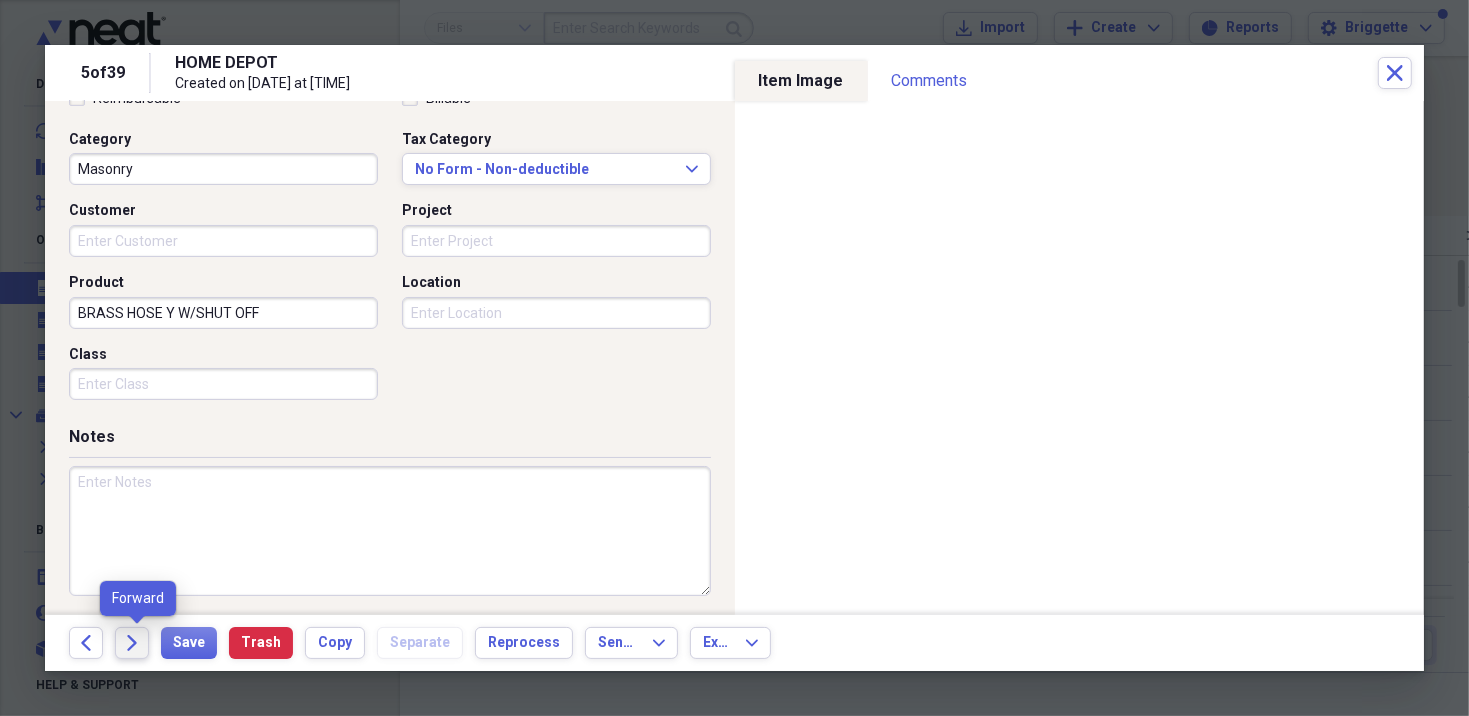 click on "Forward" at bounding box center (132, 643) 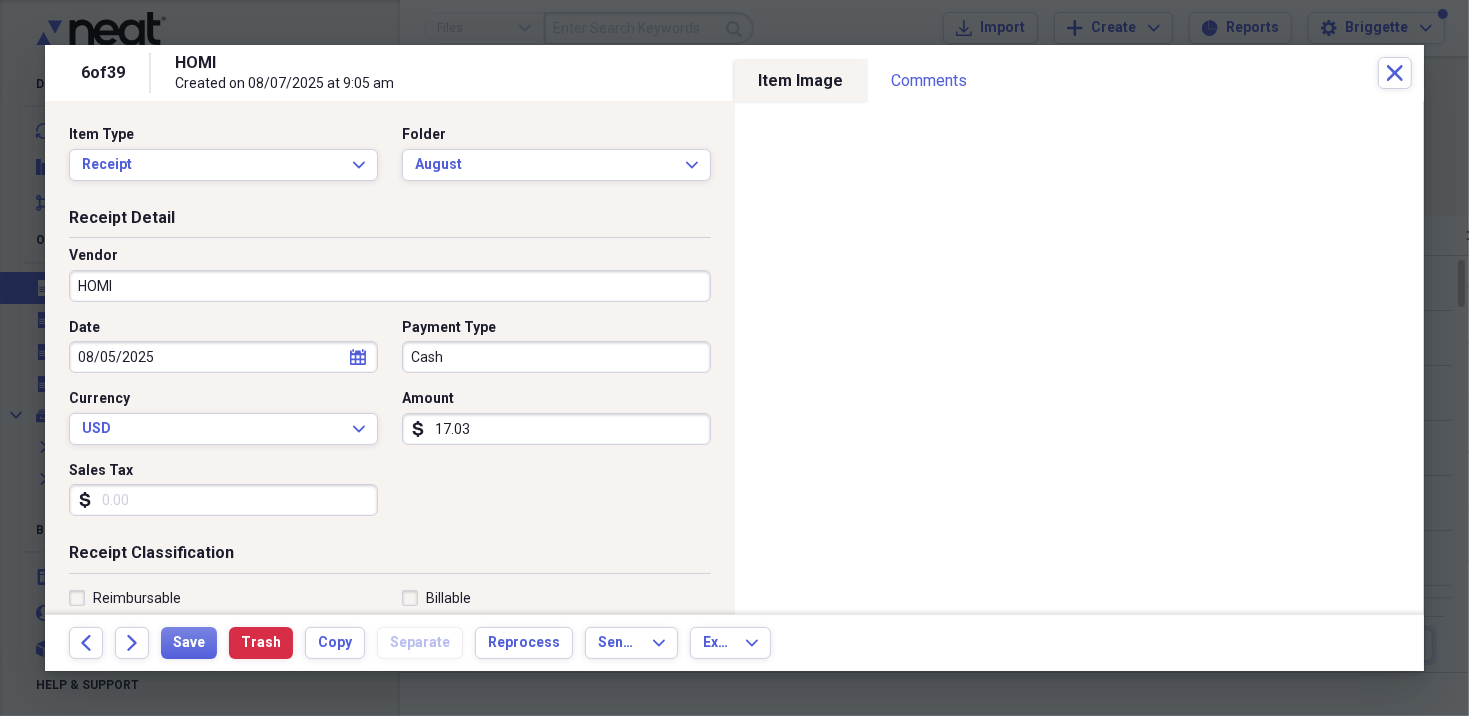 click on "Sales Tax" at bounding box center [223, 500] 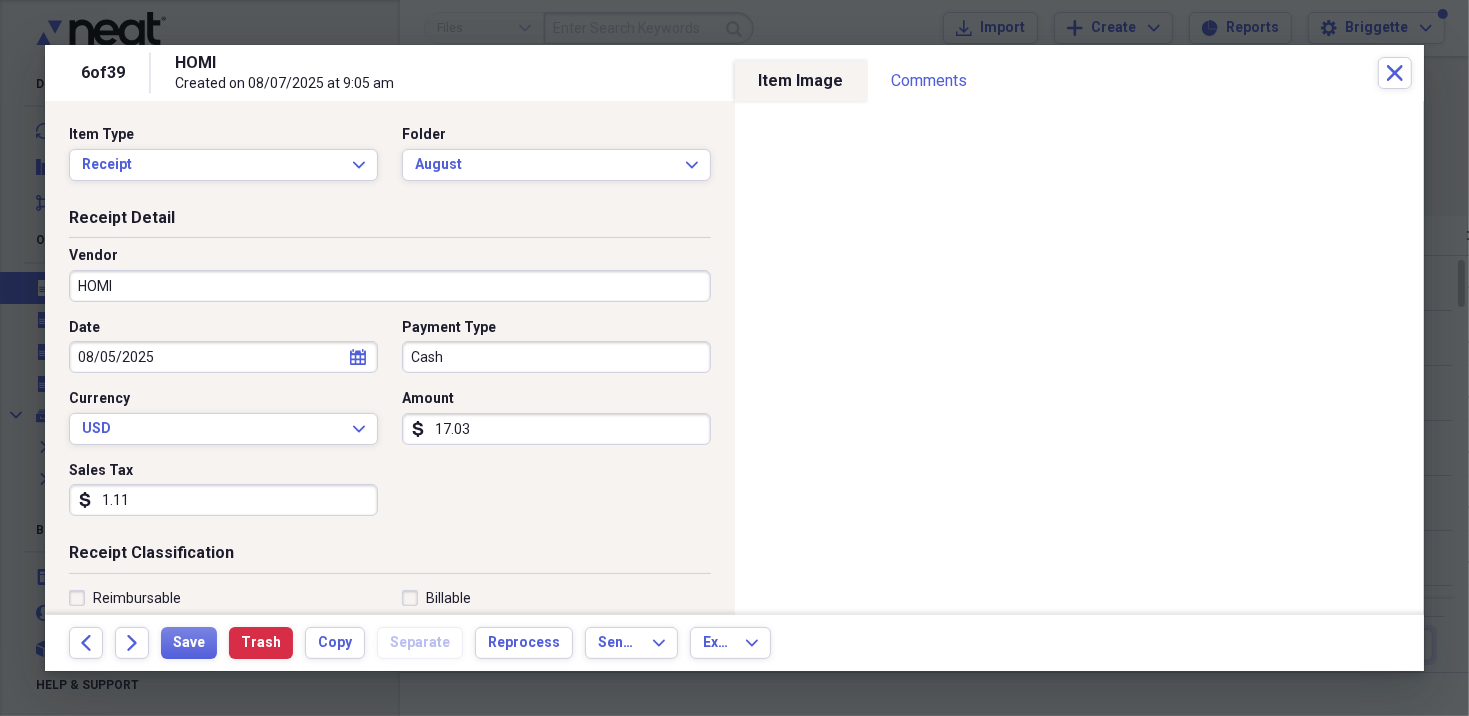 type on "1.11" 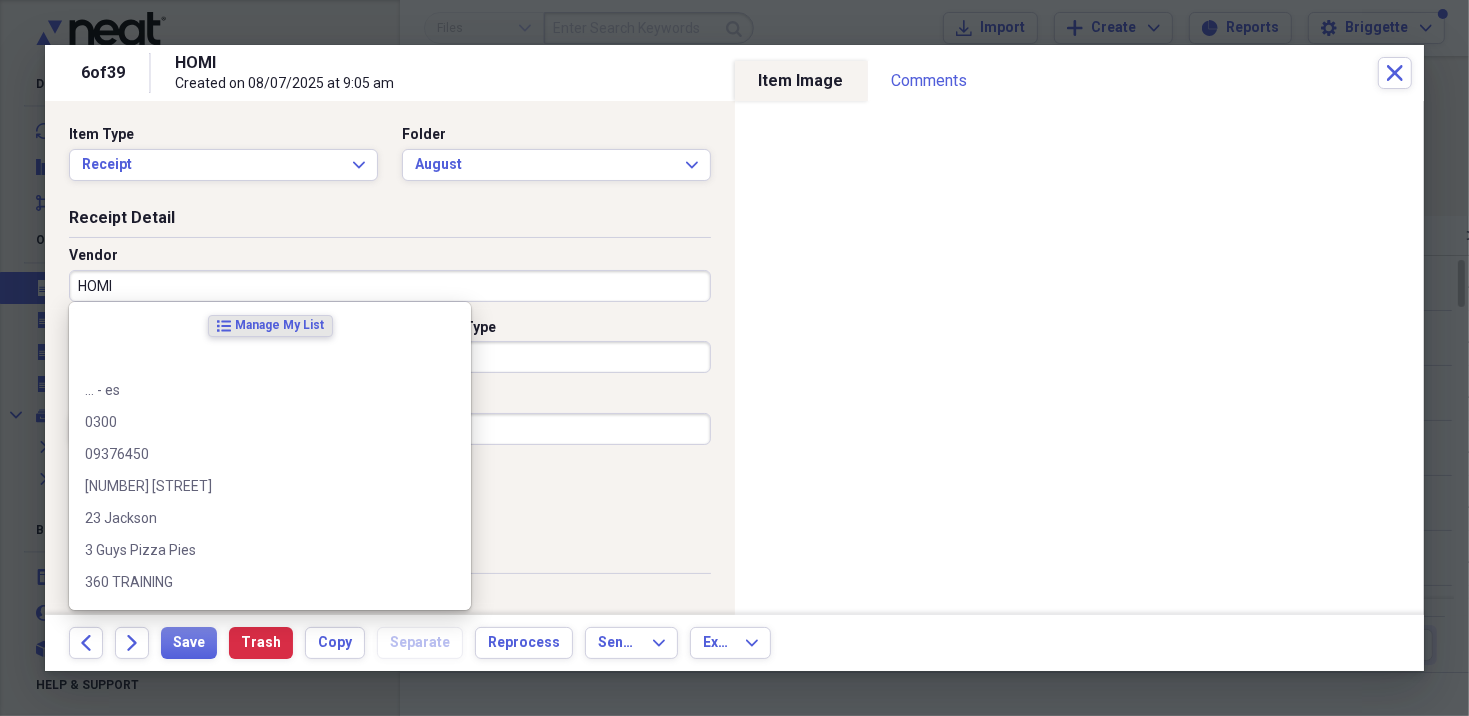 click on "HOMI" at bounding box center [390, 286] 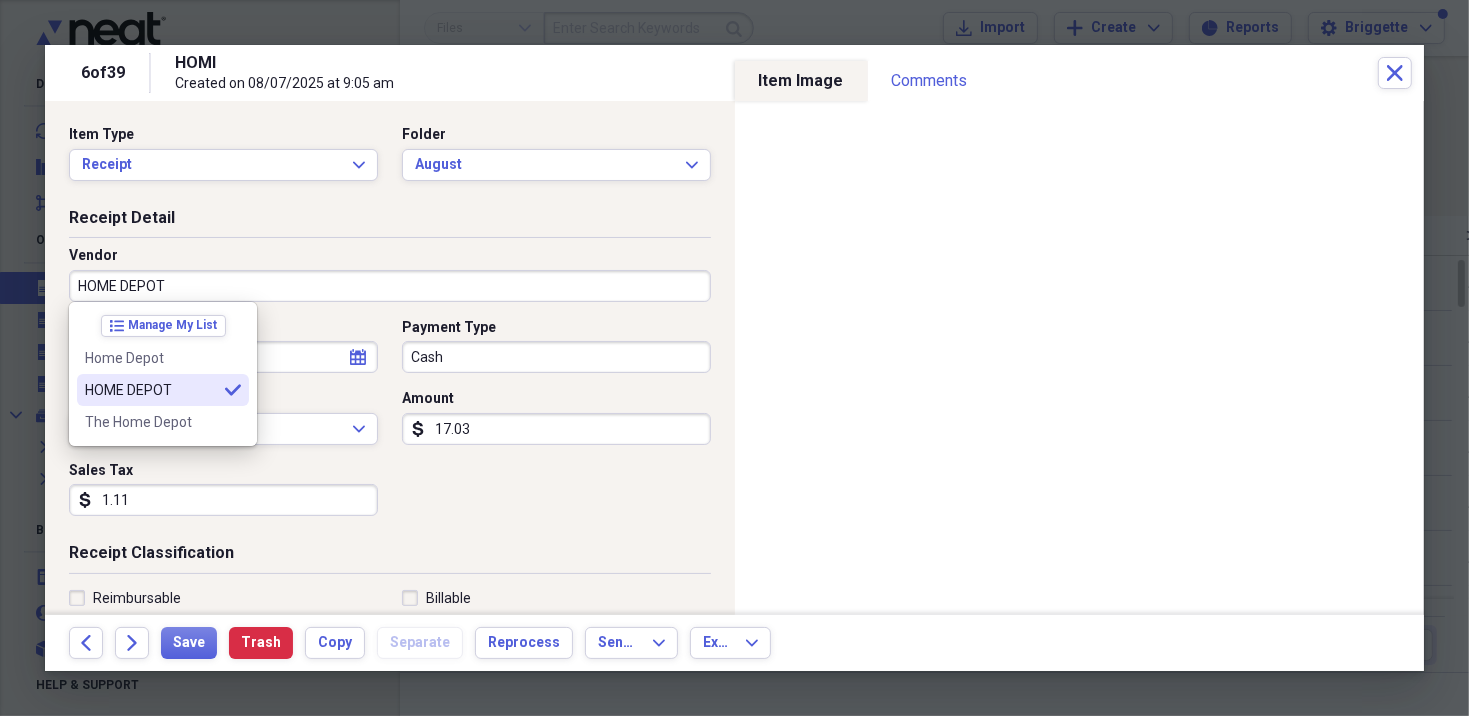 type on "HOME DEPOT" 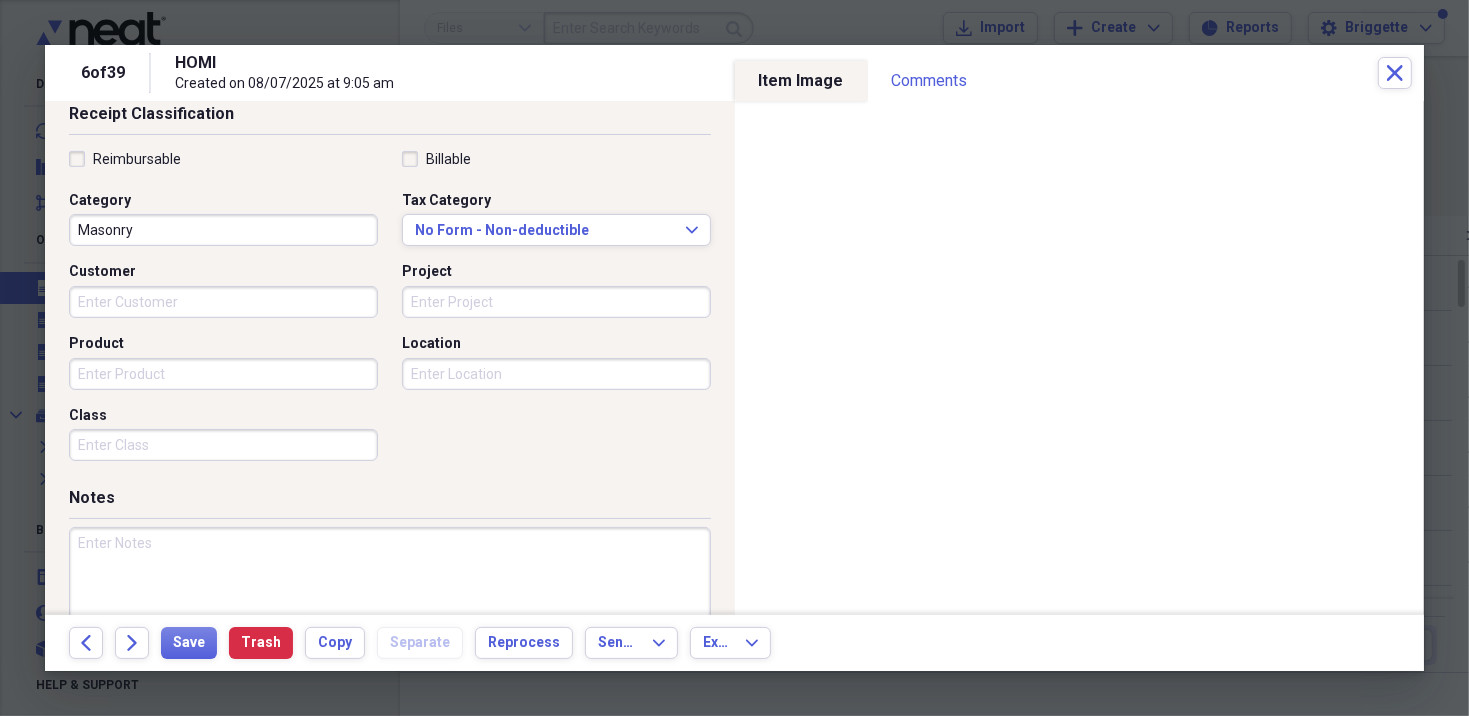scroll, scrollTop: 500, scrollLeft: 0, axis: vertical 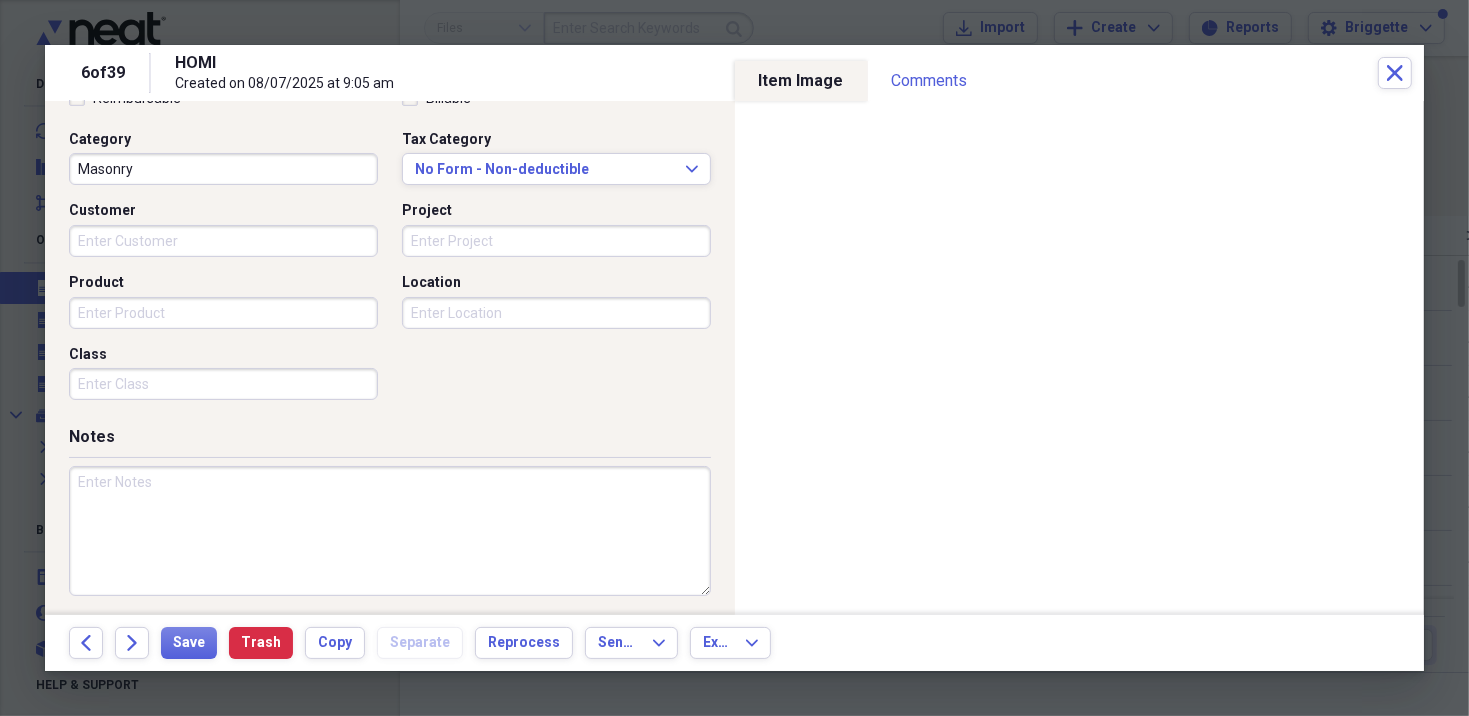 click on "Product" at bounding box center [223, 313] 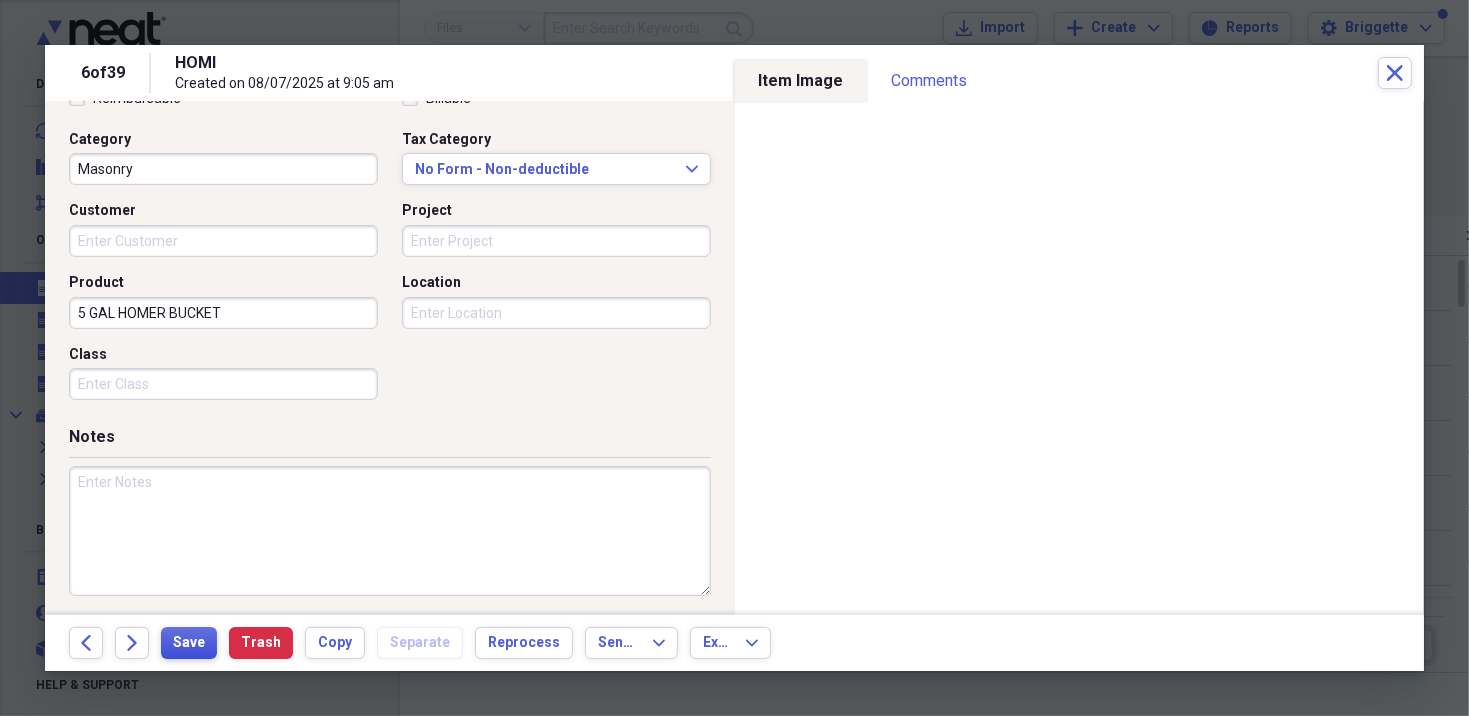type on "5 GAL HOMER BUCKET" 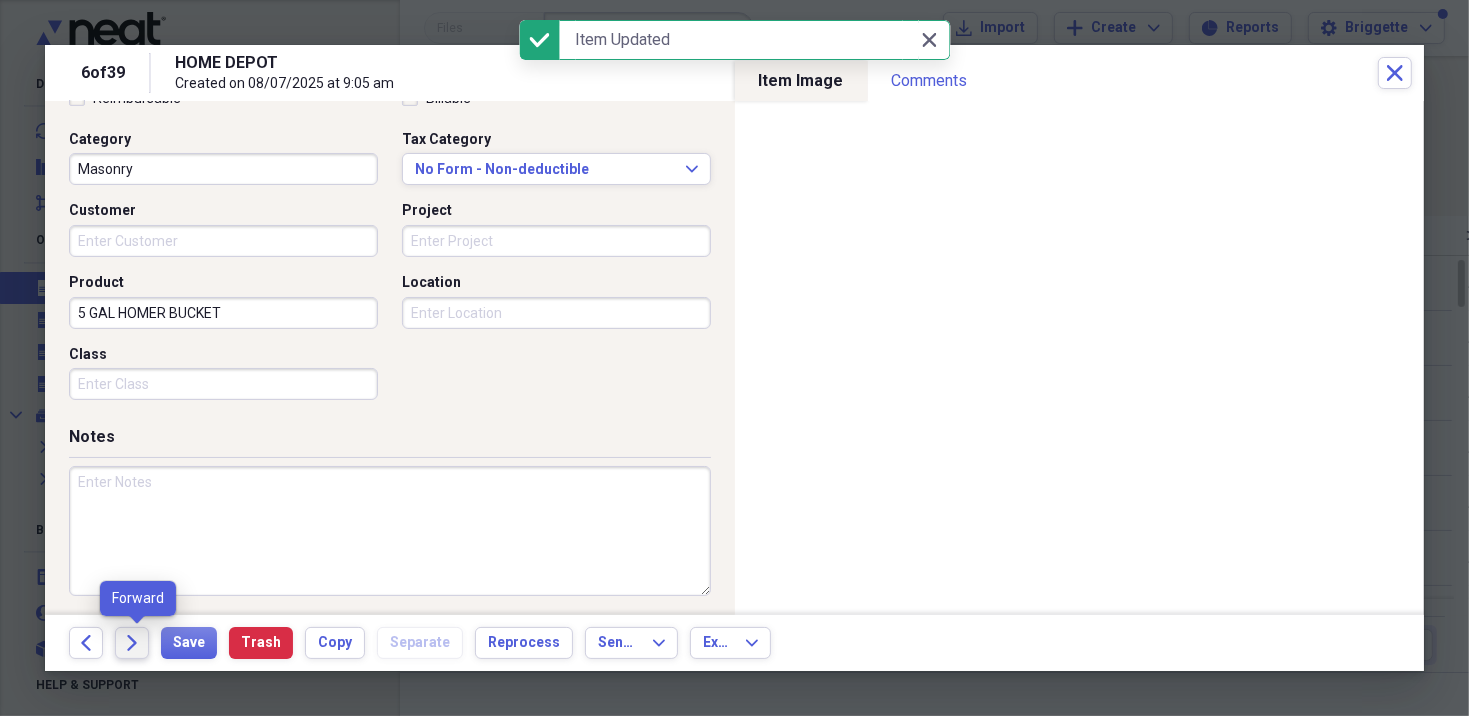 click on "Forward" at bounding box center [132, 643] 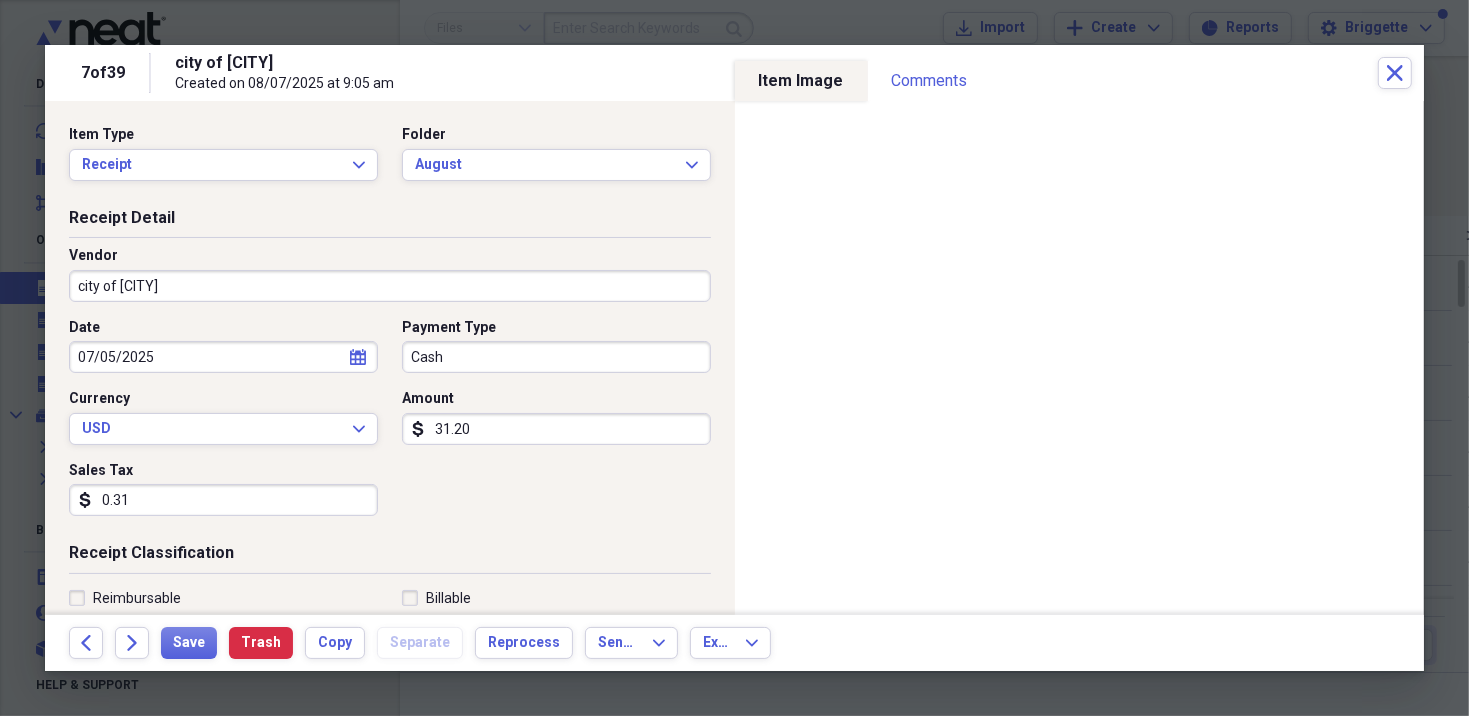 click on "0.31" at bounding box center (223, 500) 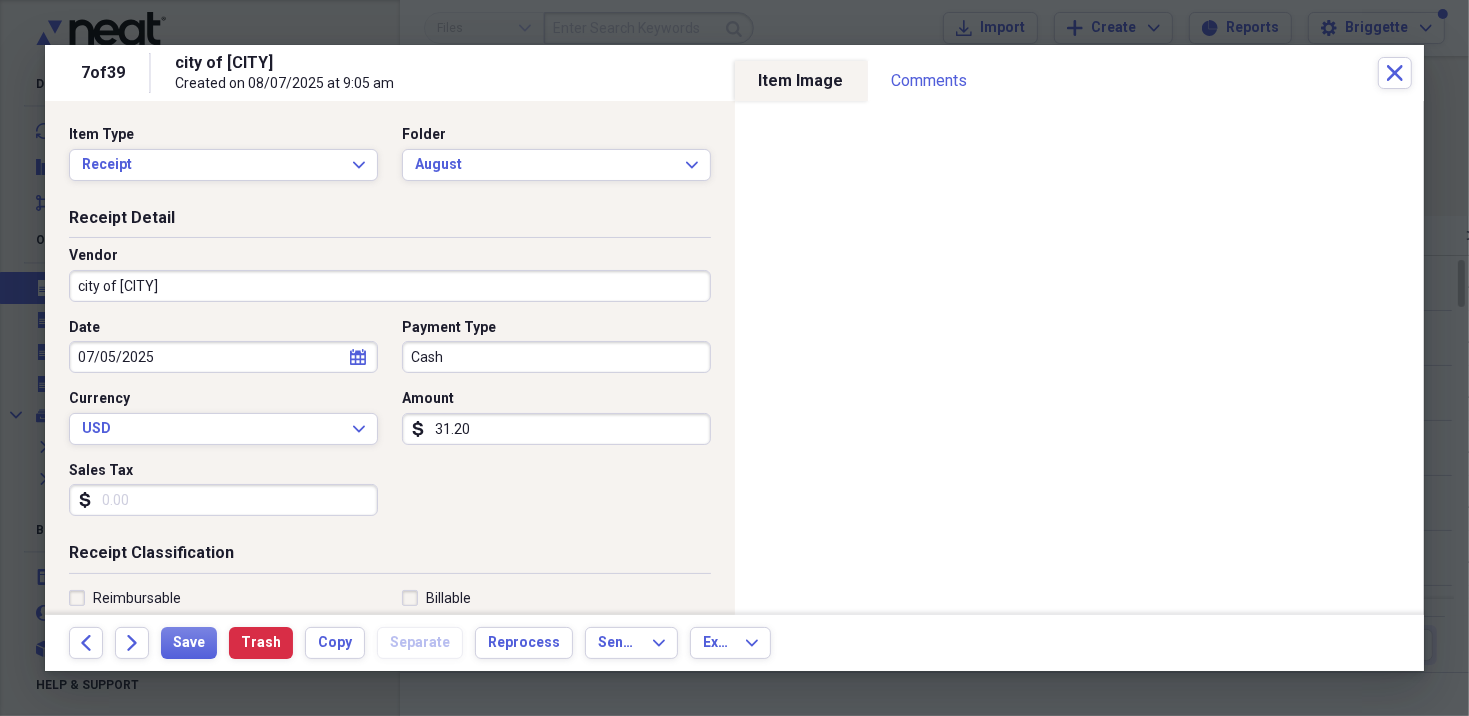 type 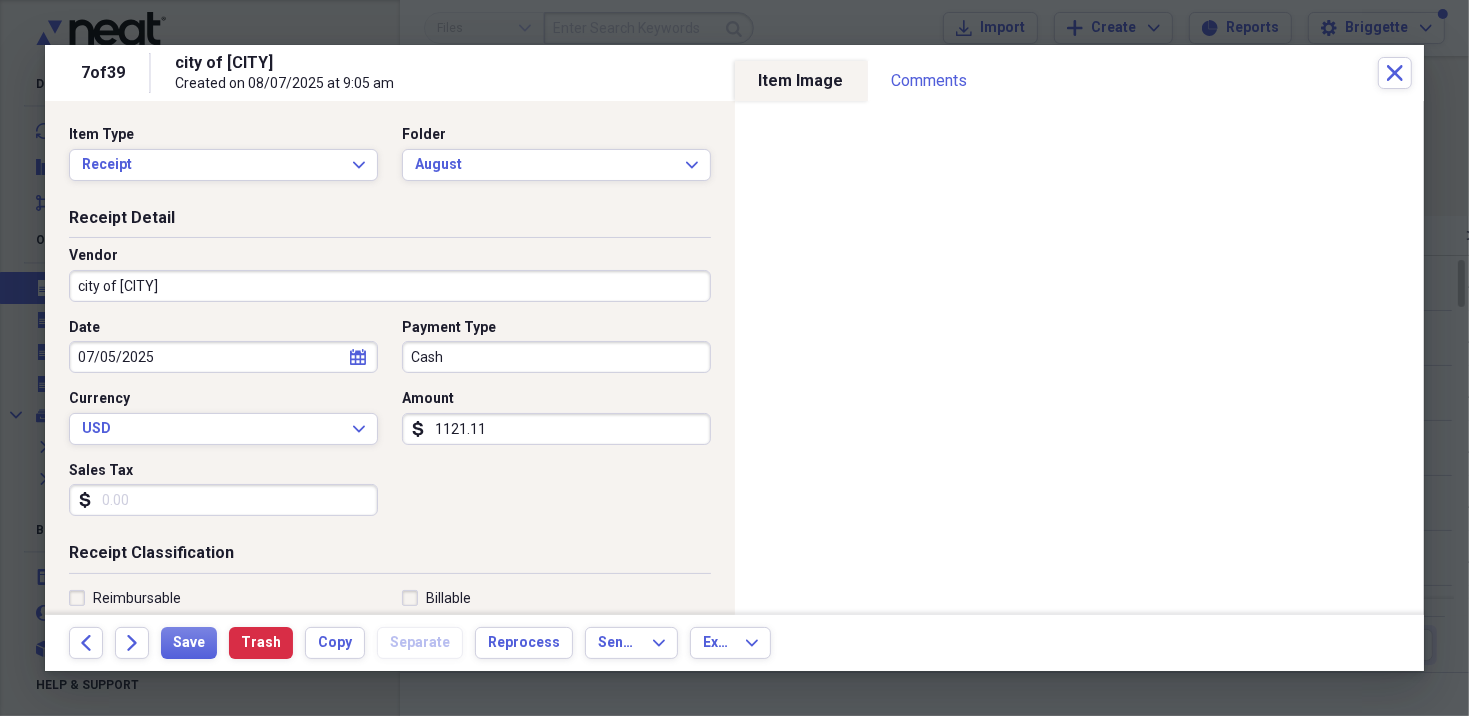 type on "1121.11" 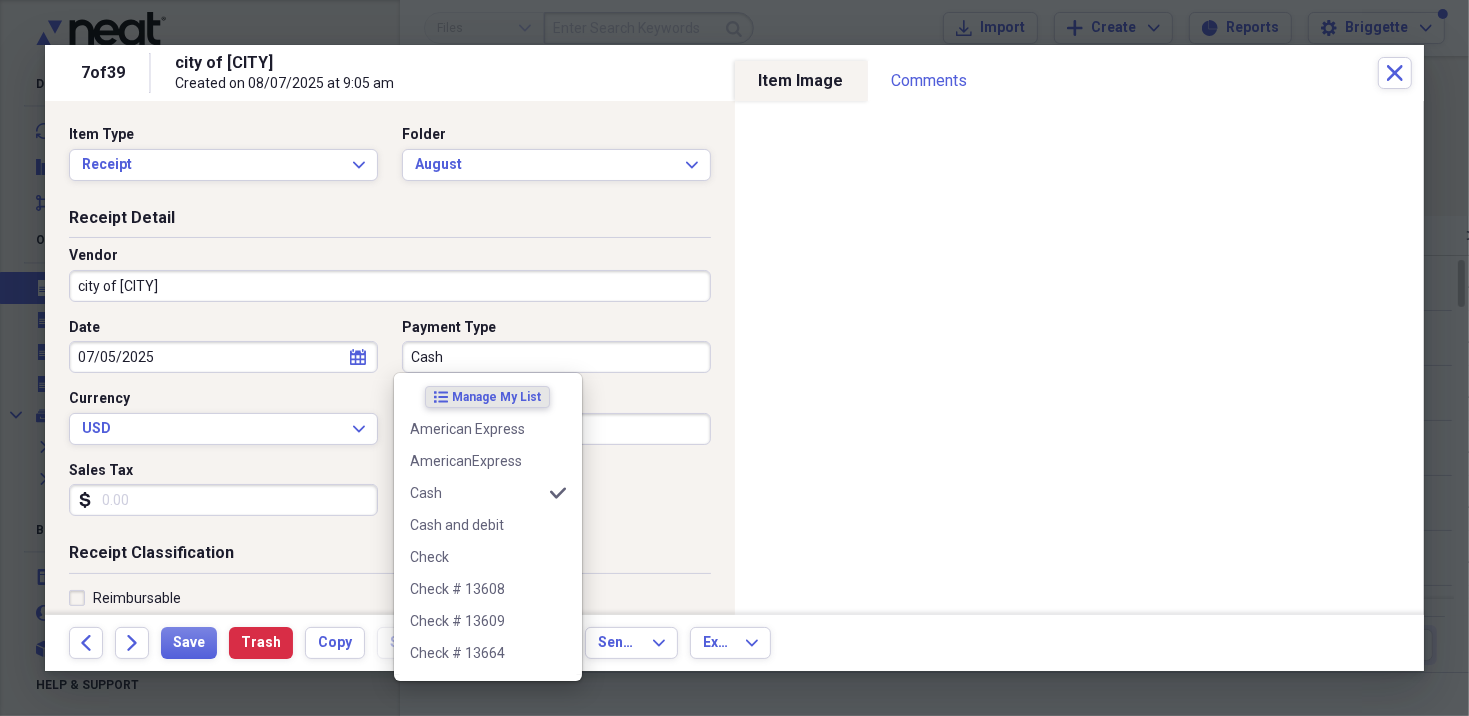 click on "Cash" at bounding box center (556, 357) 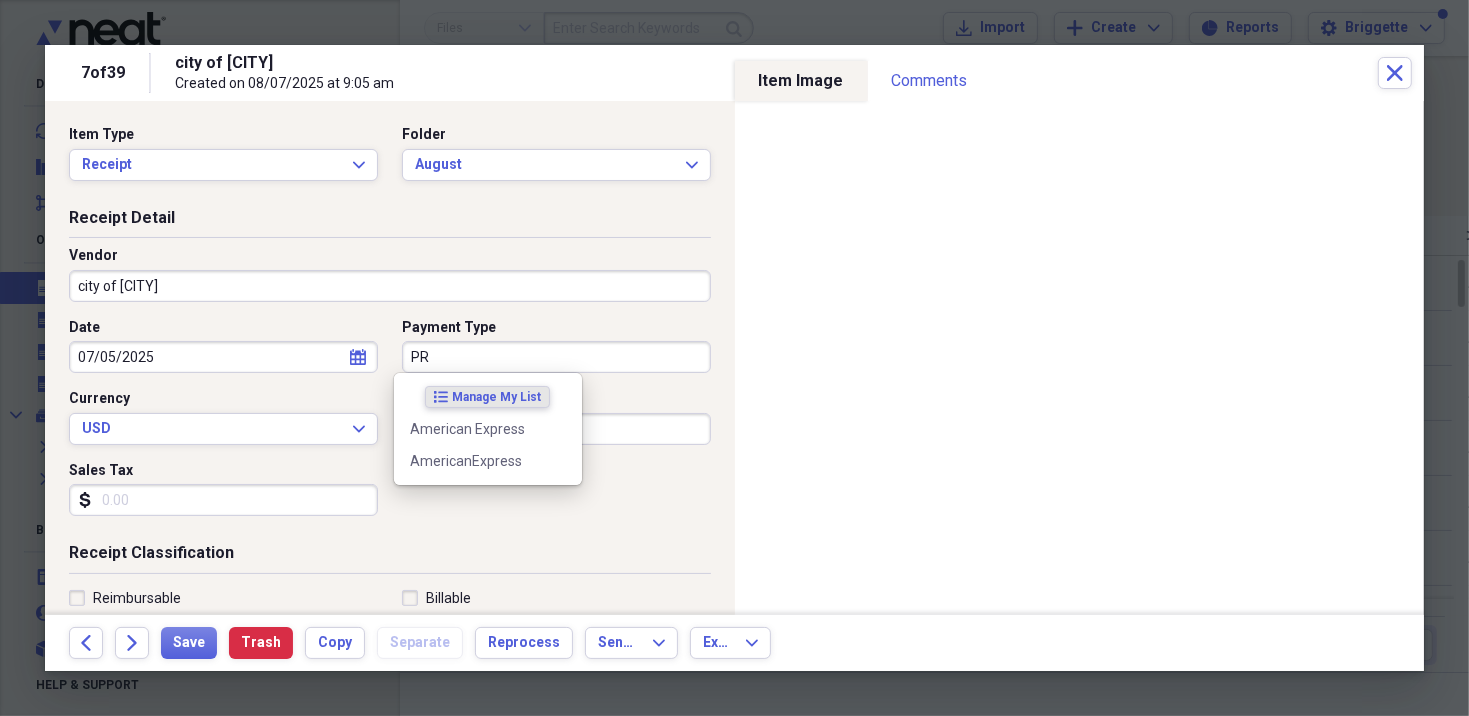 type on "P" 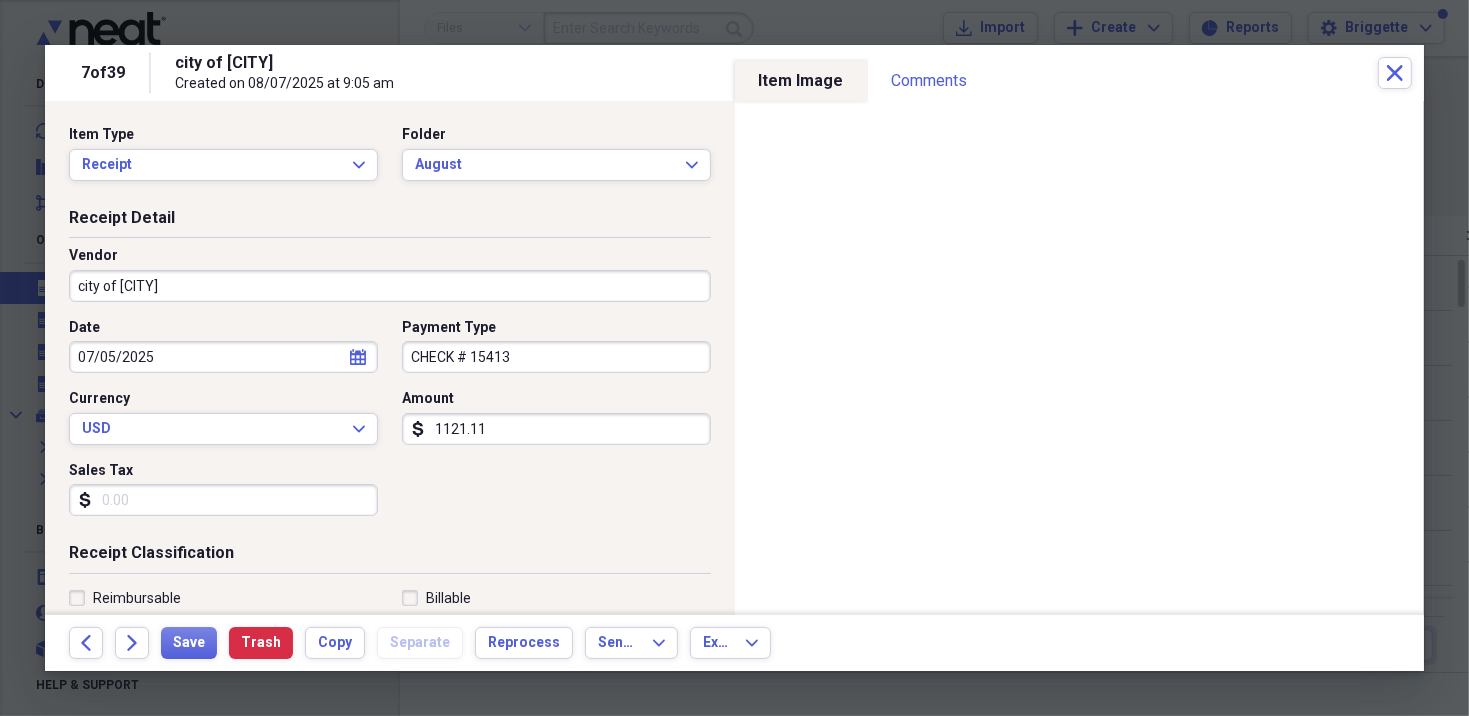 type on "CHECK # 15413" 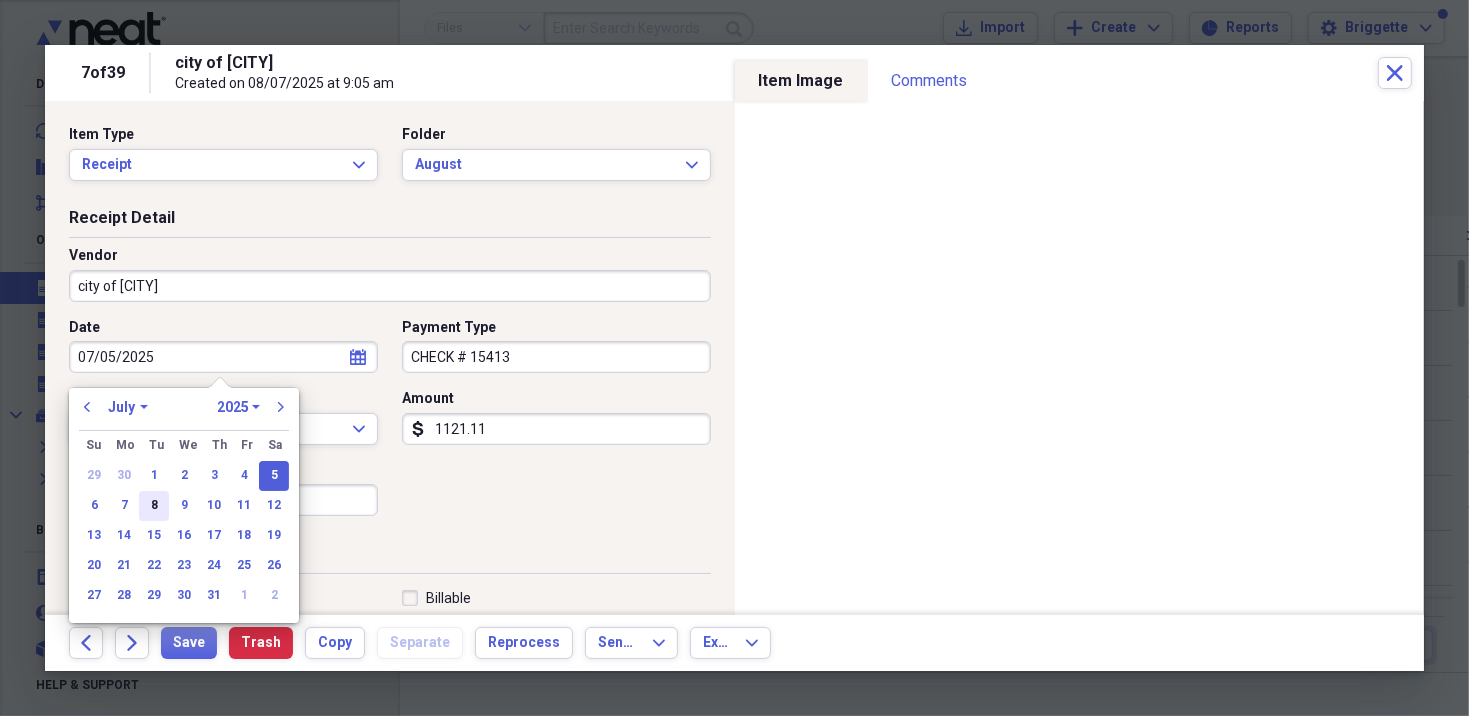 click on "8" at bounding box center (154, 506) 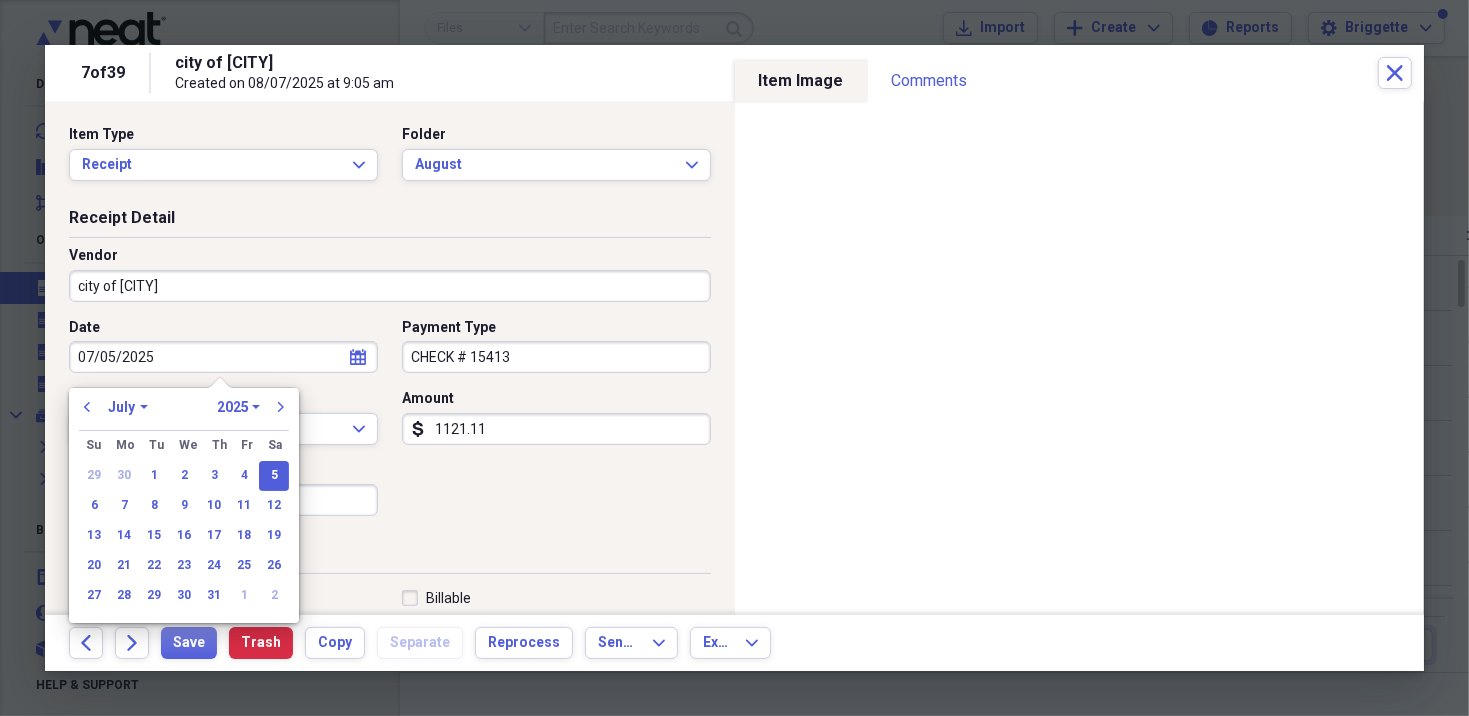 type on "07/08/2025" 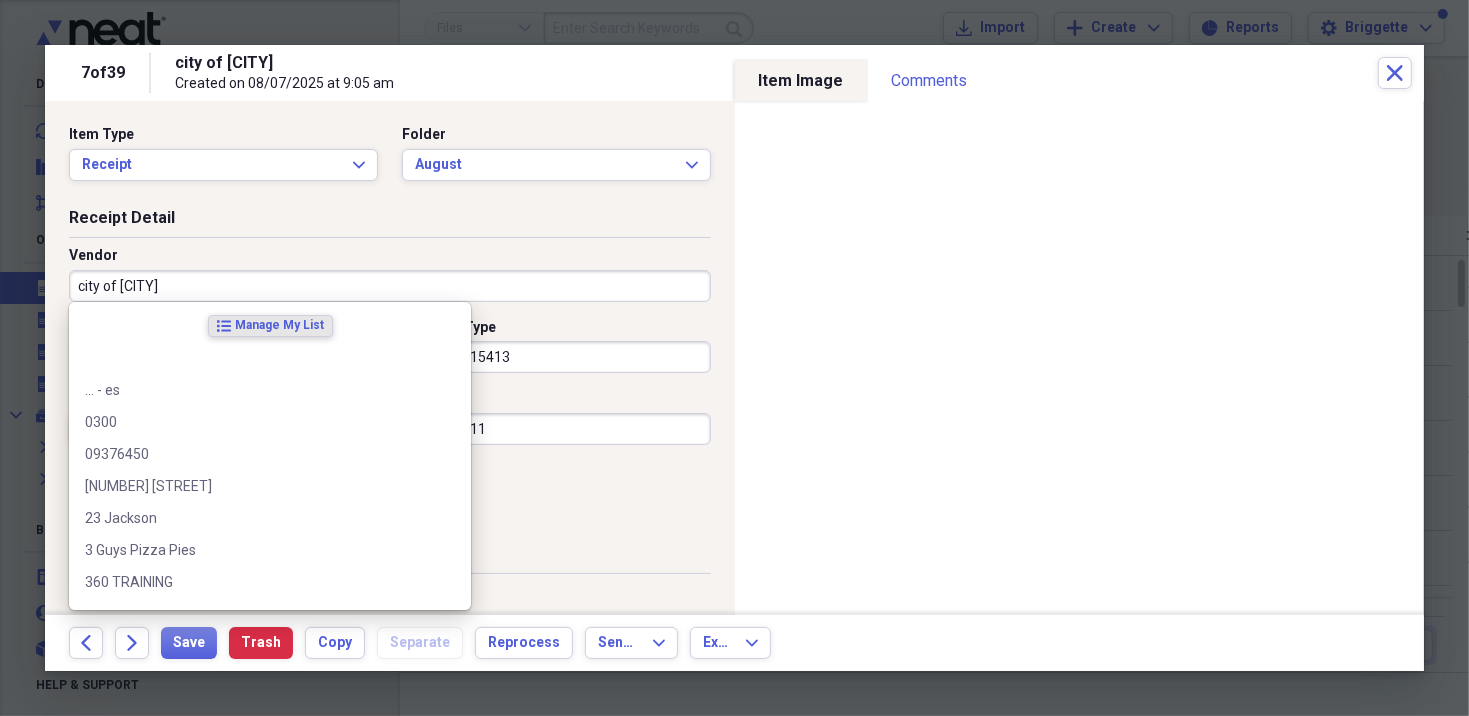 click on "city of [CITY]" at bounding box center (390, 286) 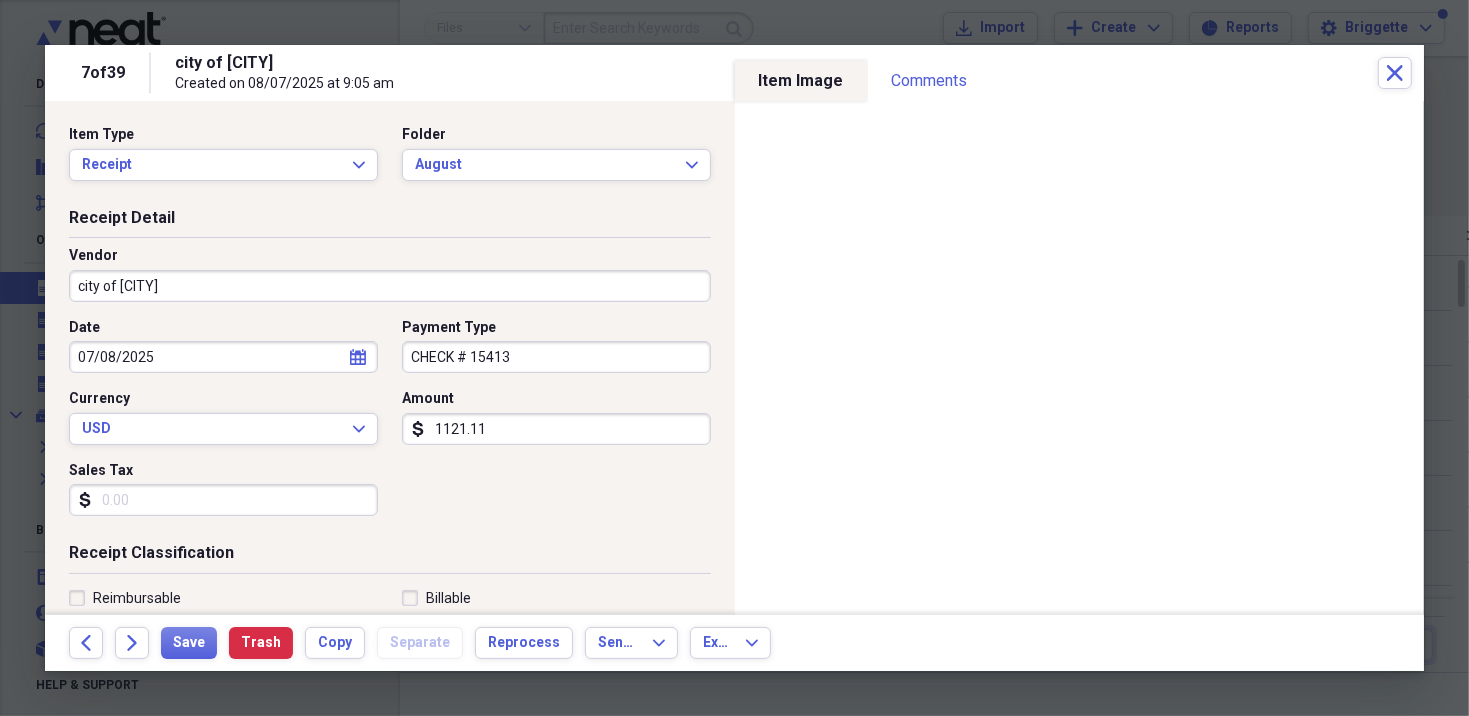 click on "Date [DATE] calendar Calendar Payment Type CHECK # [NUMBER] Currency USD Expand Amount dollar-sign [AMOUNT] Sales Tax dollar-sign" at bounding box center (390, 425) 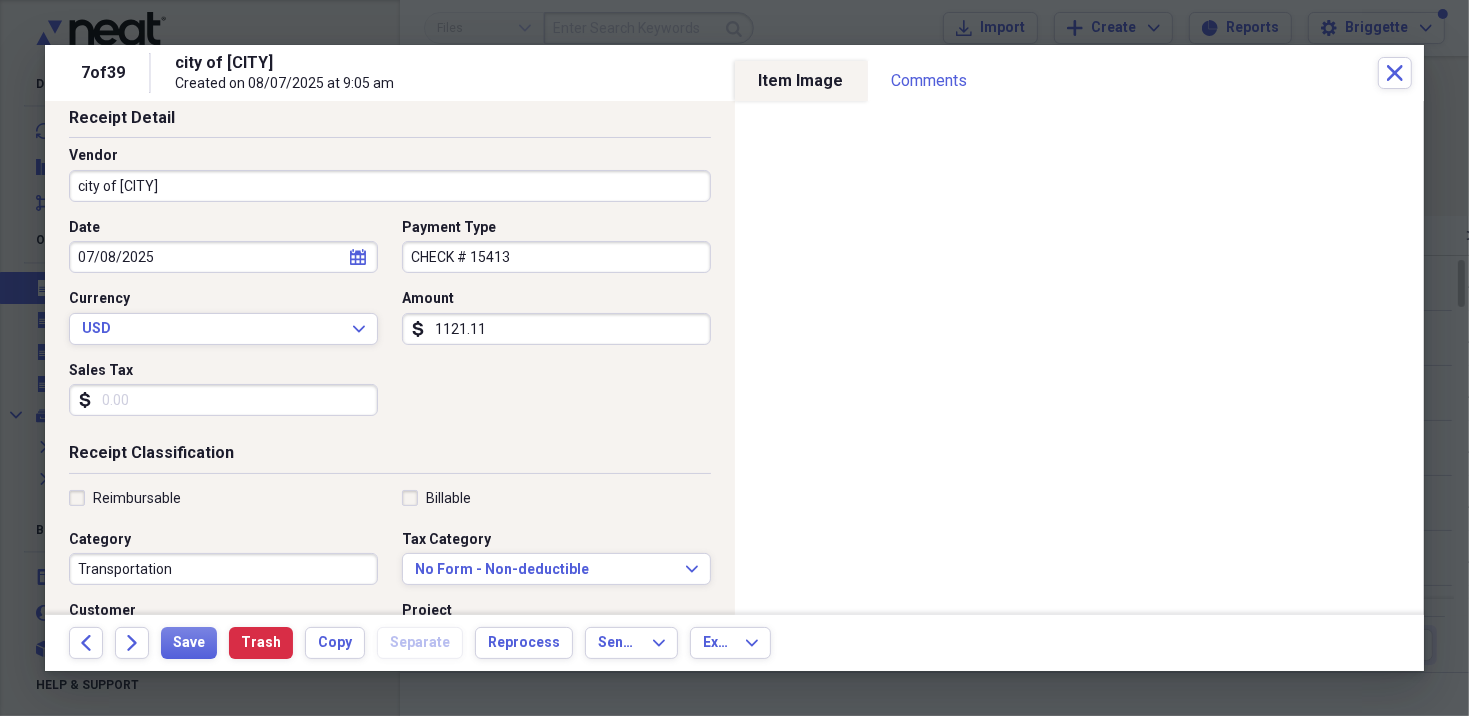 scroll, scrollTop: 200, scrollLeft: 0, axis: vertical 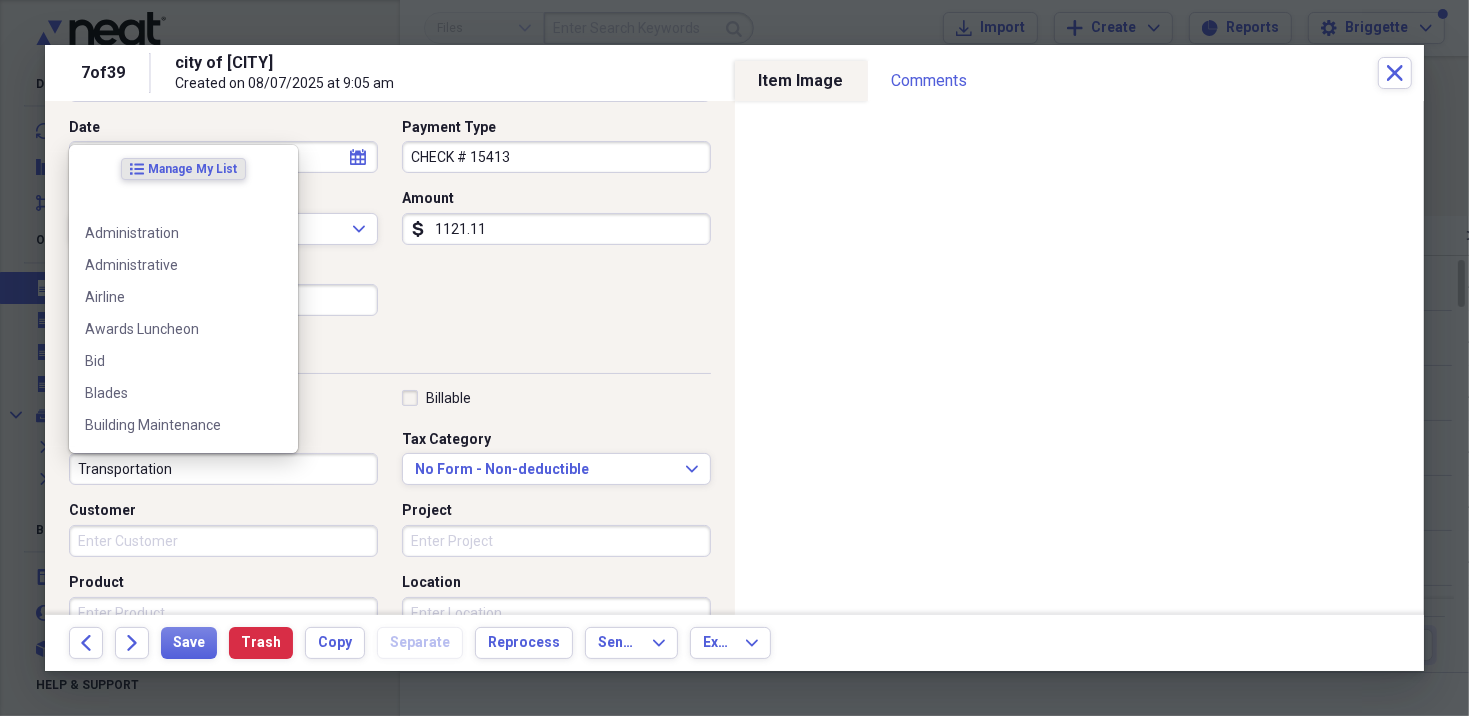 click on "Transportation" at bounding box center (223, 469) 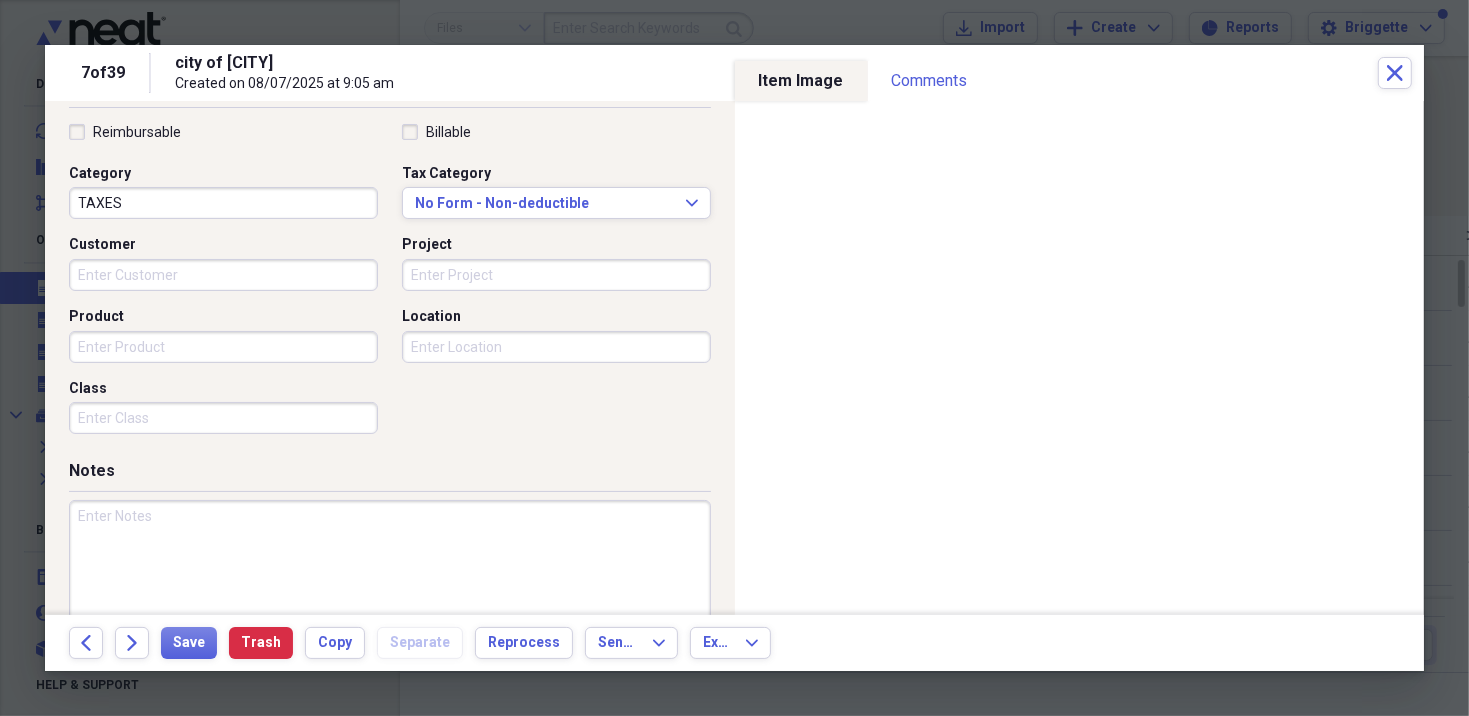 scroll, scrollTop: 500, scrollLeft: 0, axis: vertical 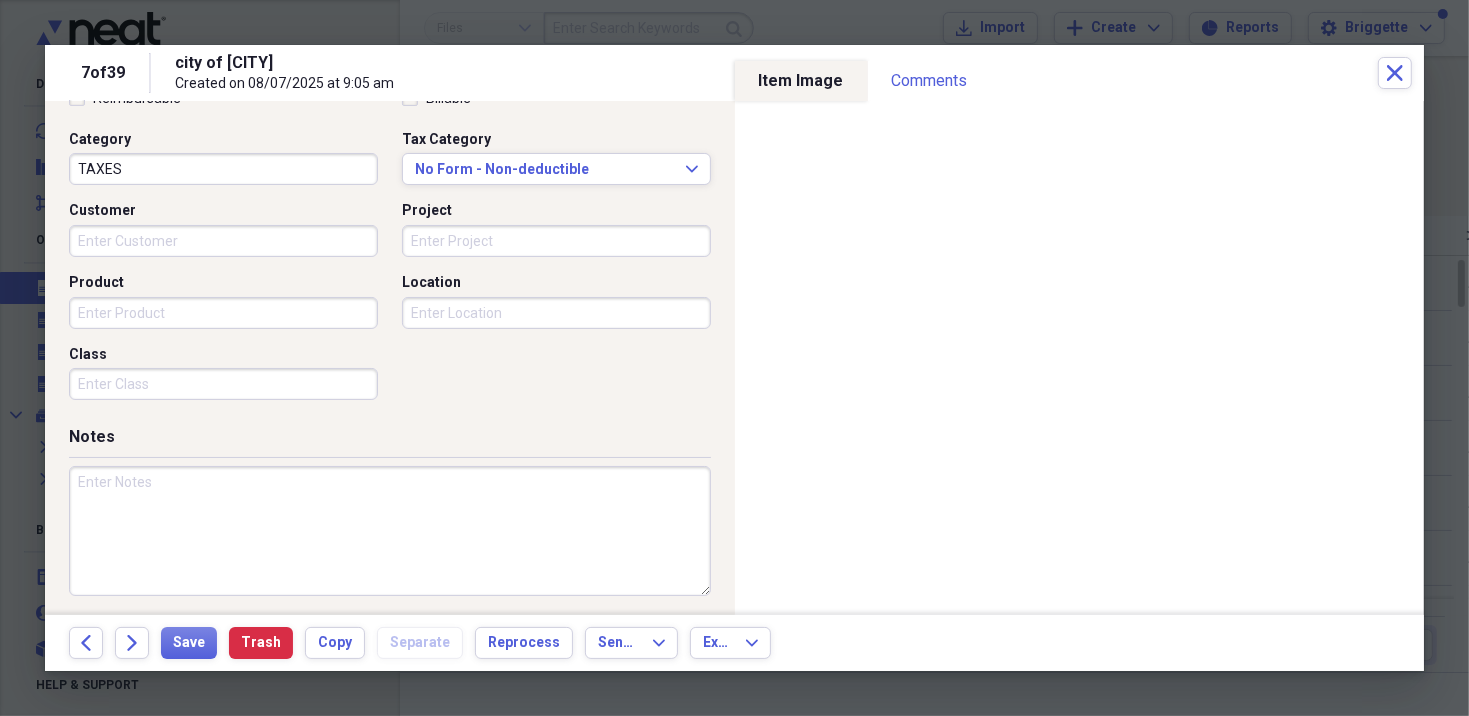 type on "TAXES" 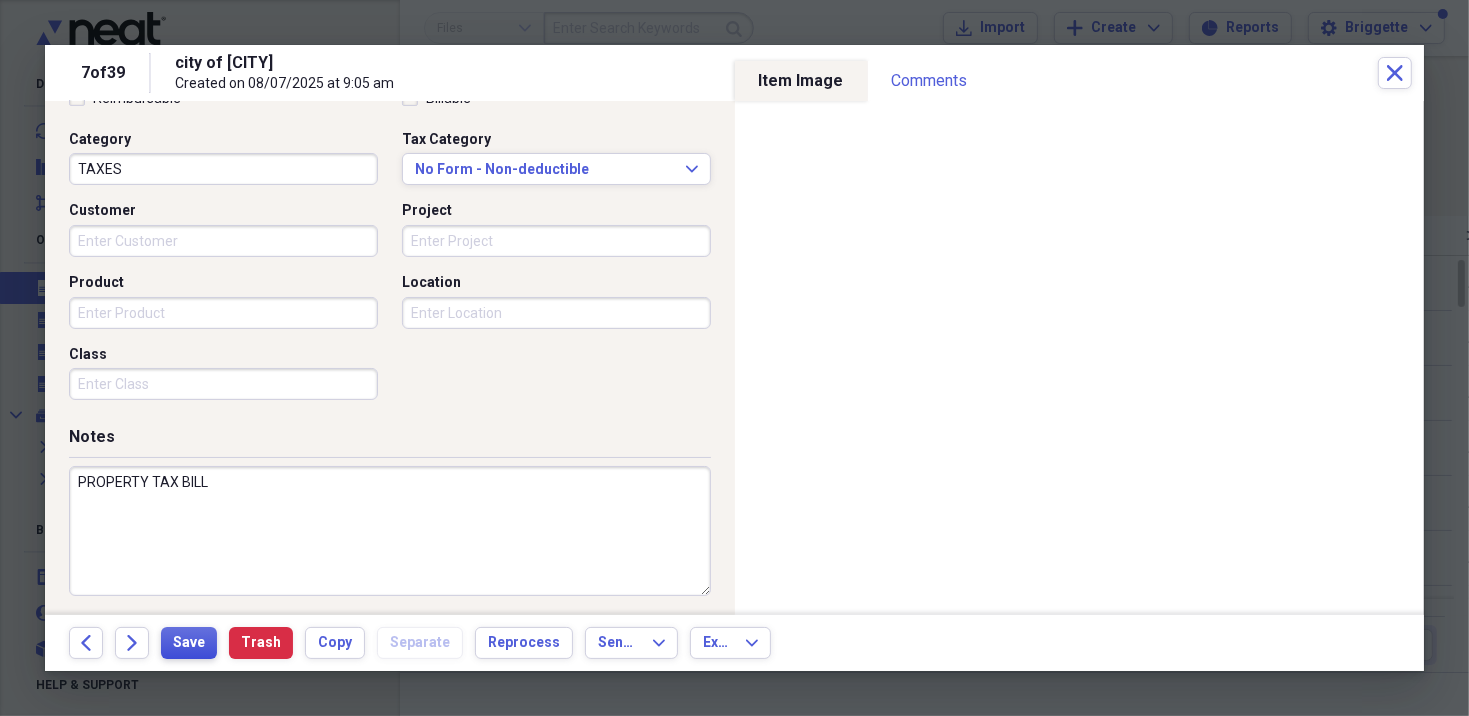 type on "PROPERTY TAX BILL" 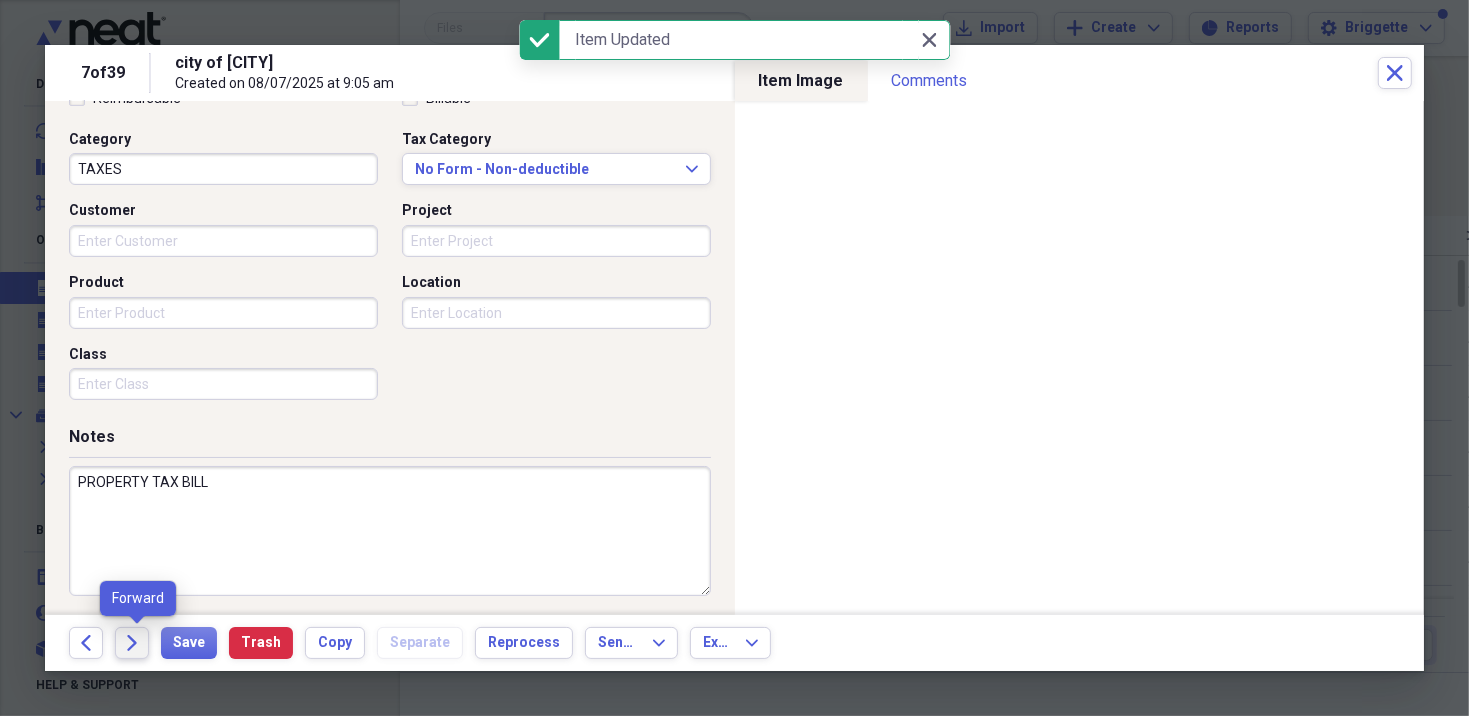 click on "Forward" at bounding box center [132, 643] 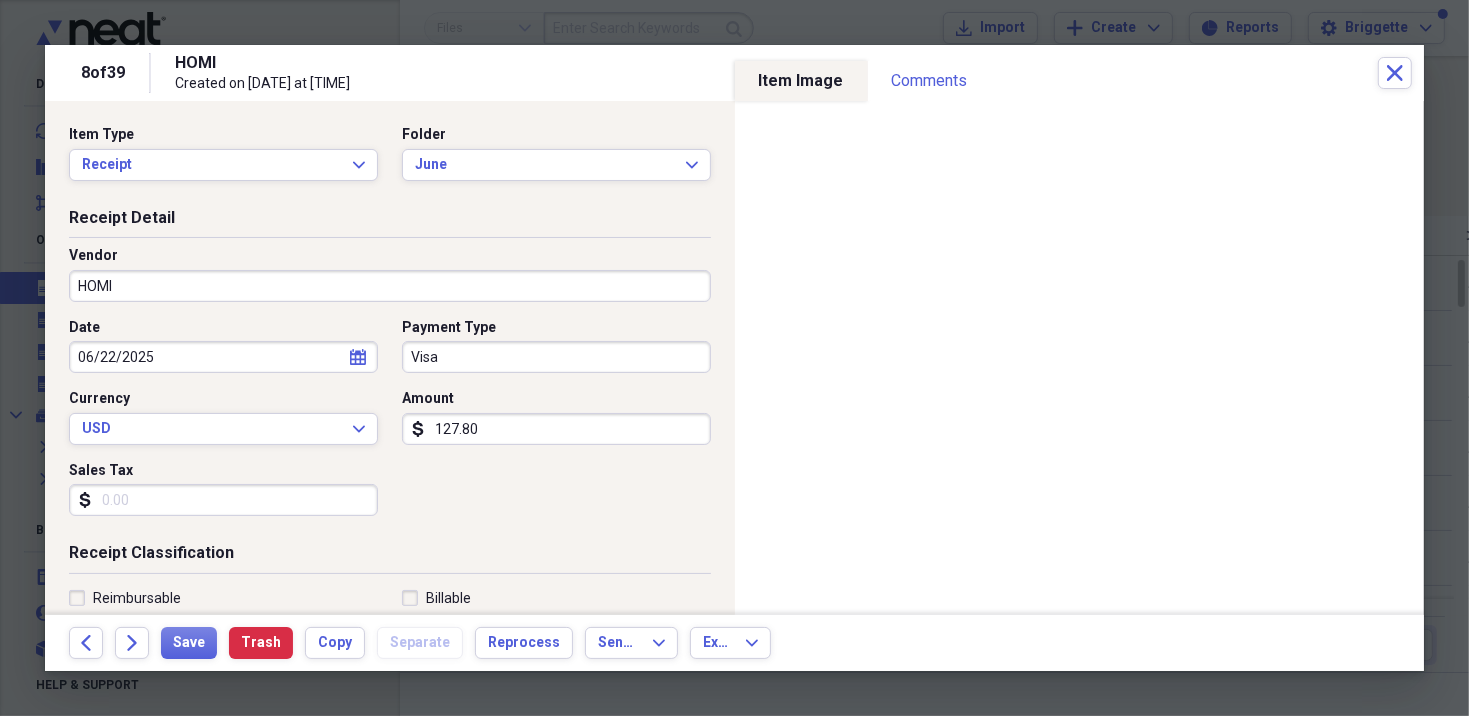 click on "Sales Tax" at bounding box center (223, 500) 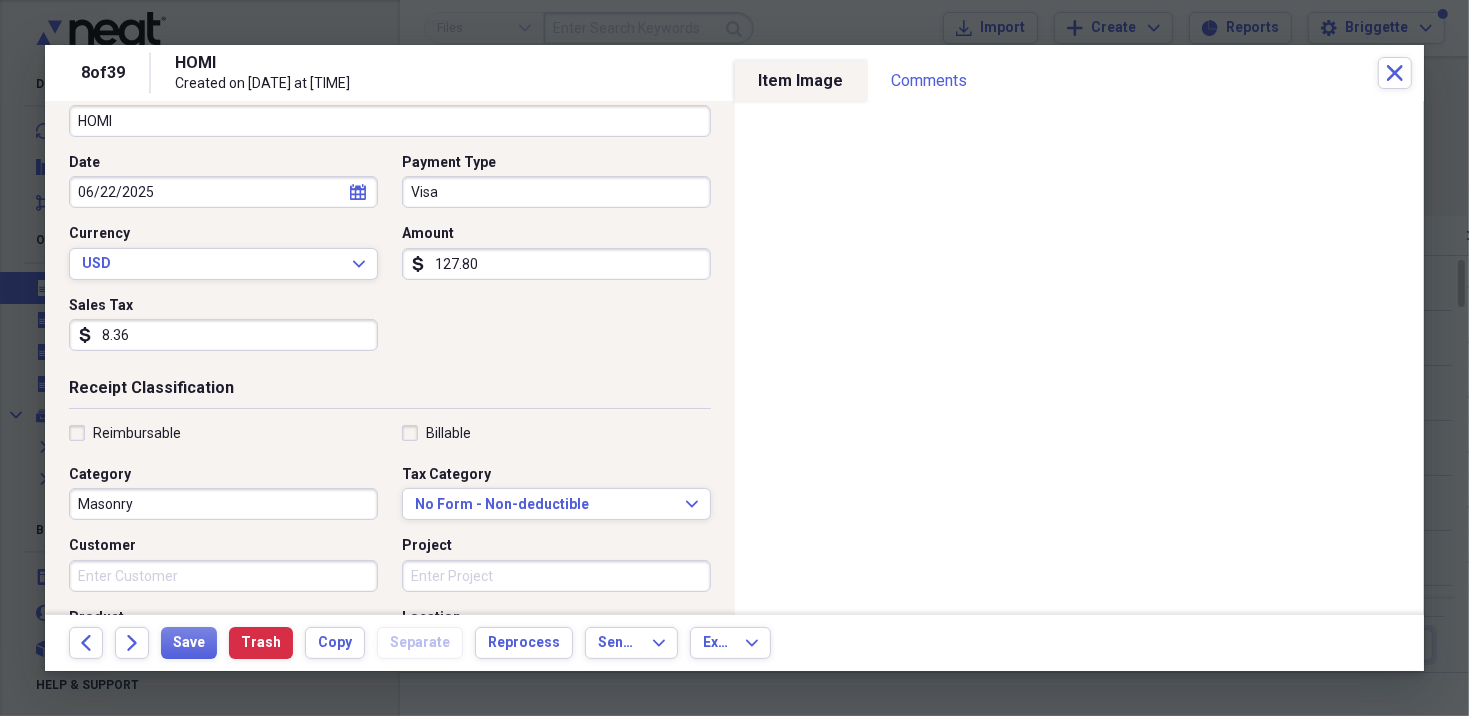 scroll, scrollTop: 200, scrollLeft: 0, axis: vertical 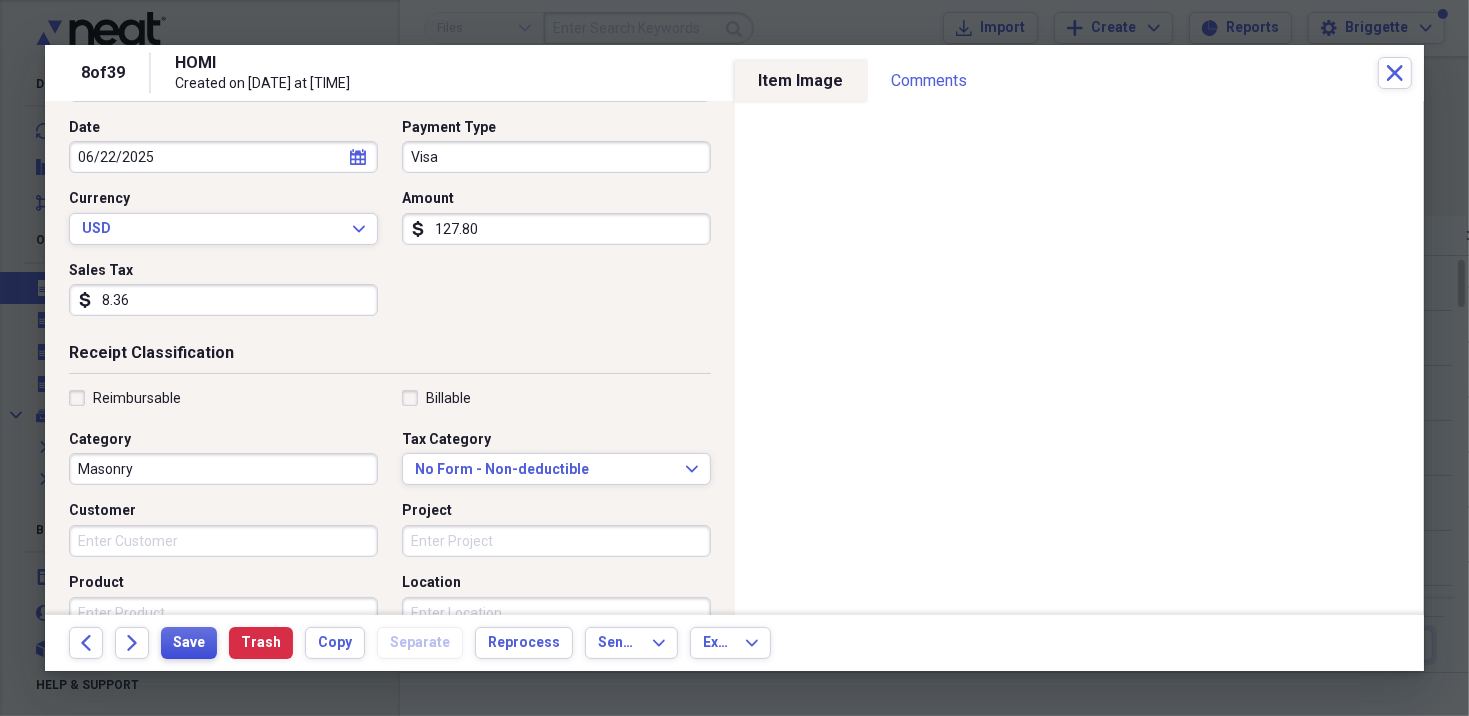 type on "8.36" 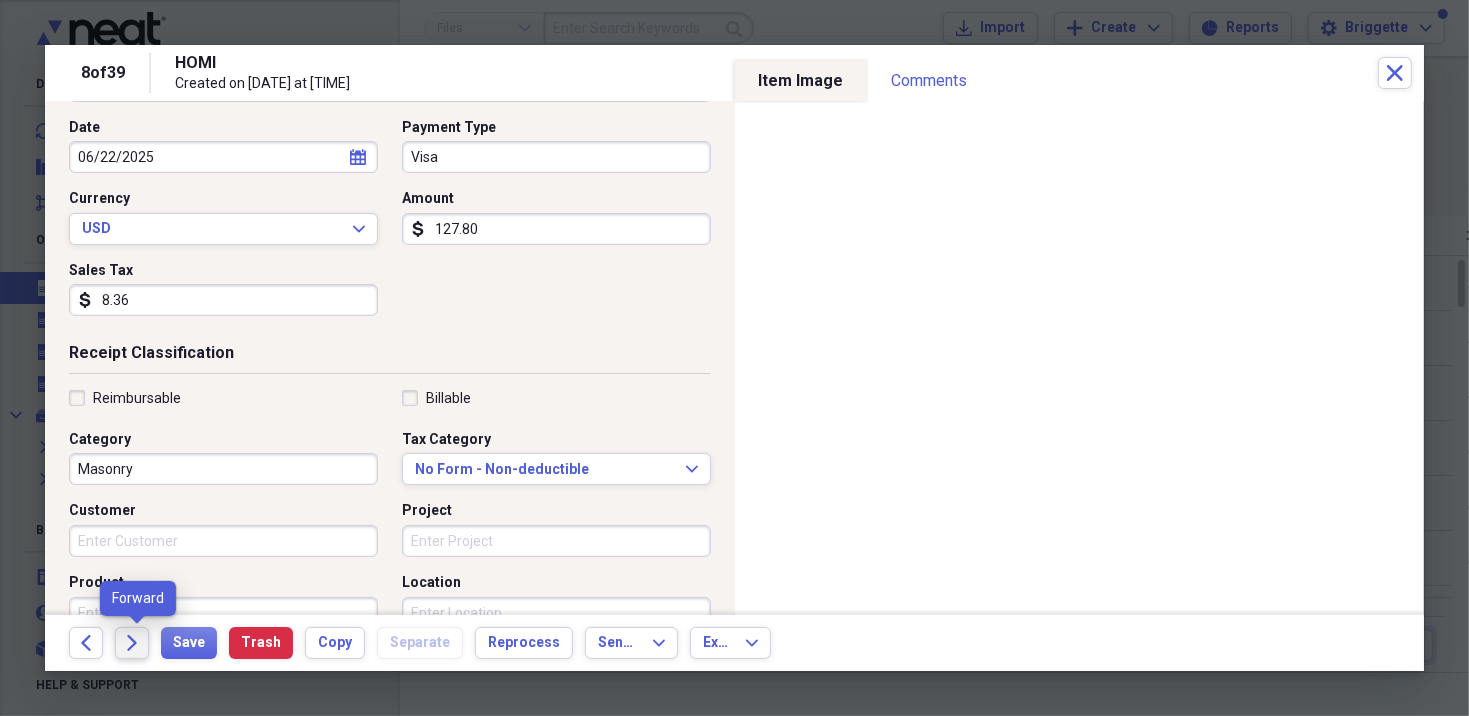 click on "Forward" 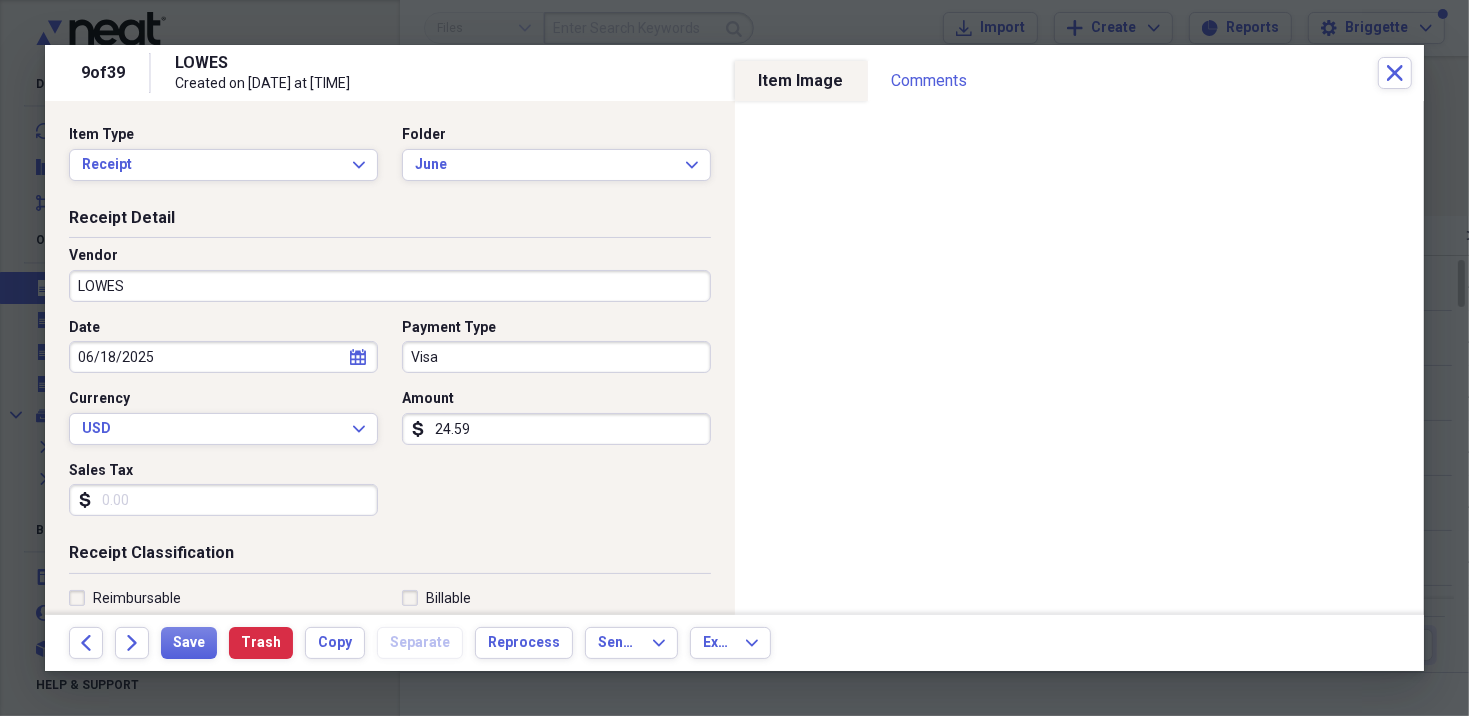 click on "Sales Tax" at bounding box center (223, 500) 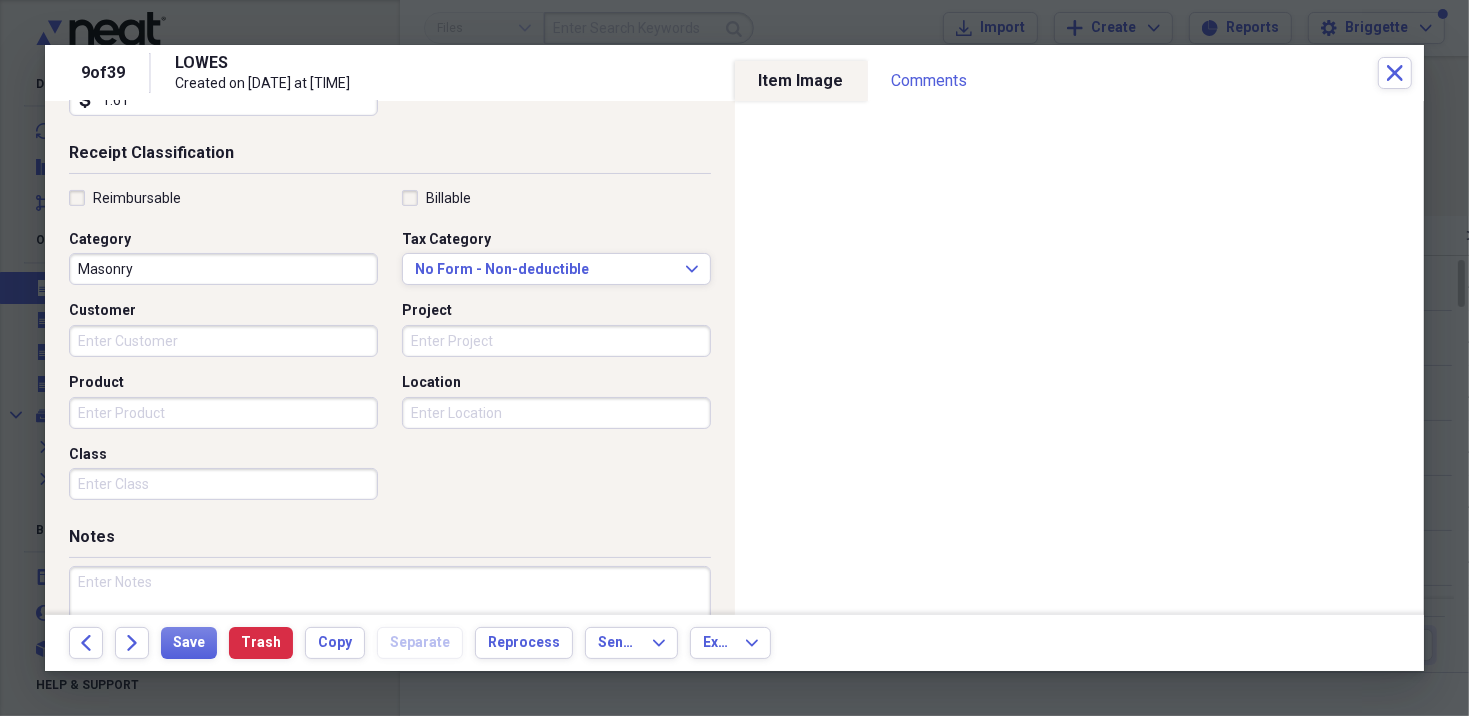 scroll, scrollTop: 500, scrollLeft: 0, axis: vertical 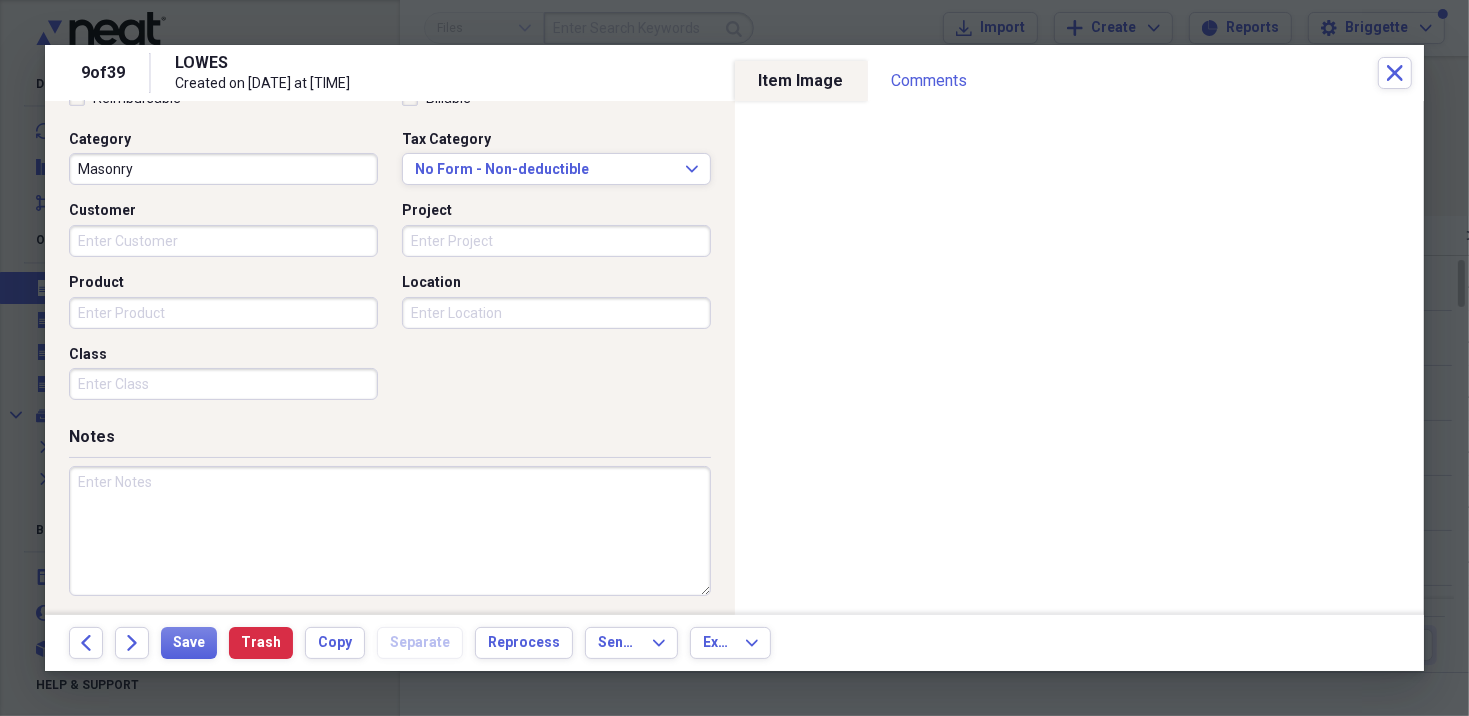 type on "1.61" 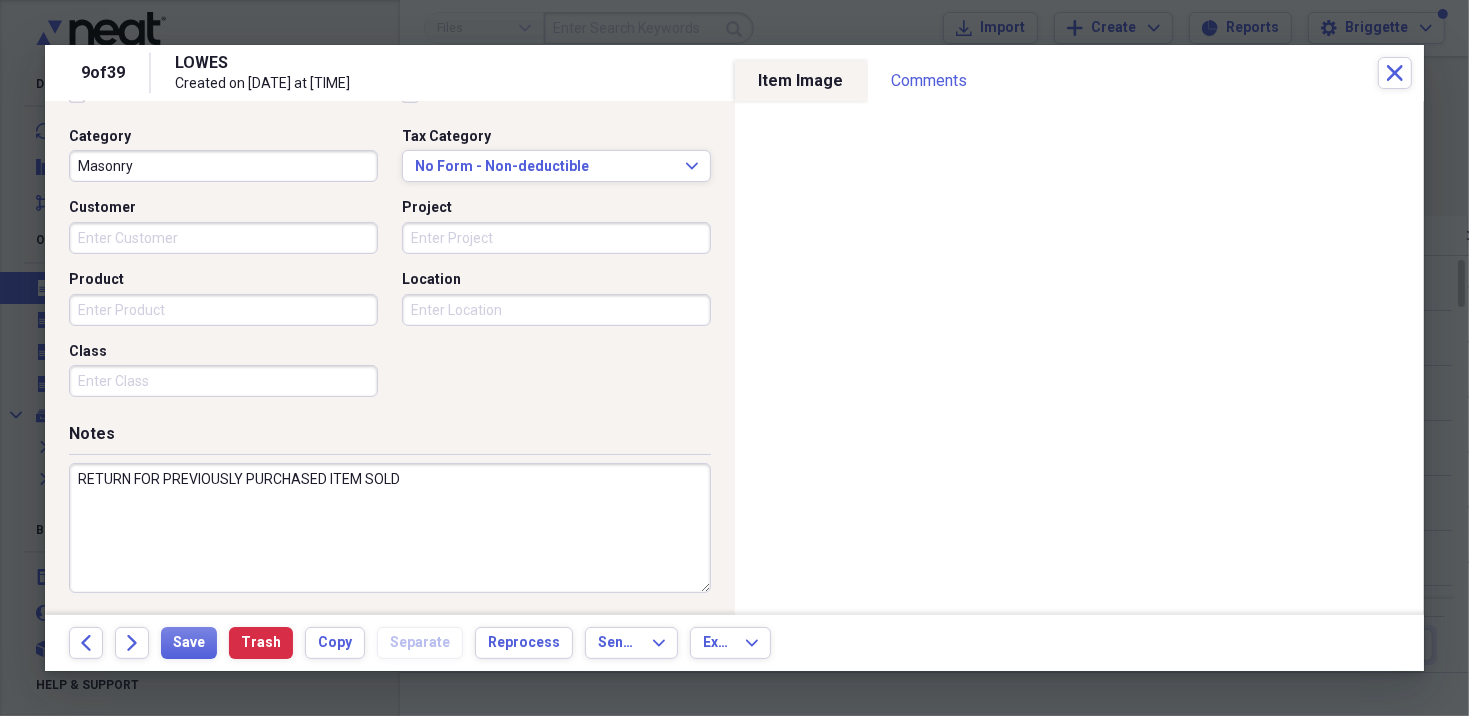 scroll, scrollTop: 504, scrollLeft: 0, axis: vertical 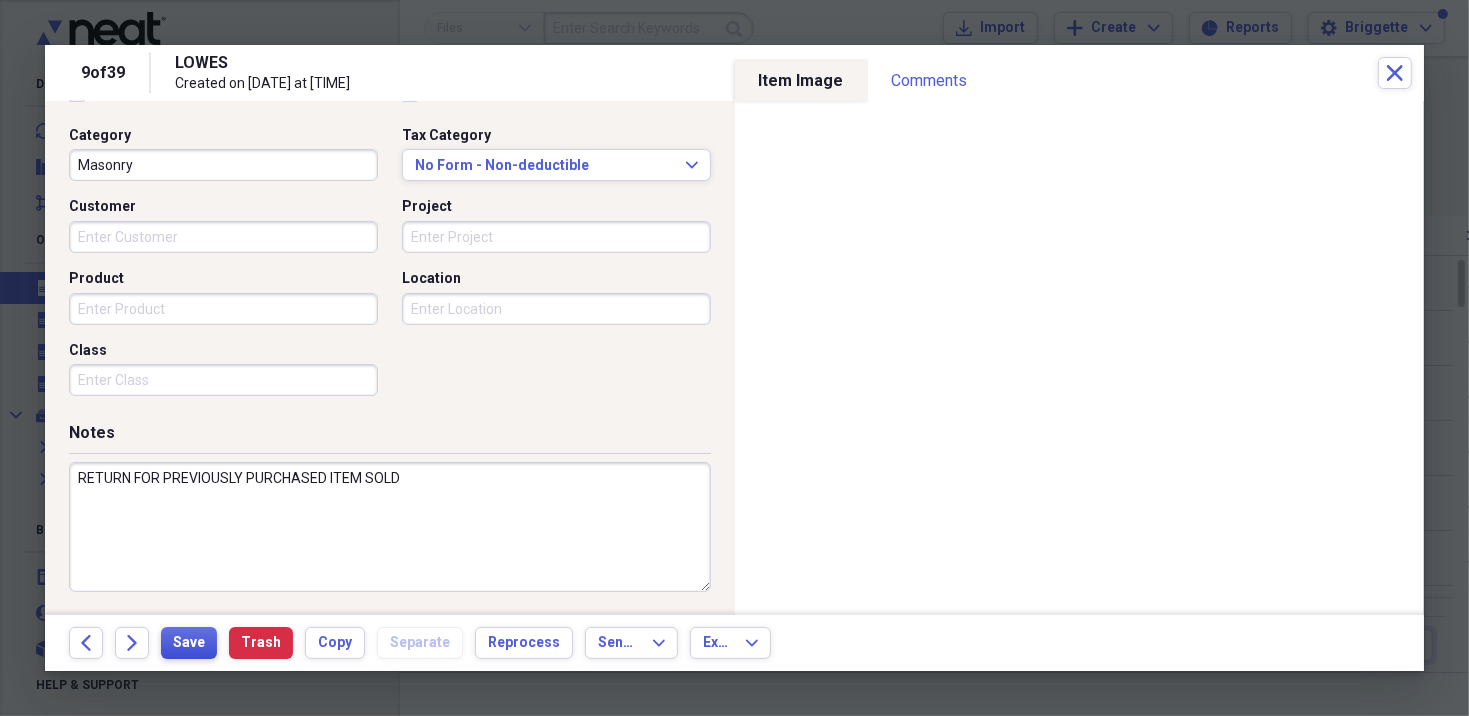 type on "RETURN FOR PREVIOUSLY PURCHASED ITEM SOLD" 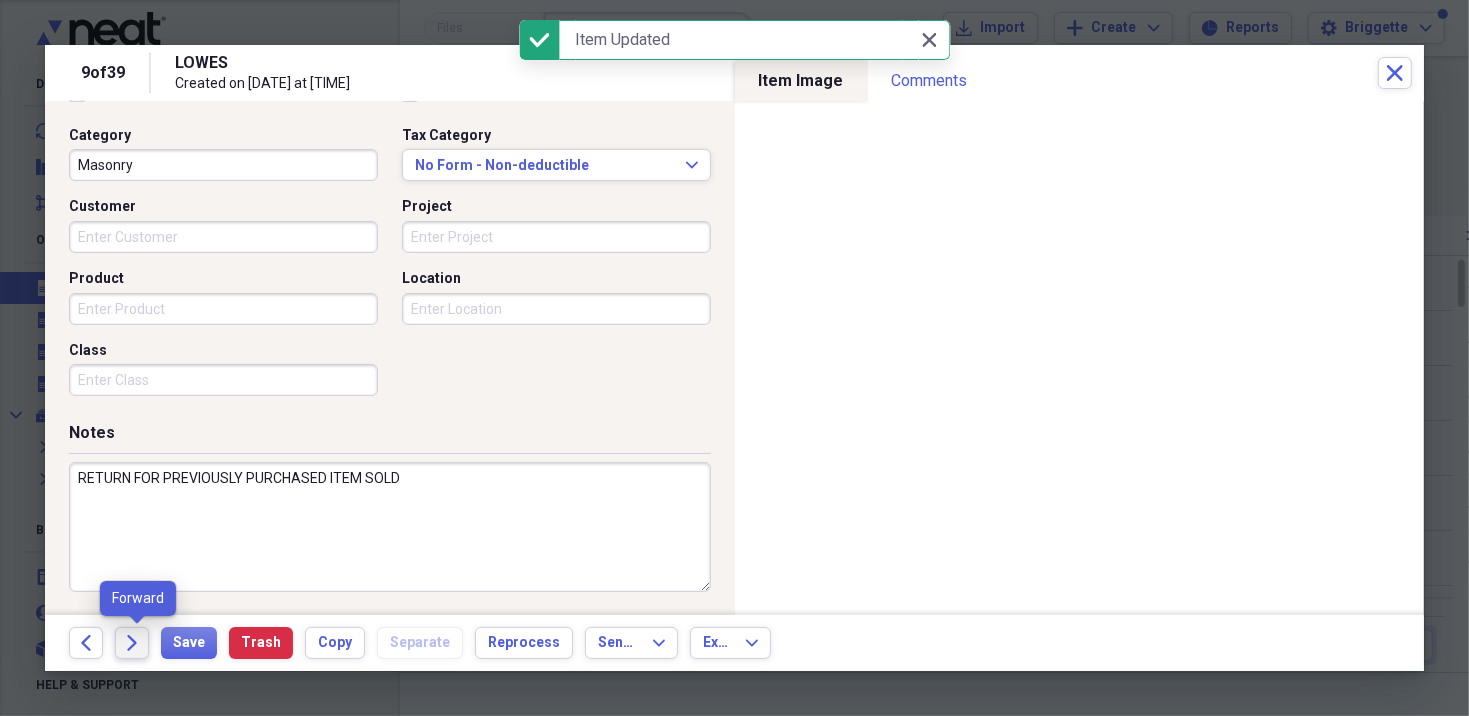 click on "Forward" 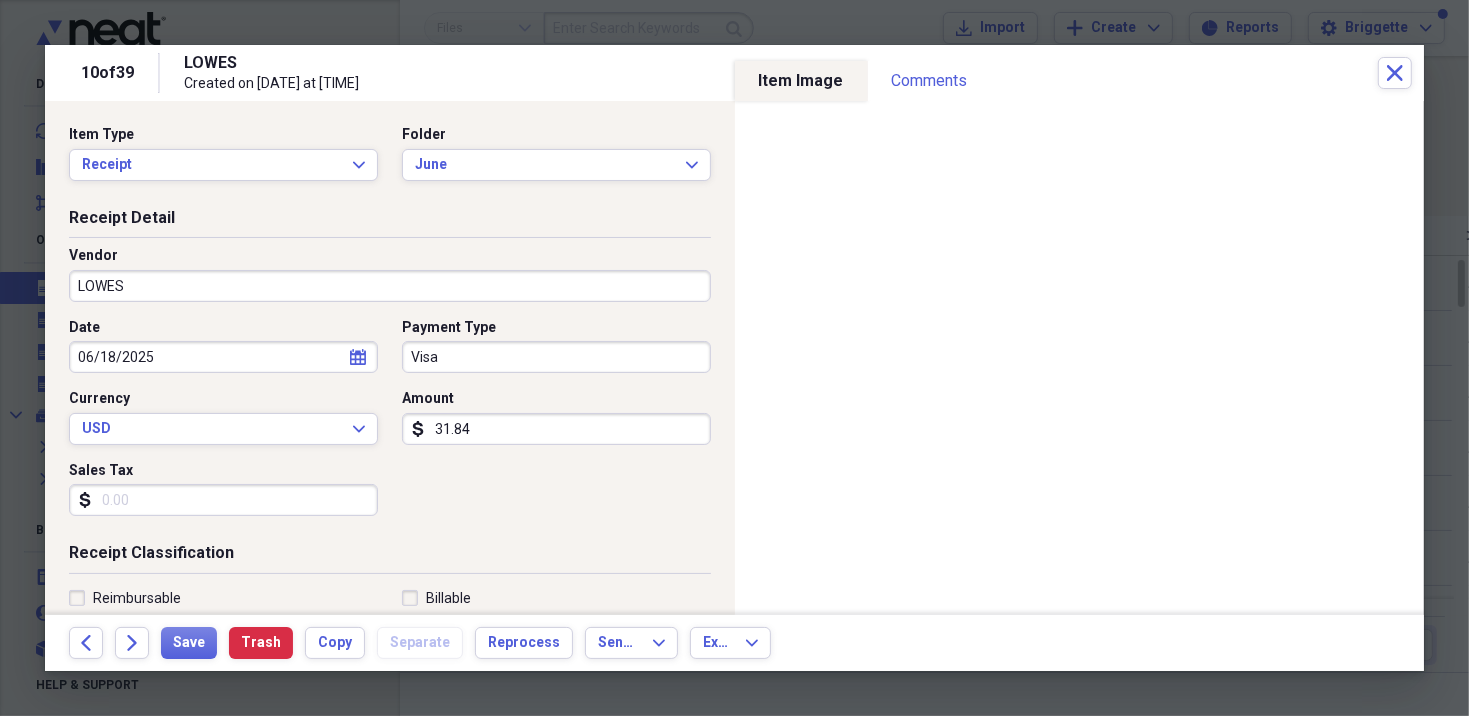 click on "Sales Tax" at bounding box center (223, 500) 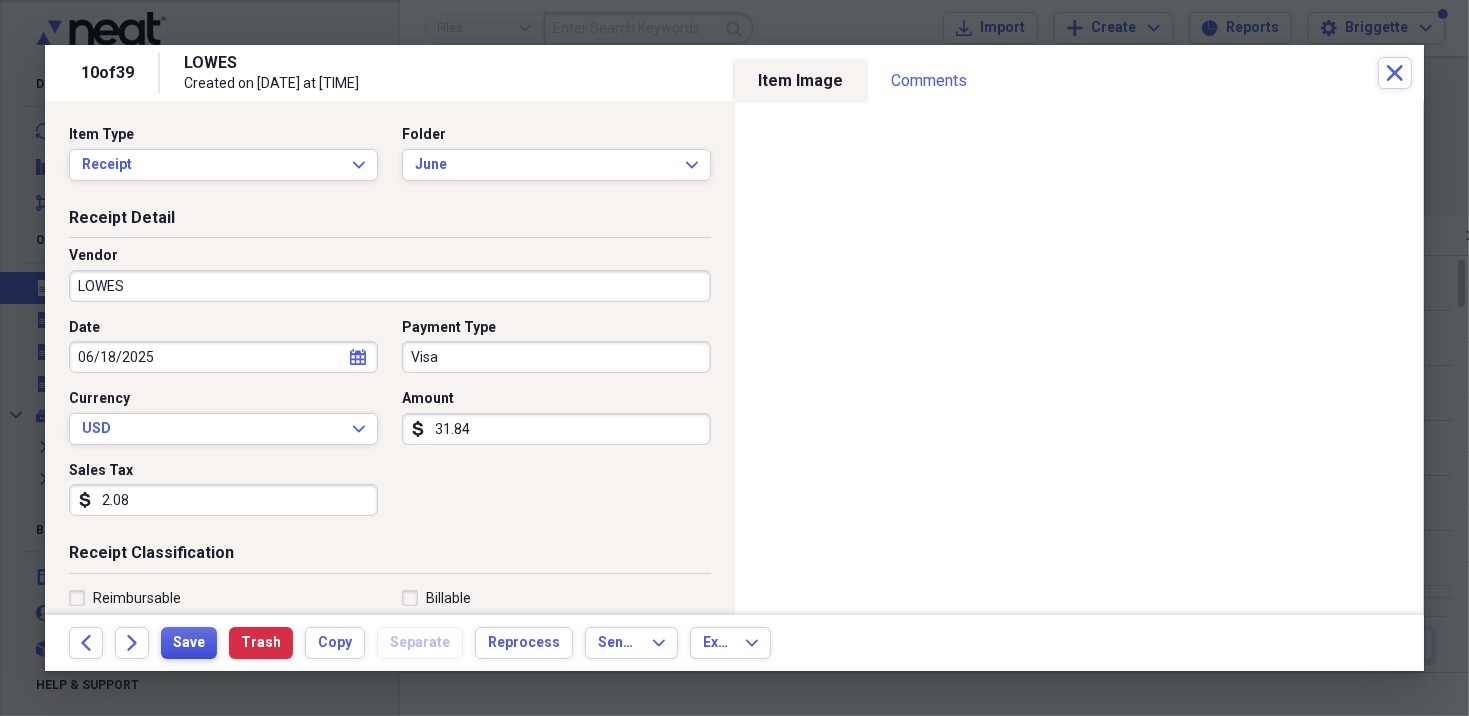 type on "2.08" 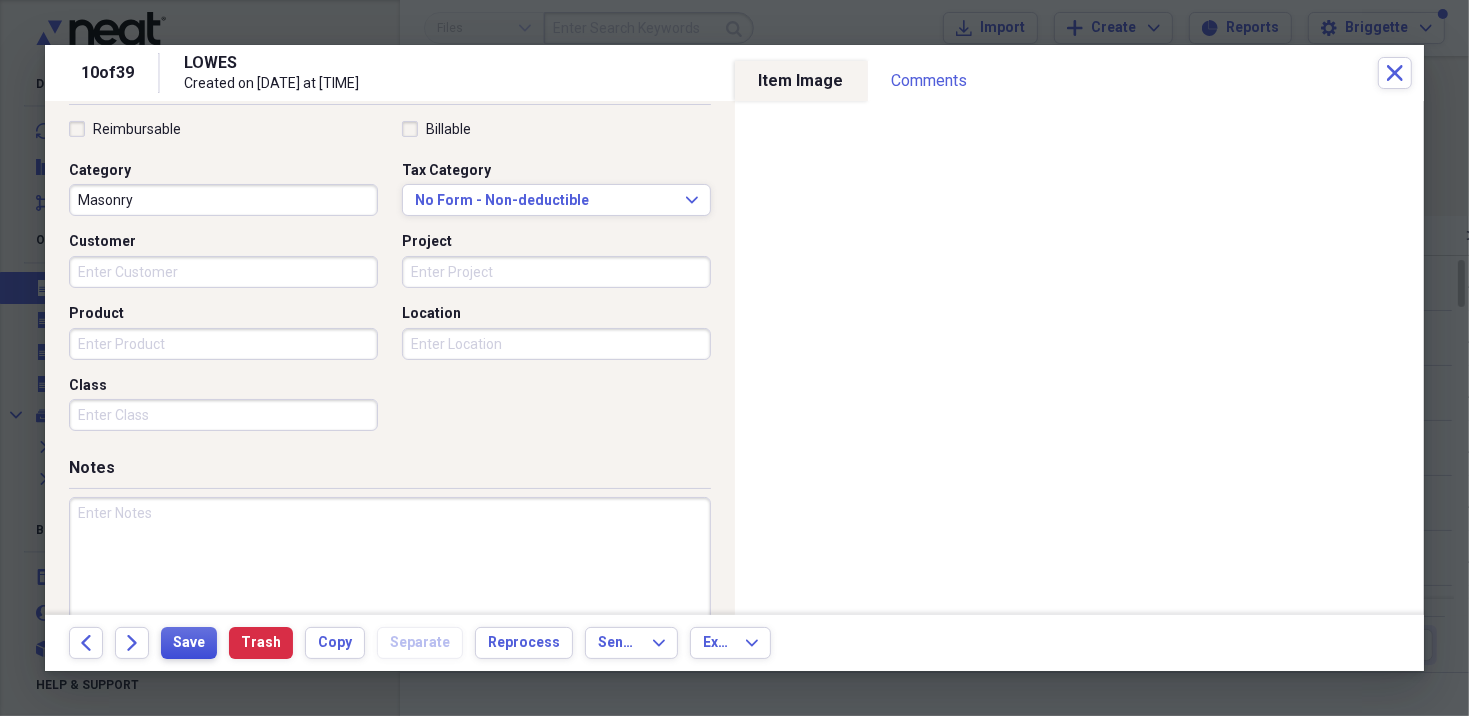 scroll, scrollTop: 500, scrollLeft: 0, axis: vertical 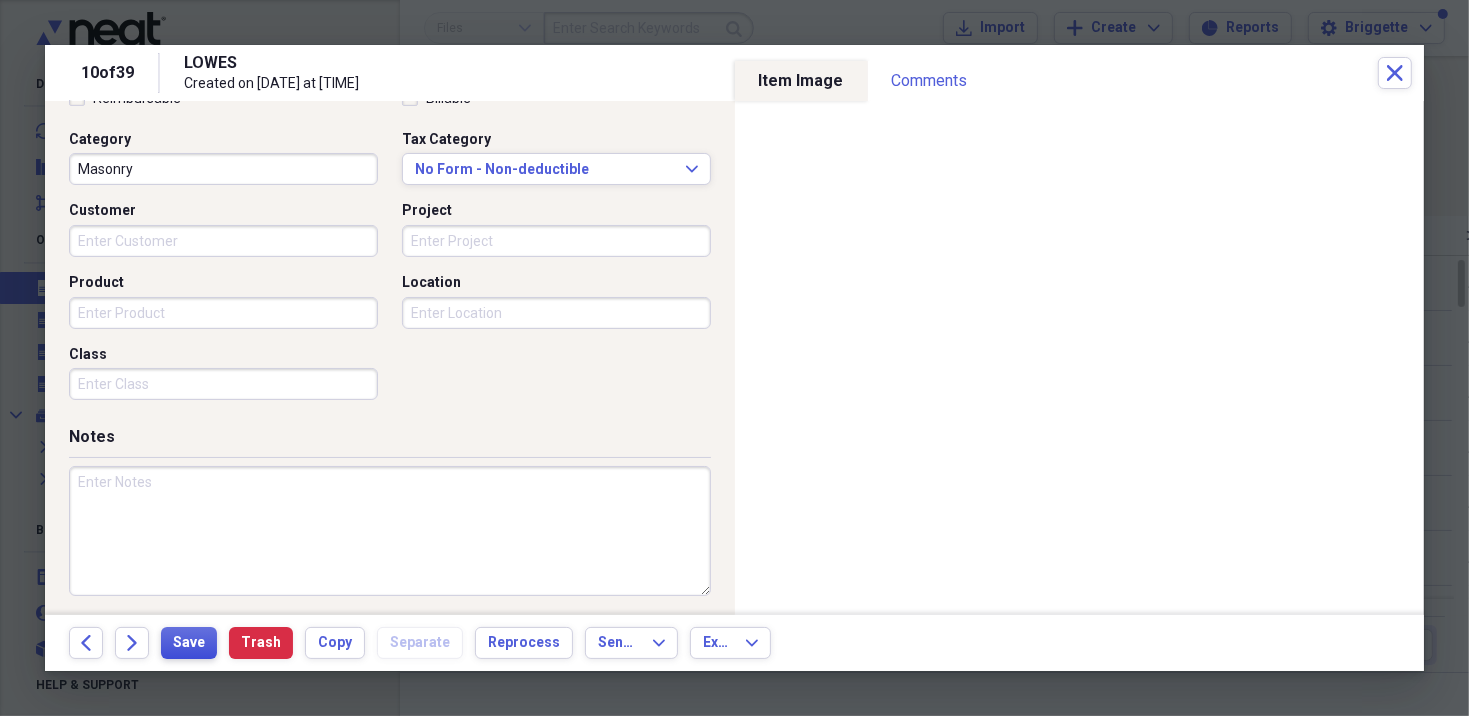 click on "Save" at bounding box center [189, 643] 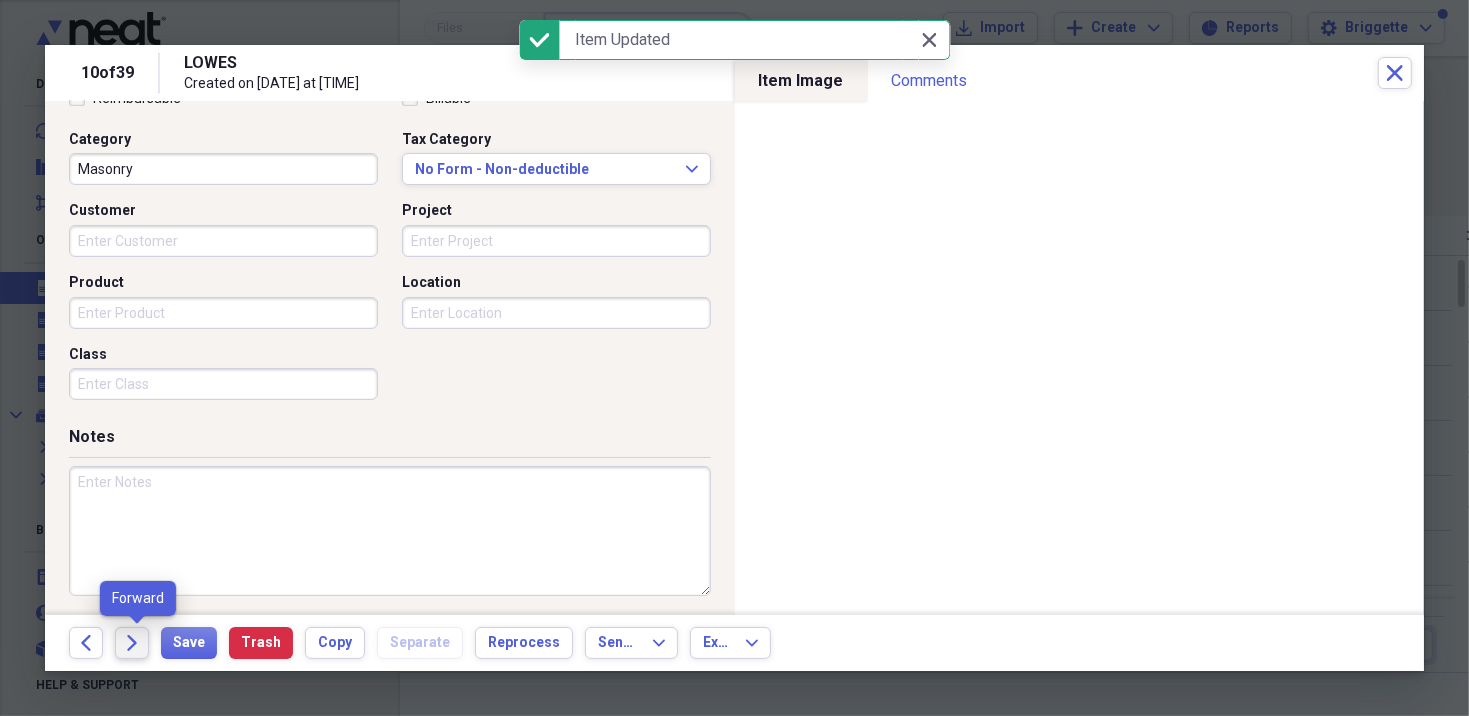 click on "Forward" 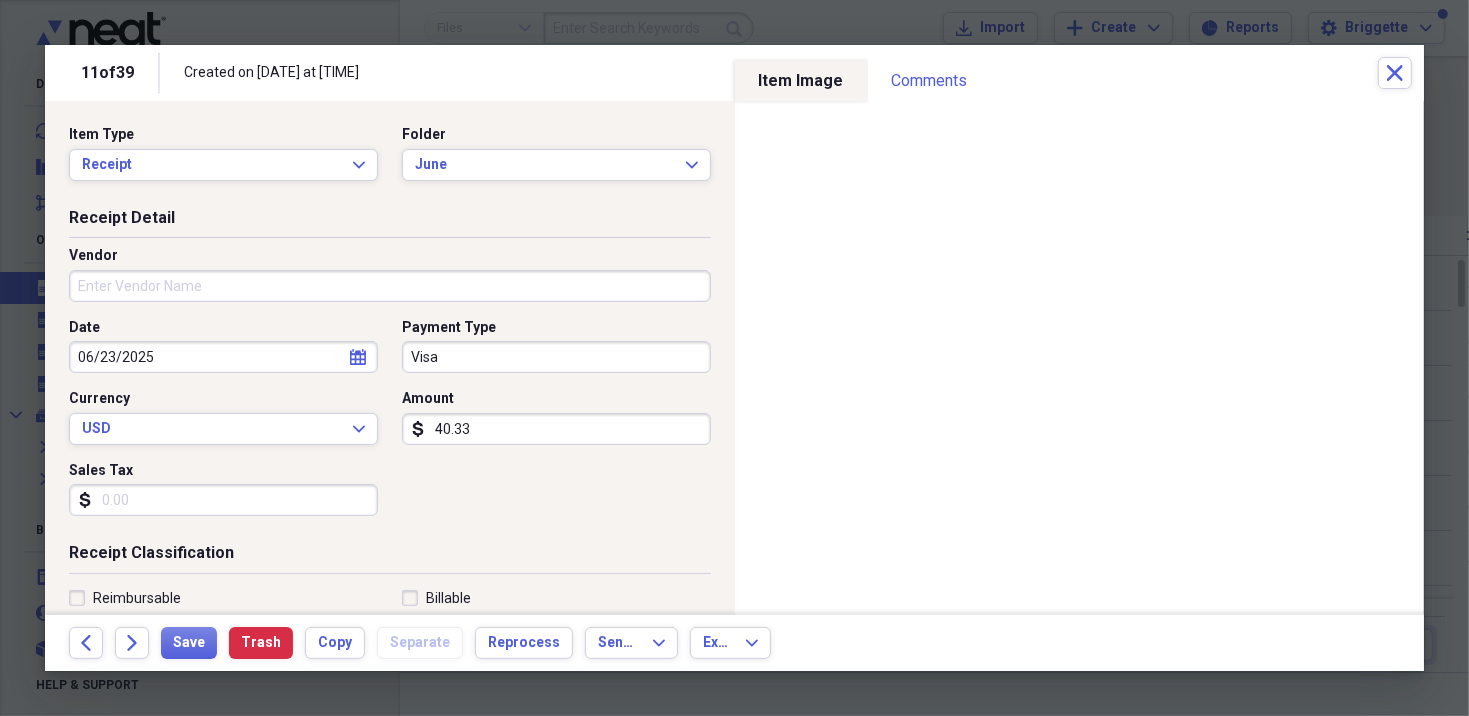 scroll, scrollTop: 100, scrollLeft: 0, axis: vertical 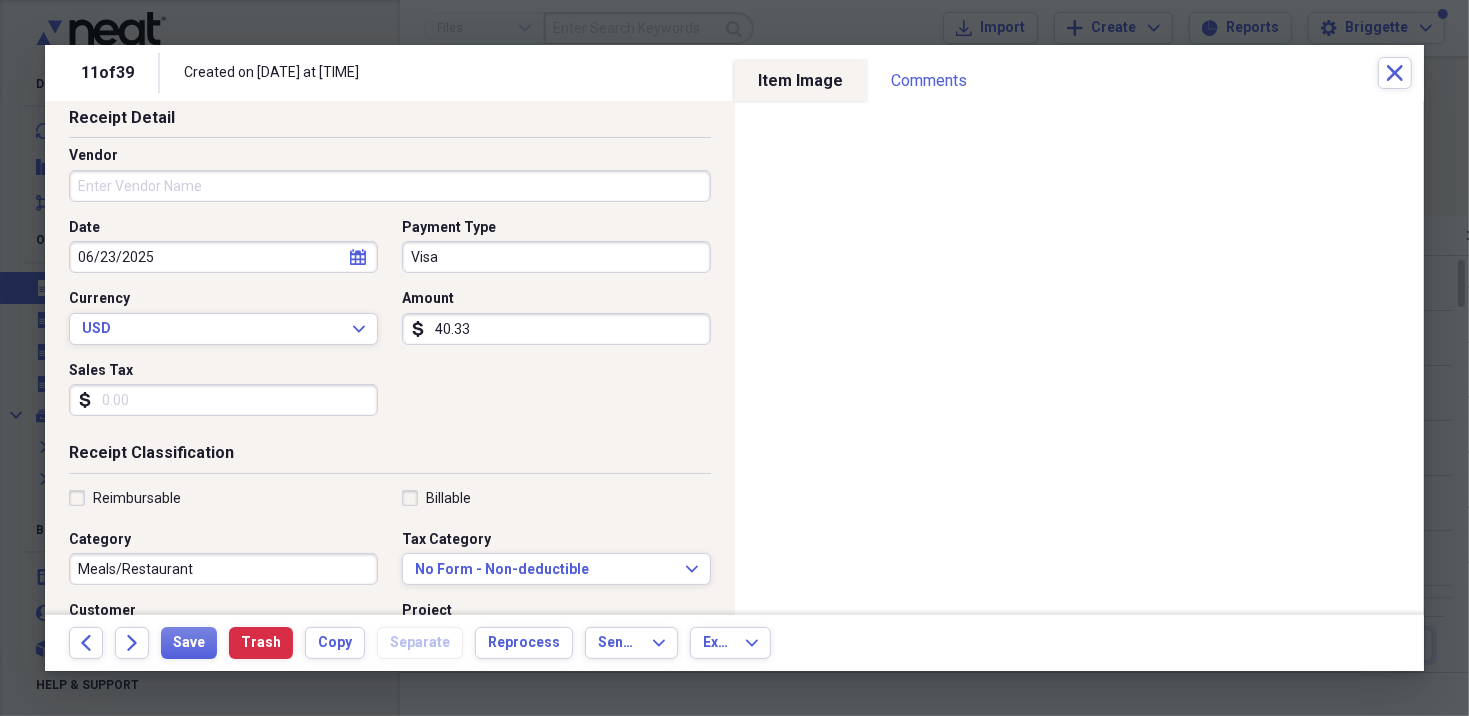 click on "Sales Tax" at bounding box center [223, 400] 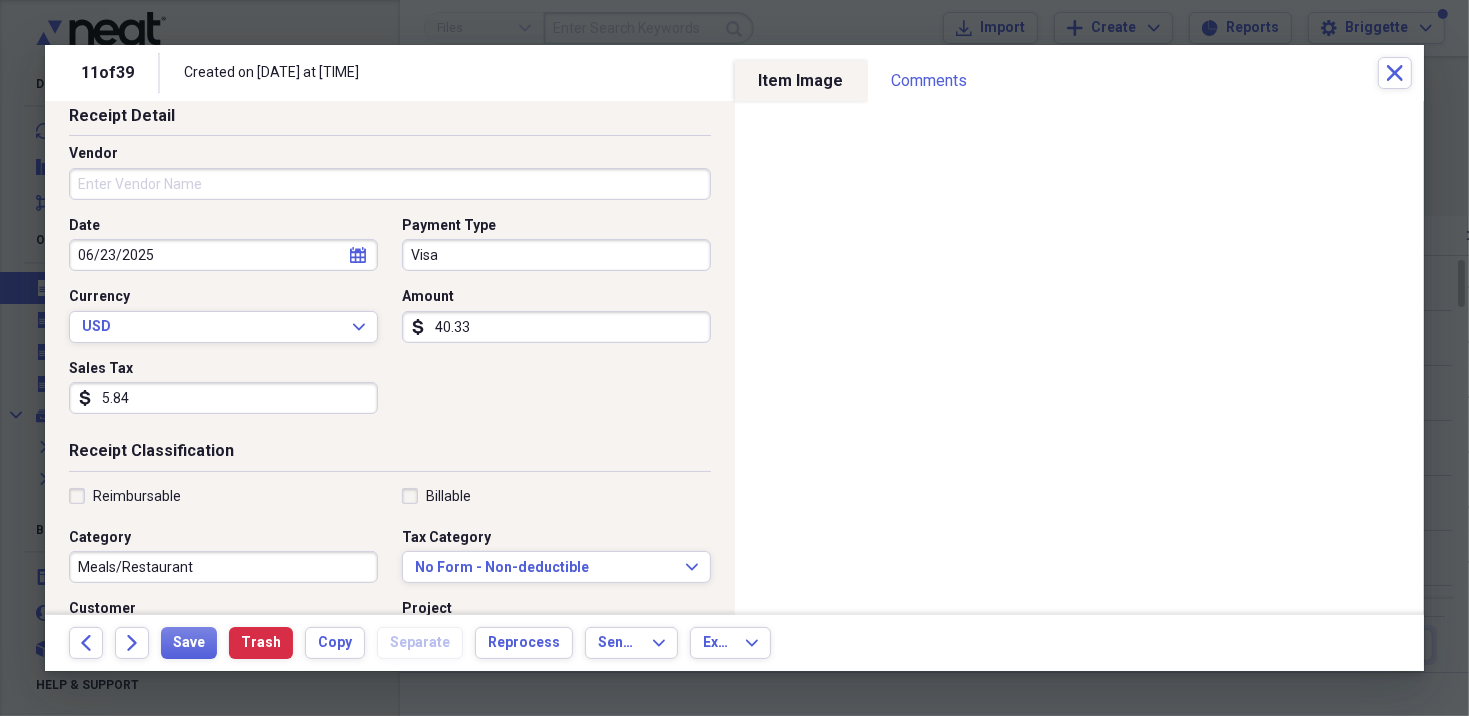scroll, scrollTop: 0, scrollLeft: 0, axis: both 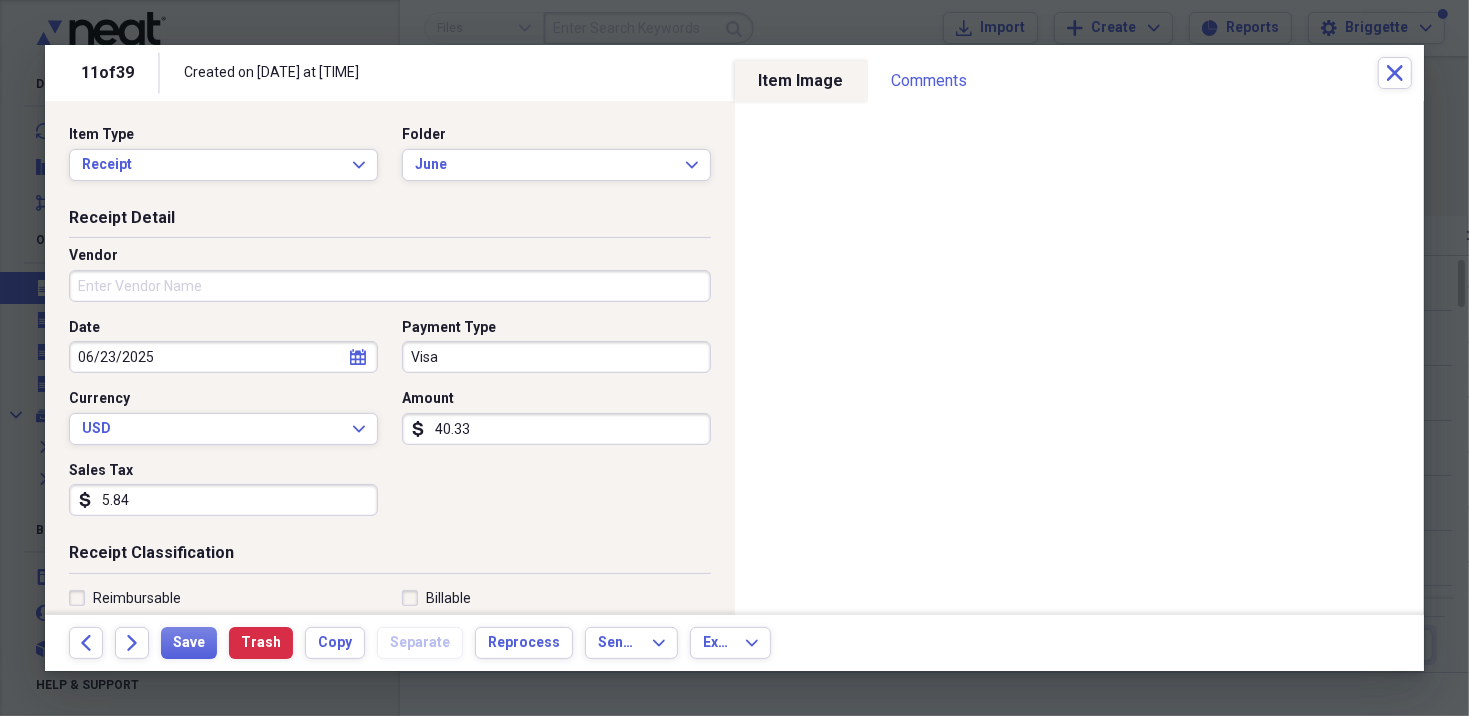type on "5.84" 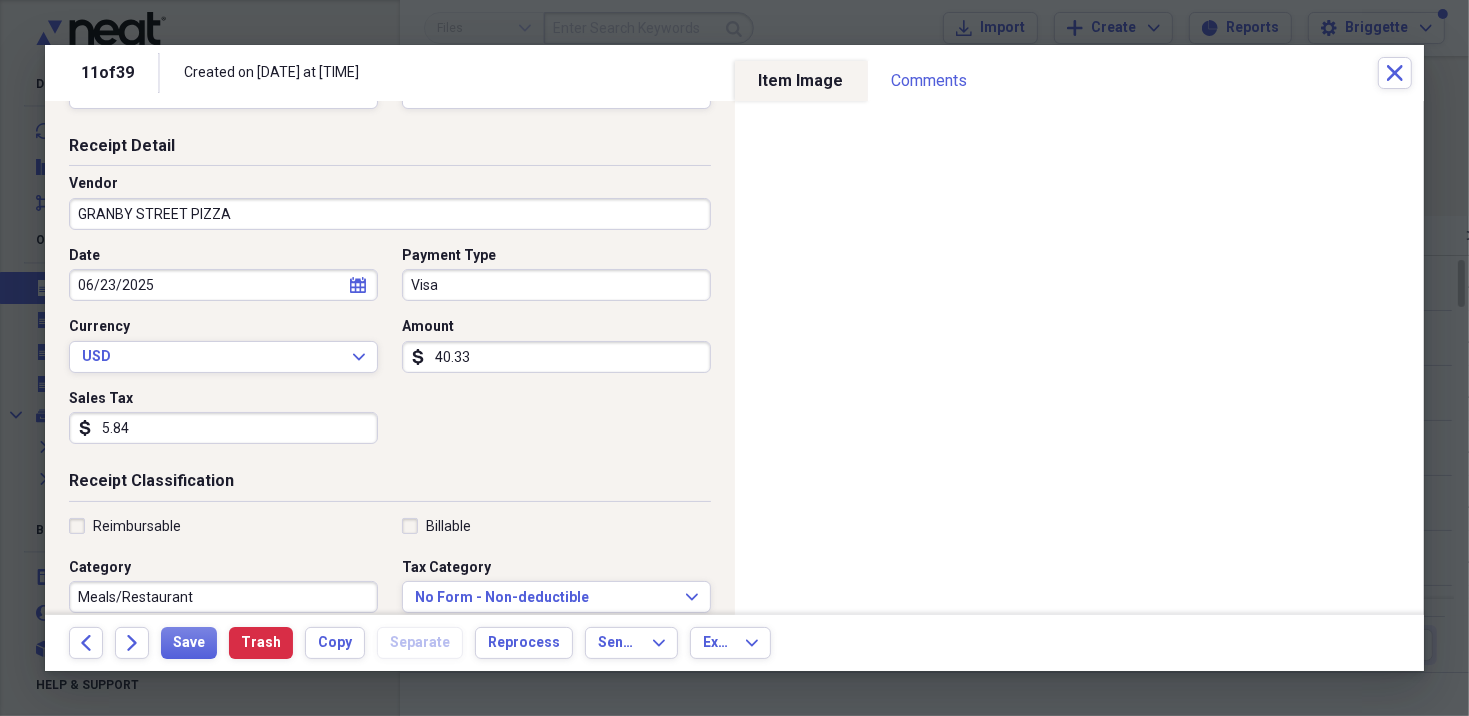 scroll, scrollTop: 100, scrollLeft: 0, axis: vertical 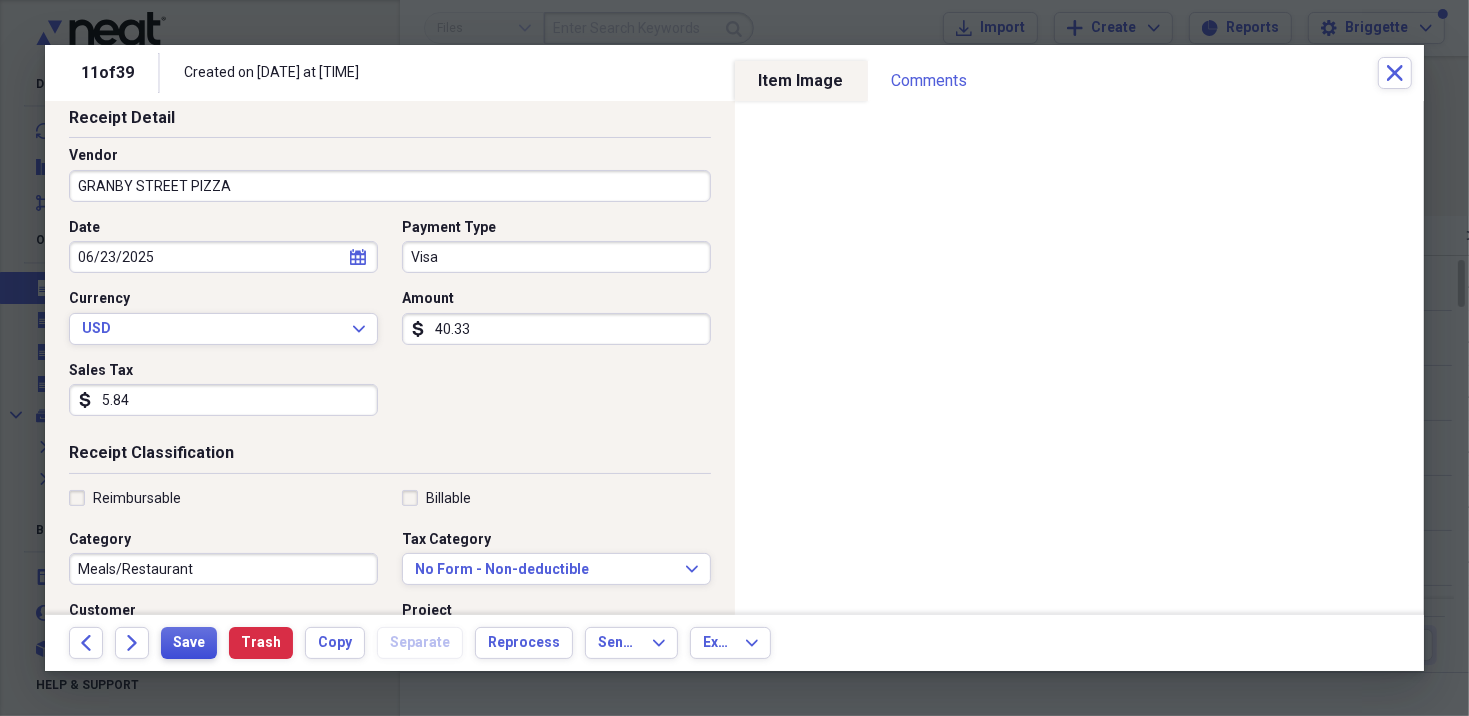 type on "GRANBY STREET PIZZA" 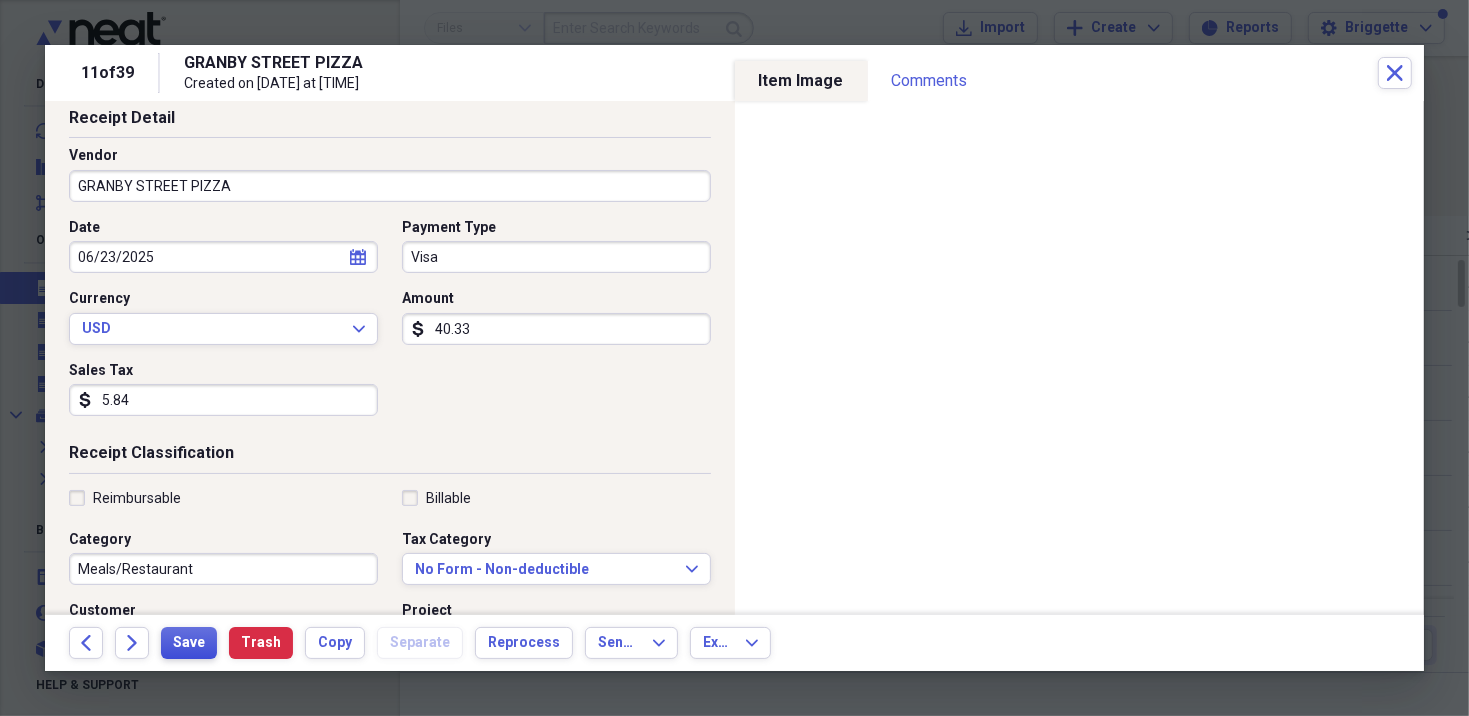 click on "Save" at bounding box center (189, 643) 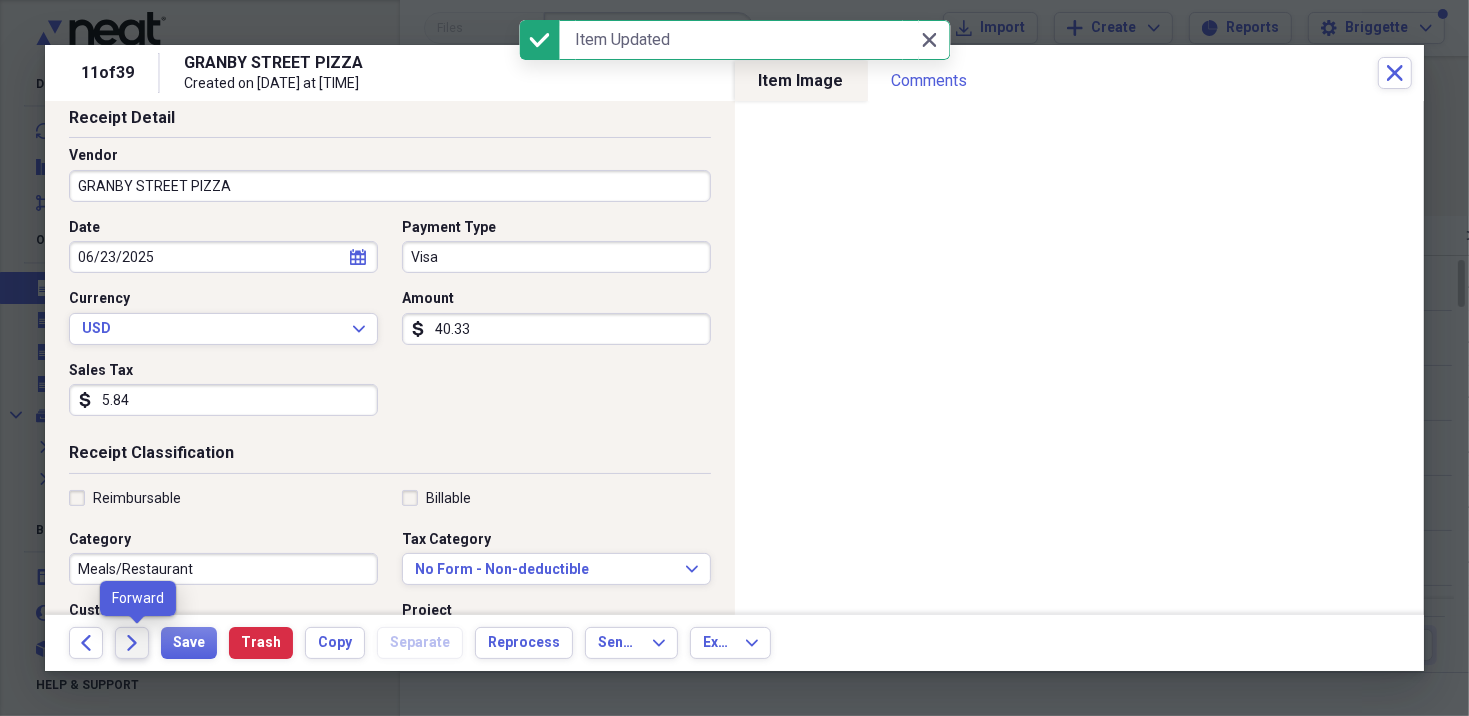 click on "Forward" 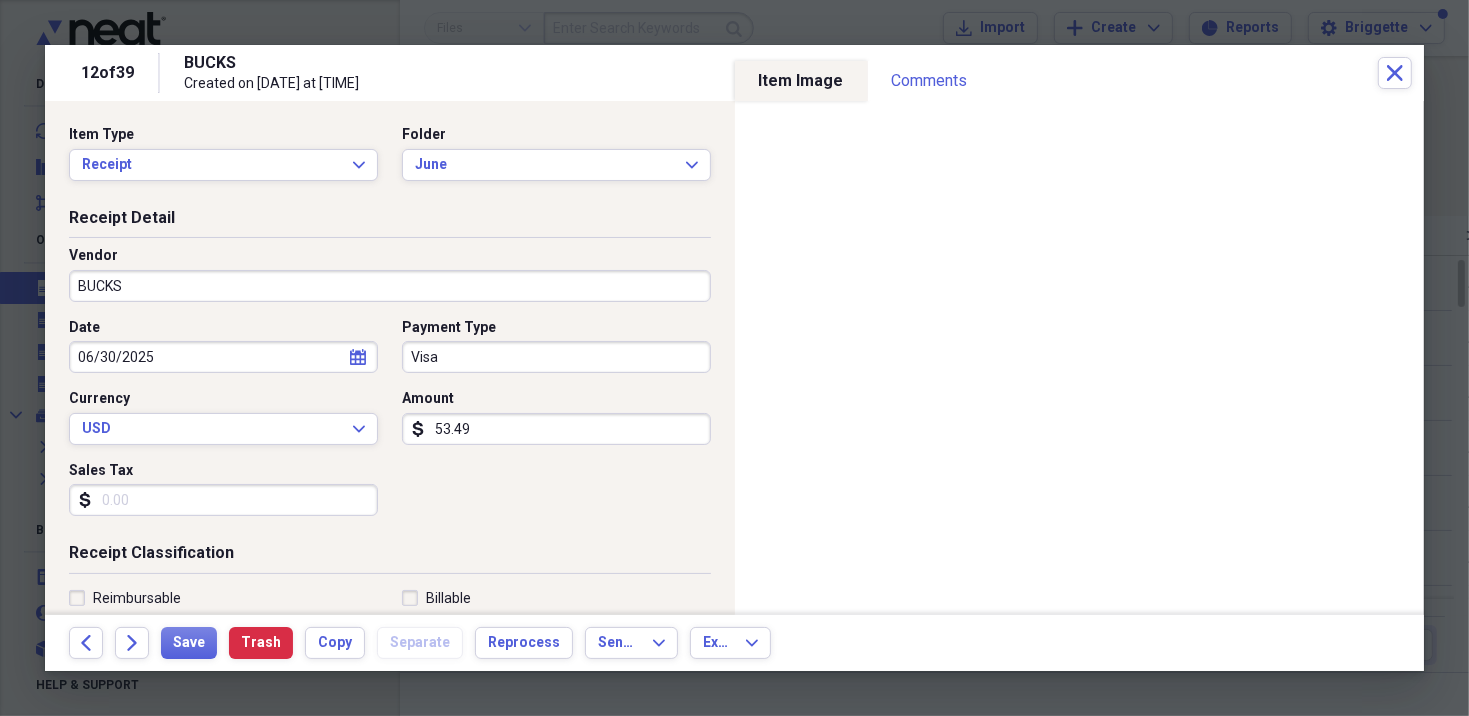 click on "Sales Tax" at bounding box center [223, 500] 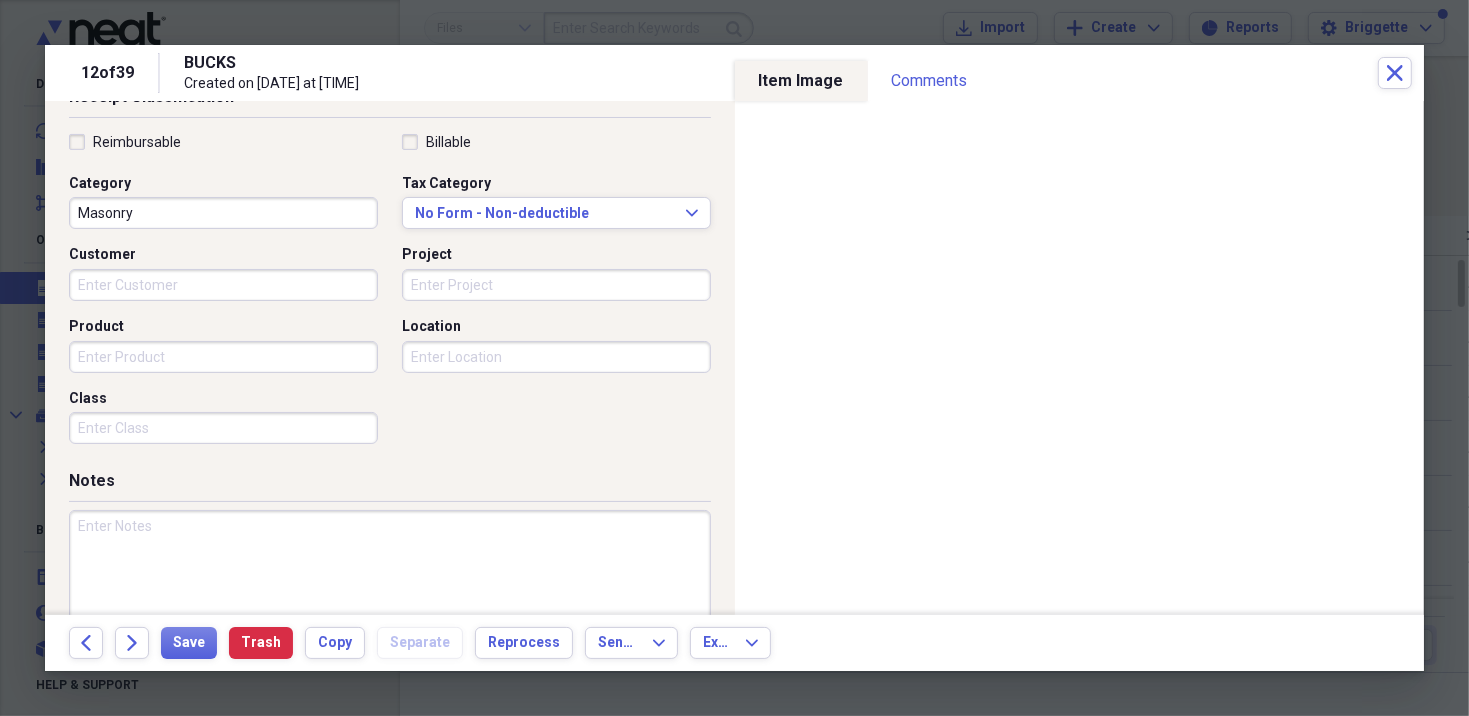 scroll, scrollTop: 504, scrollLeft: 0, axis: vertical 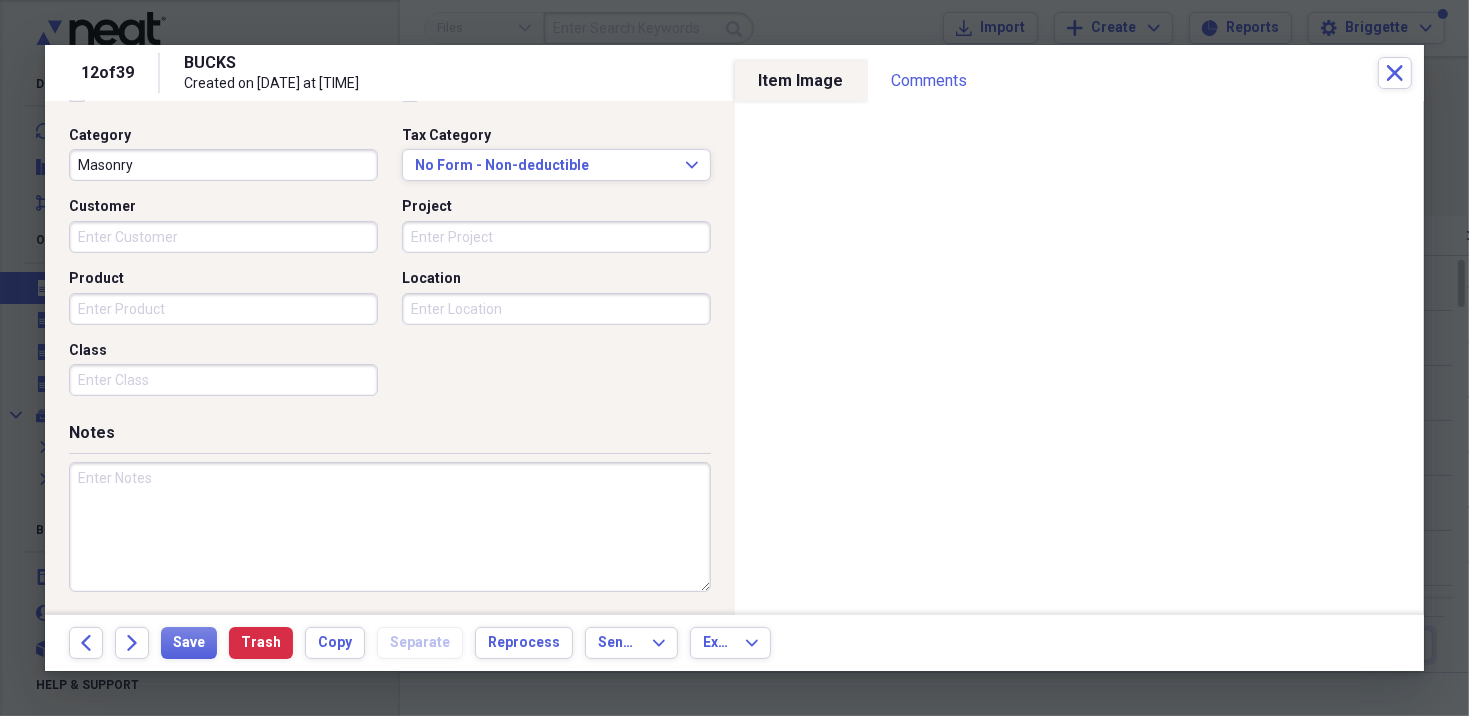 type on "3.50" 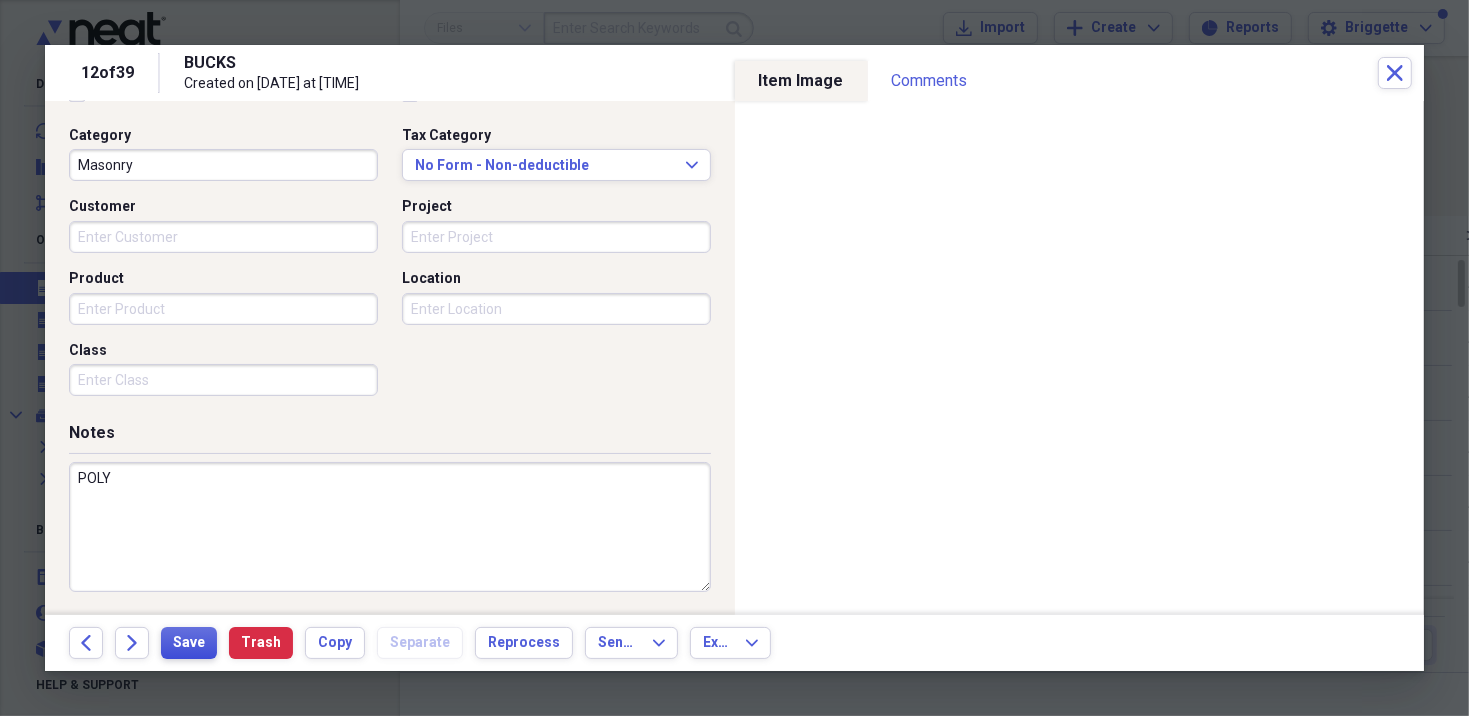 type on "POLY" 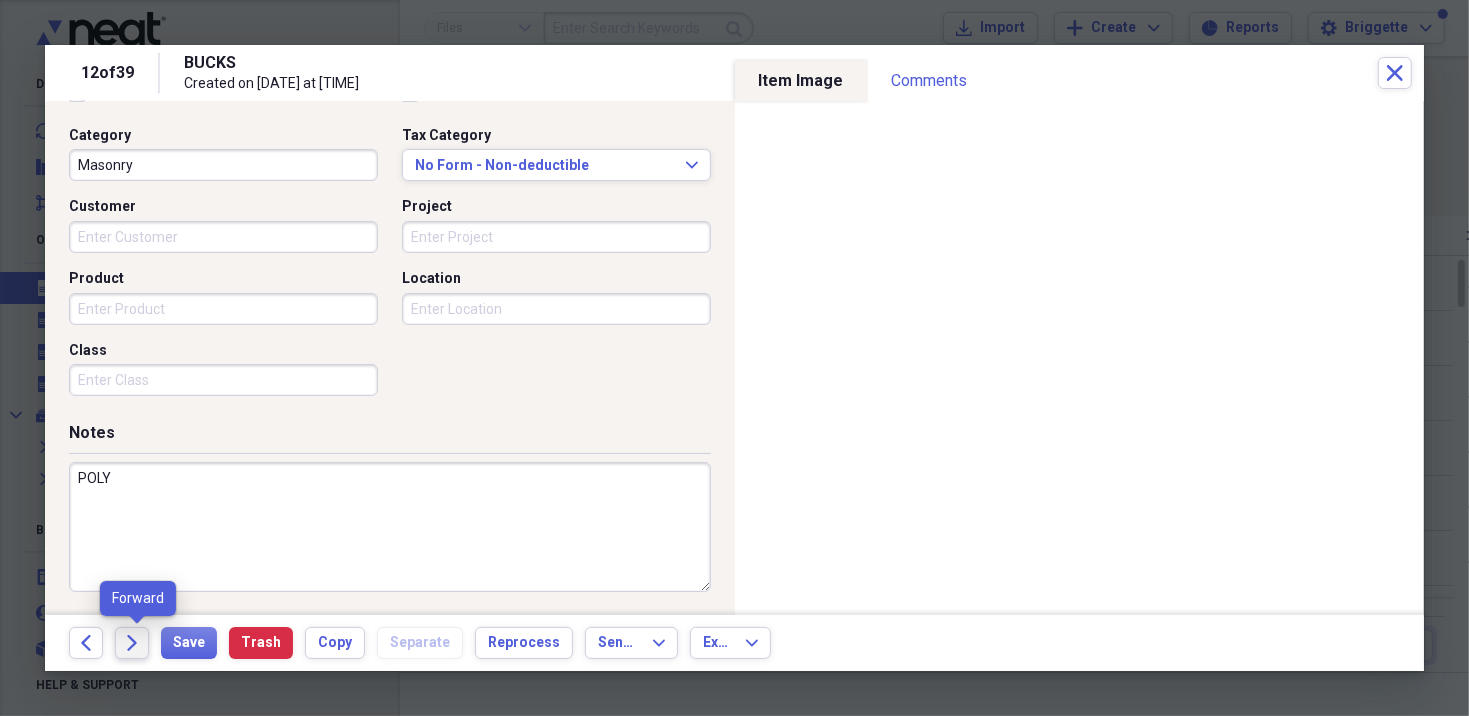 click 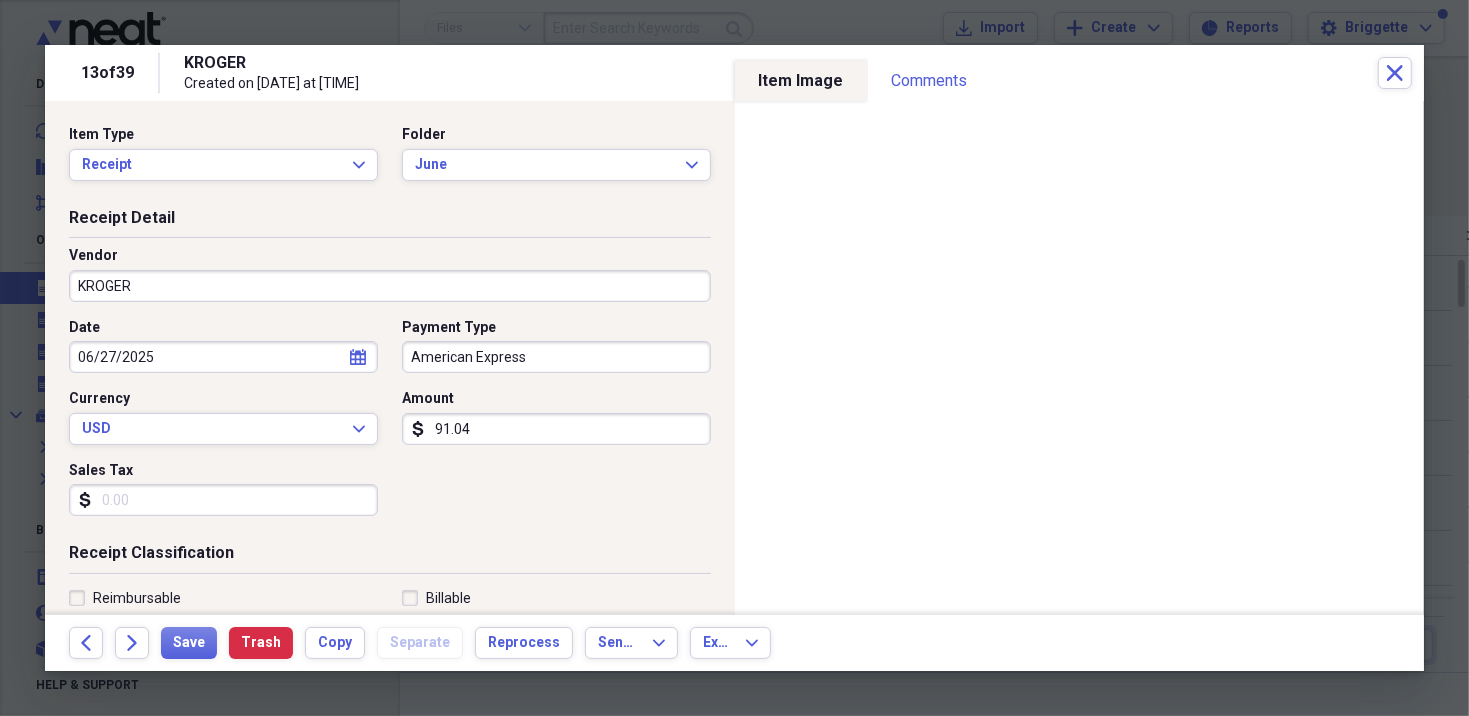 click on "Sales Tax" at bounding box center [223, 500] 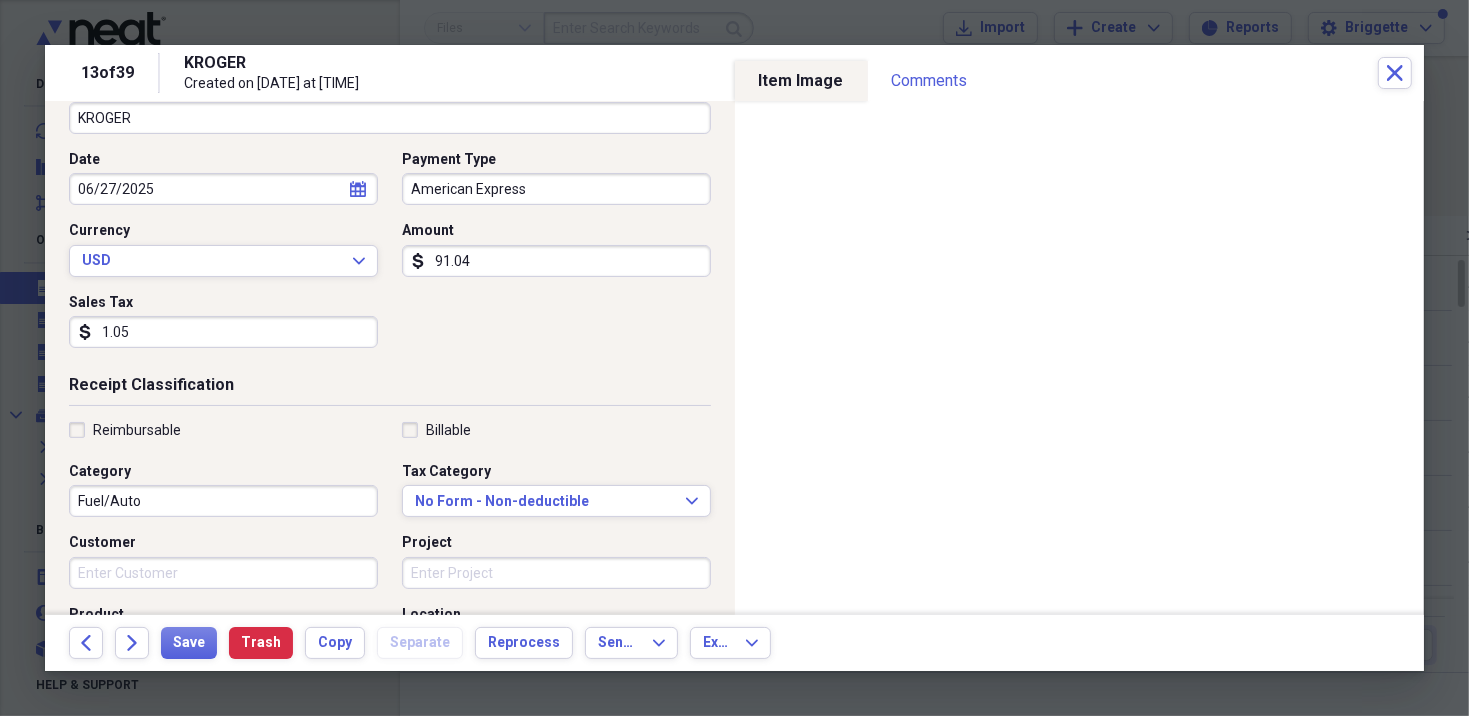 scroll, scrollTop: 200, scrollLeft: 0, axis: vertical 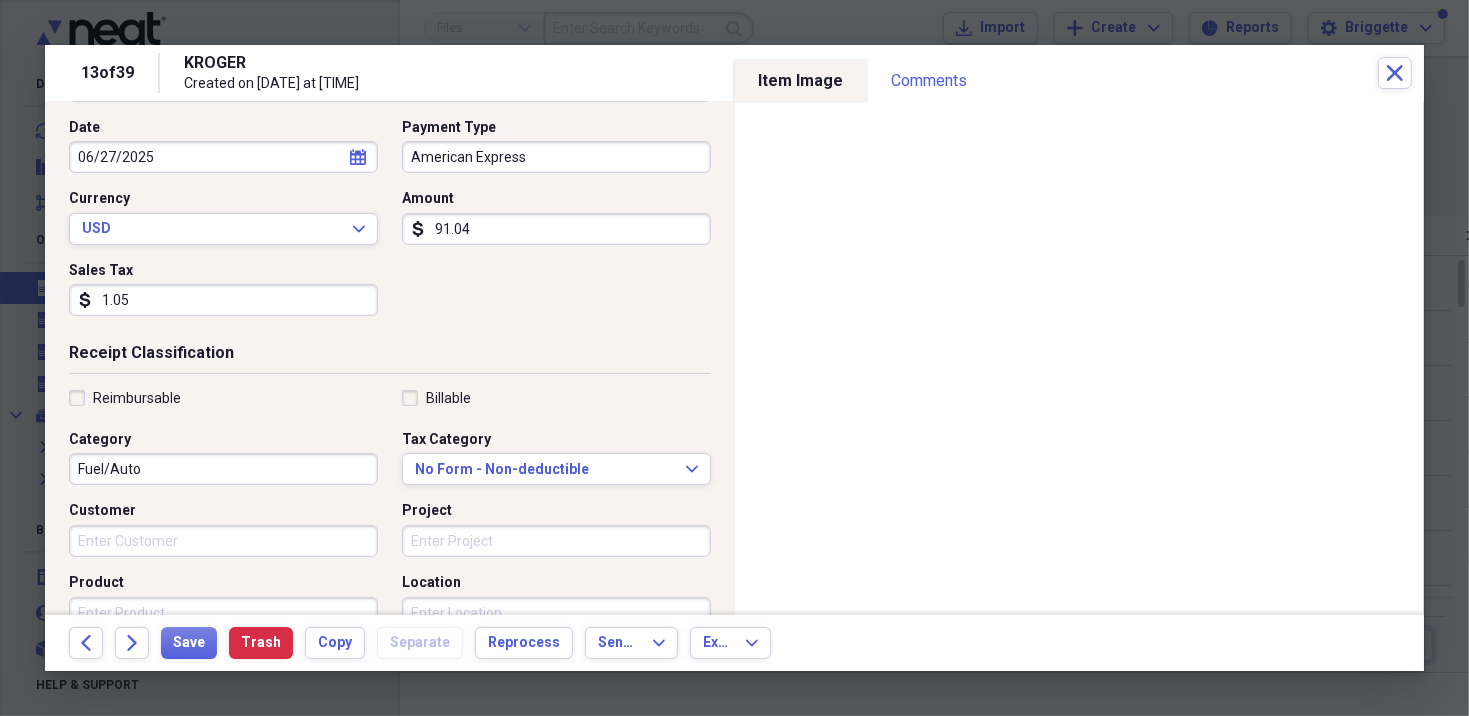 type on "1.05" 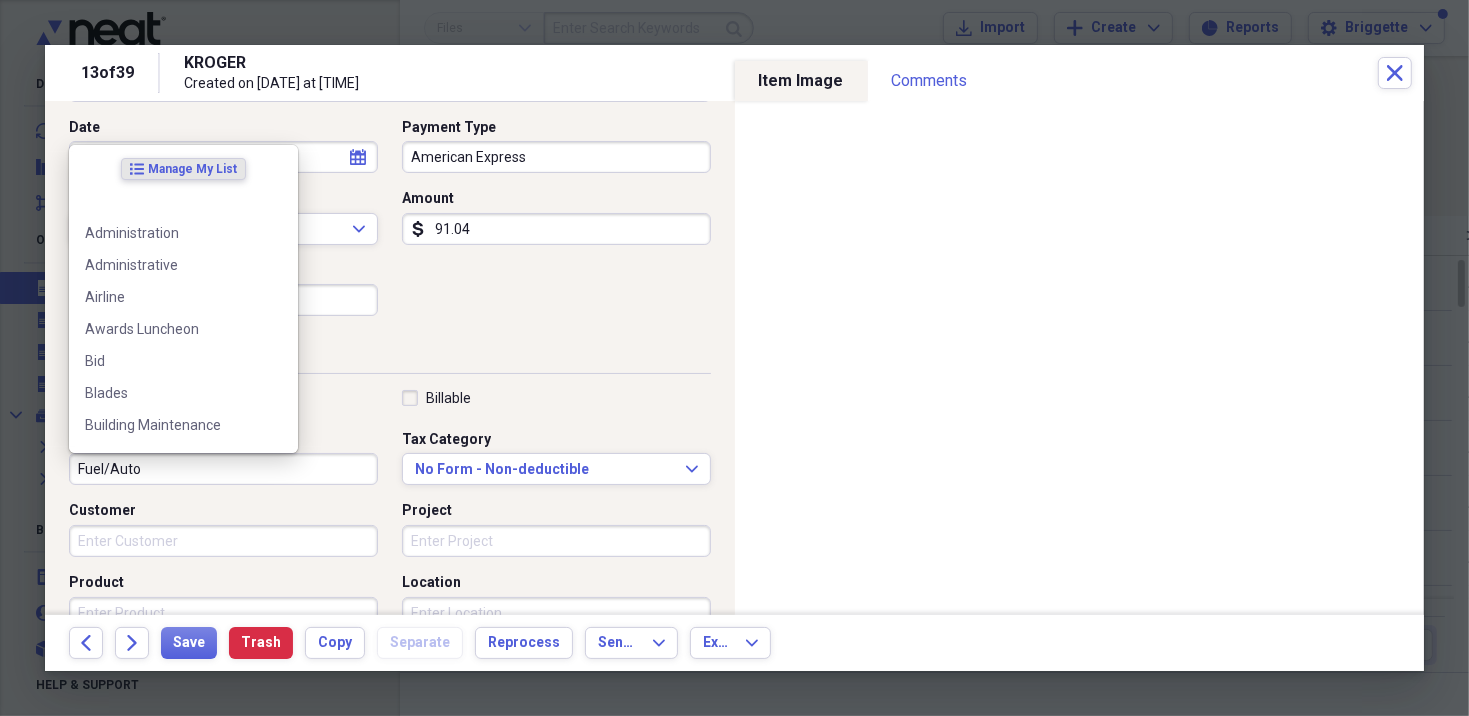 click on "Fuel/Auto" at bounding box center [223, 469] 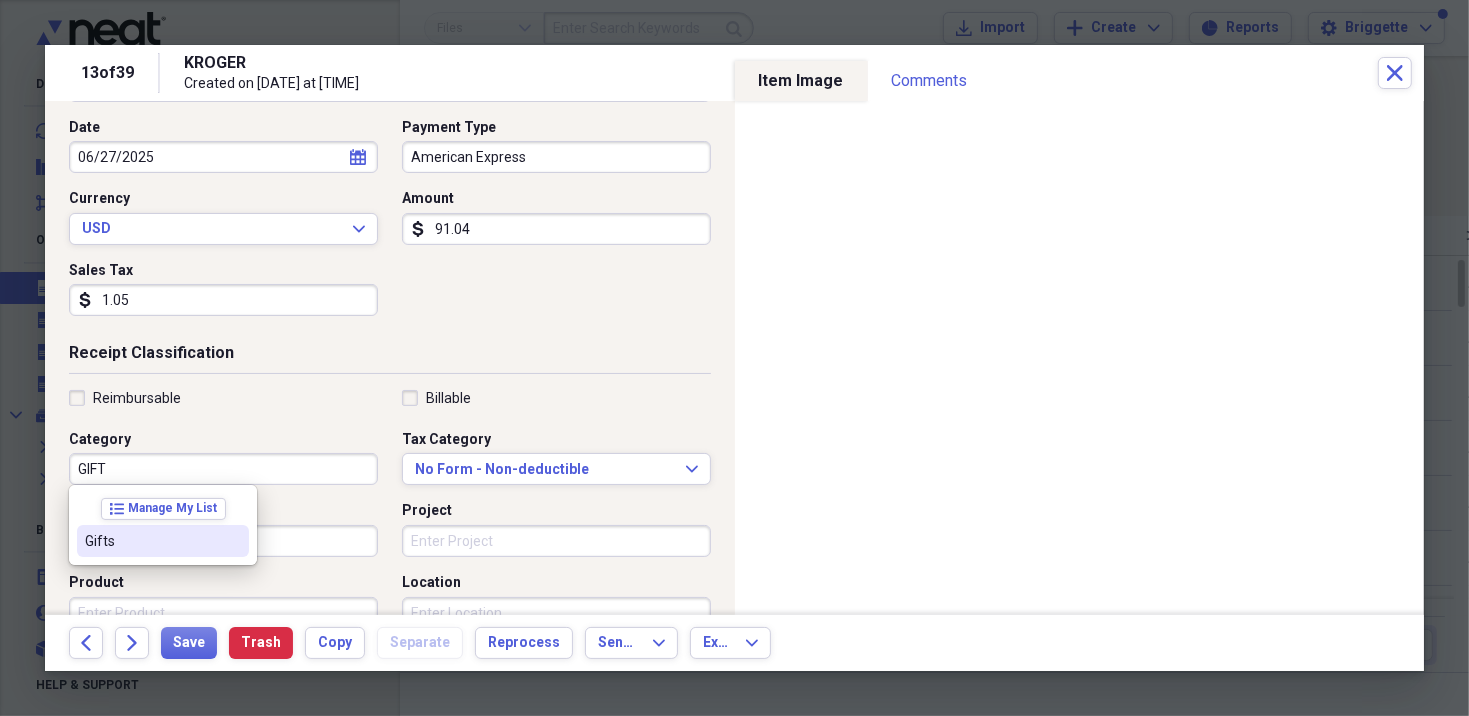 click on "list Manage My List Gifts" at bounding box center (163, 525) 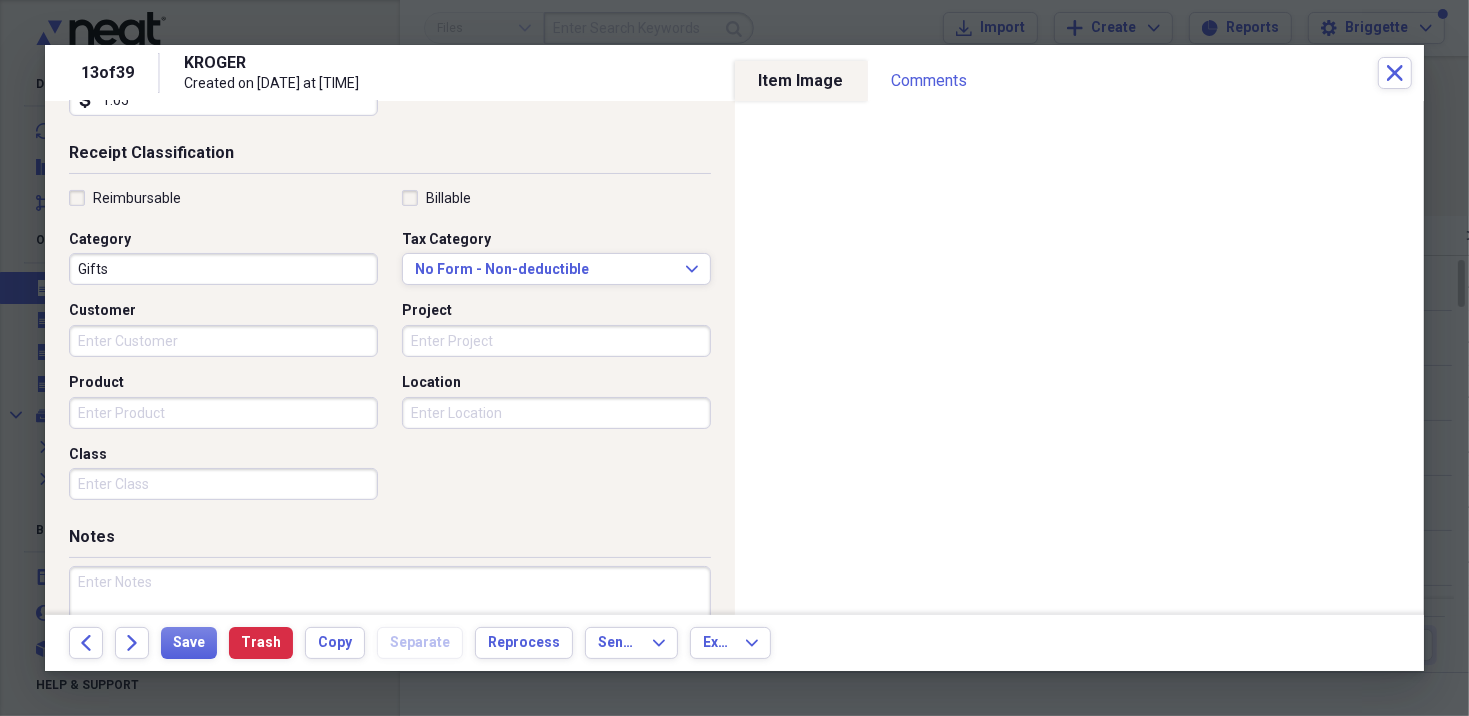 scroll, scrollTop: 500, scrollLeft: 0, axis: vertical 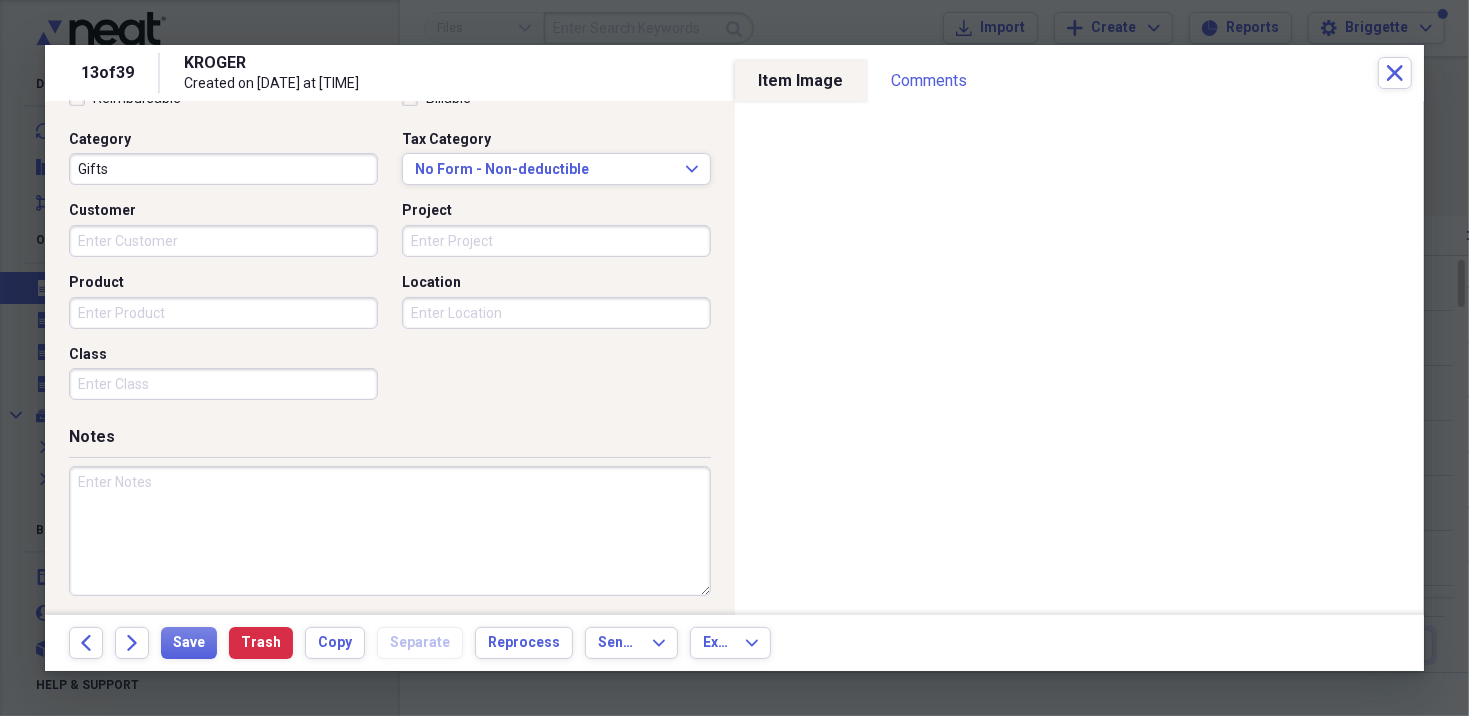 click at bounding box center [390, 531] 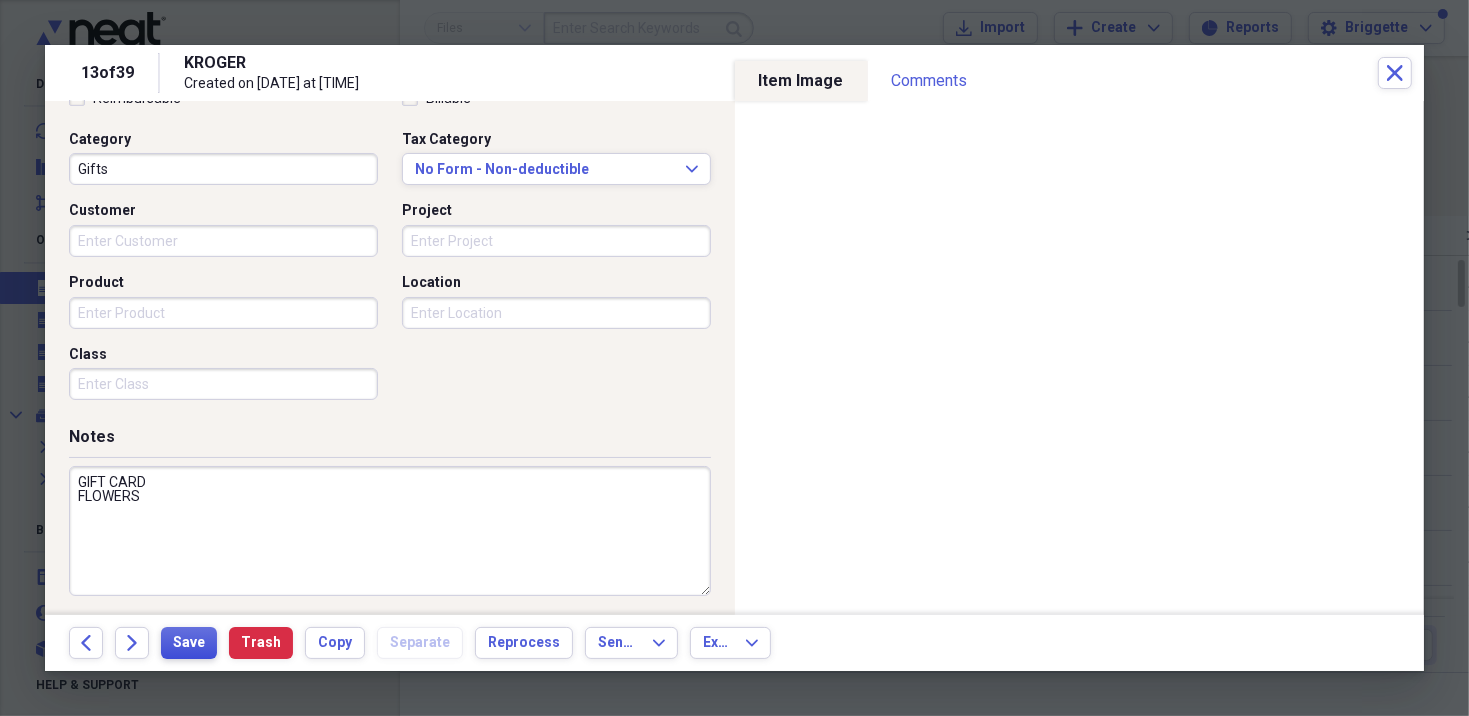 click on "Save" at bounding box center [189, 643] 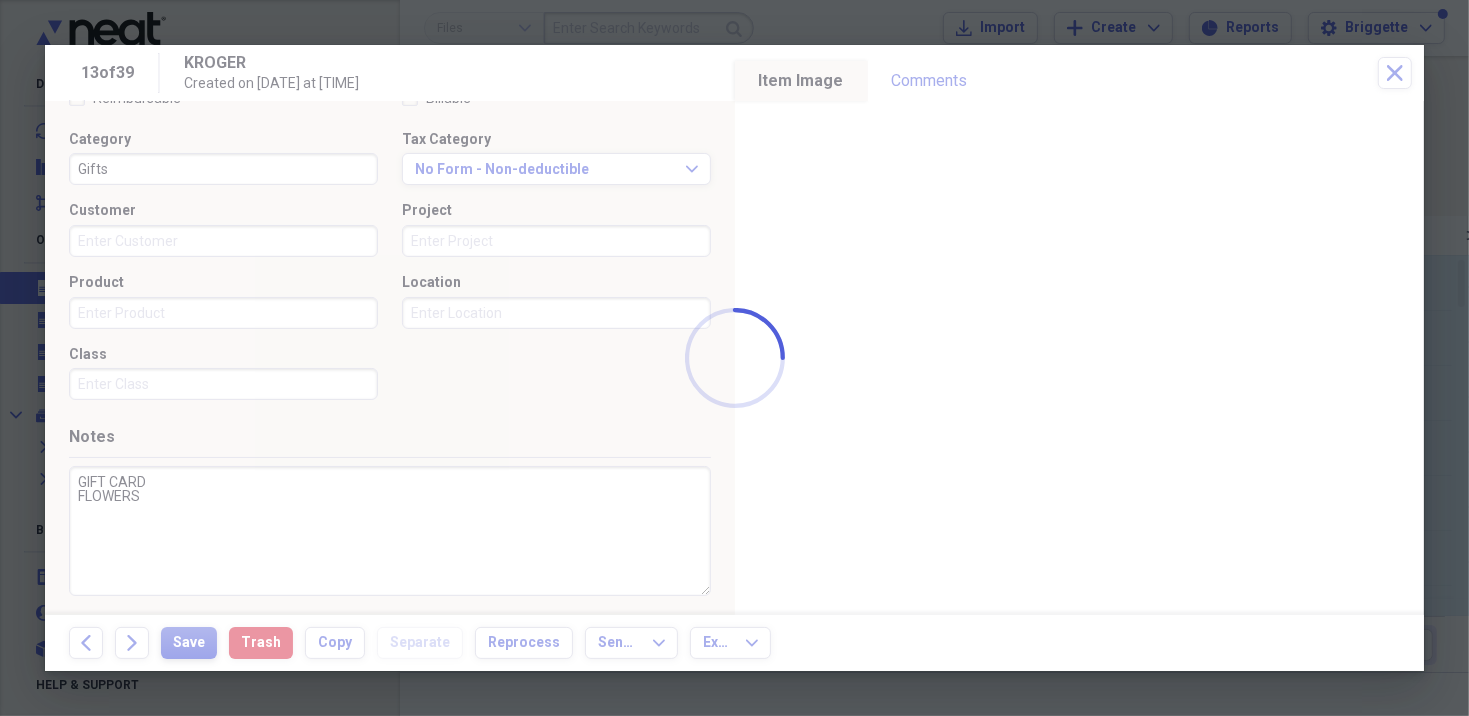 type on "GIFT CARD
FLOWERS" 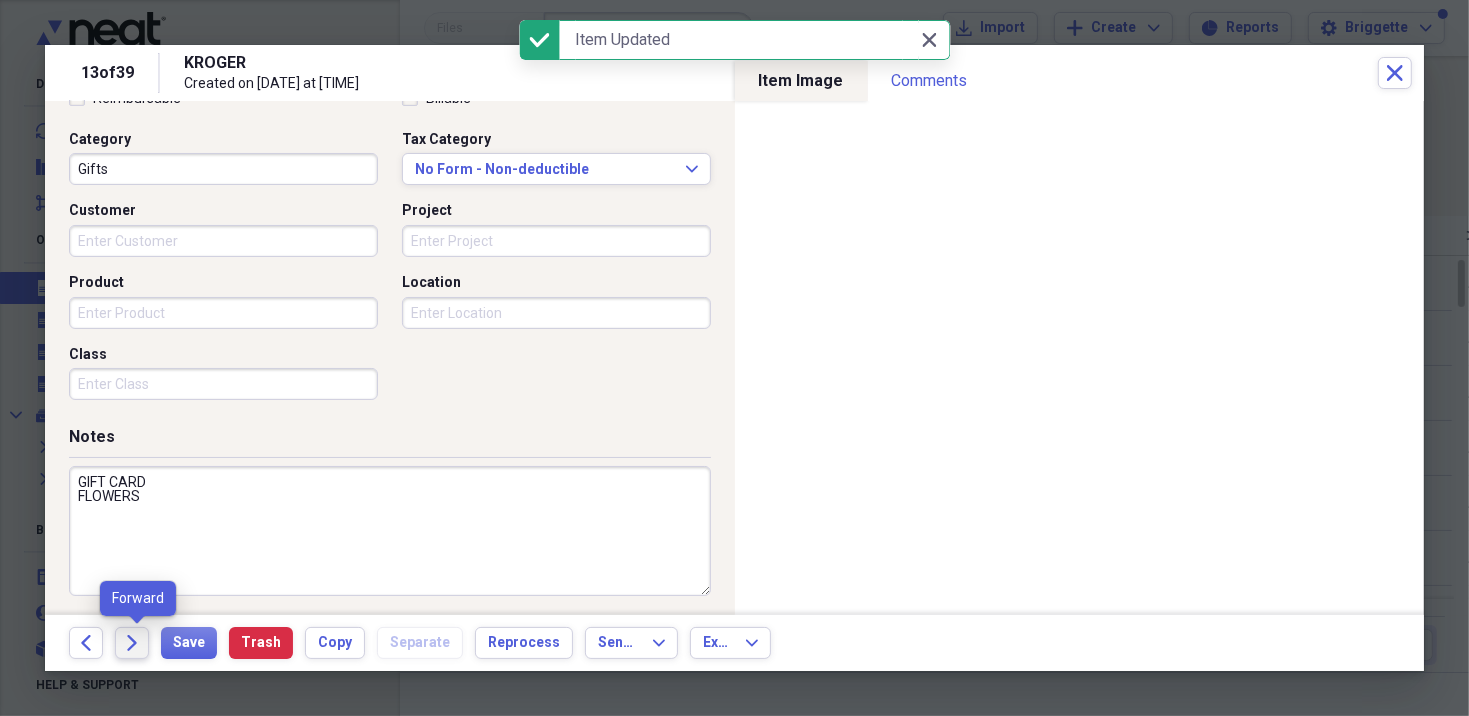 click on "Forward" 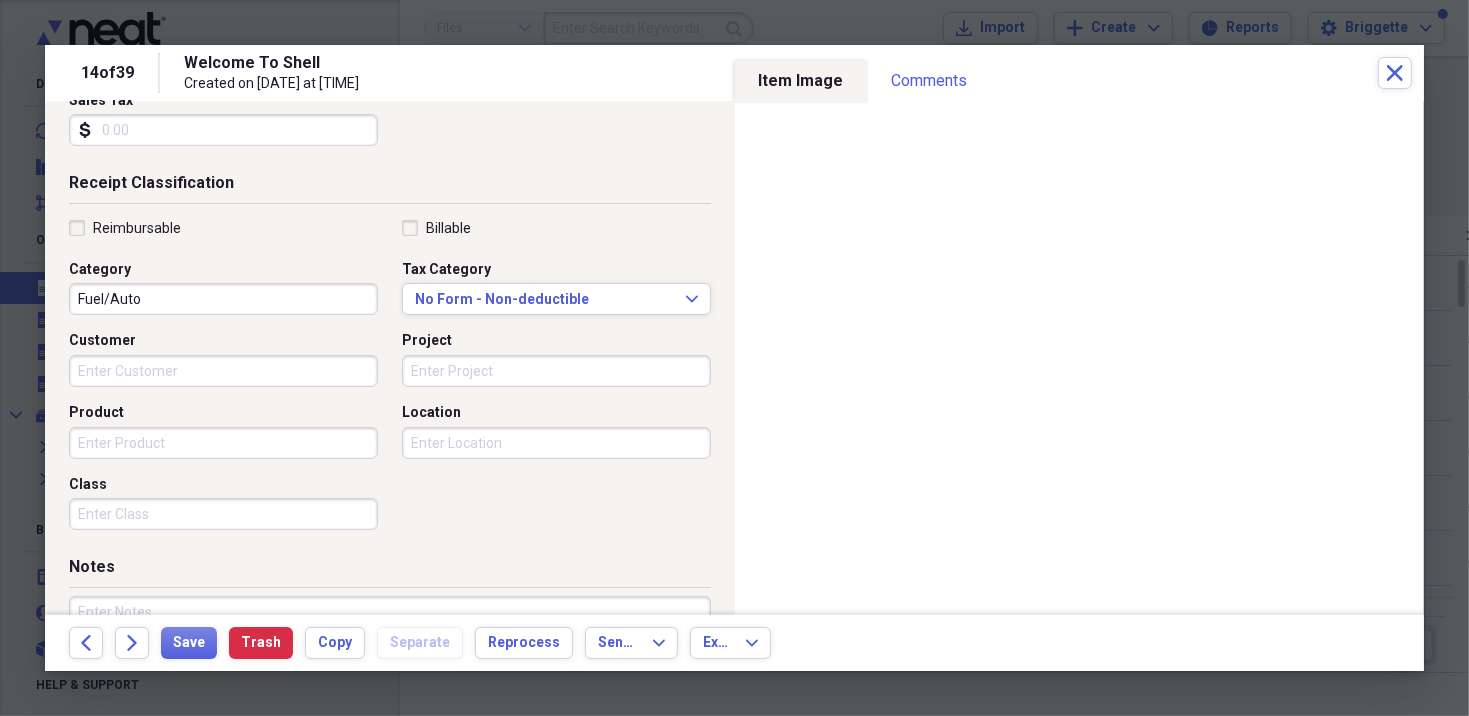 scroll, scrollTop: 400, scrollLeft: 0, axis: vertical 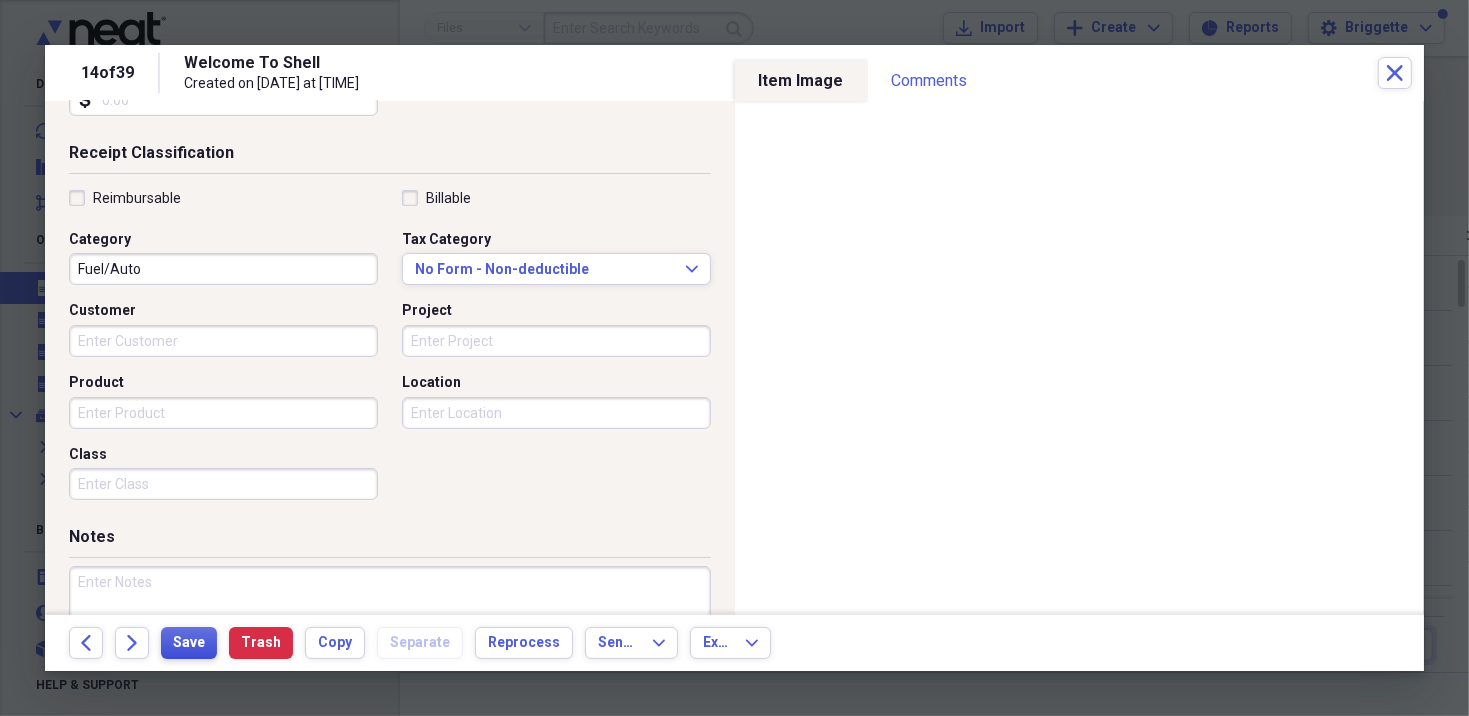 click on "Save" at bounding box center [189, 643] 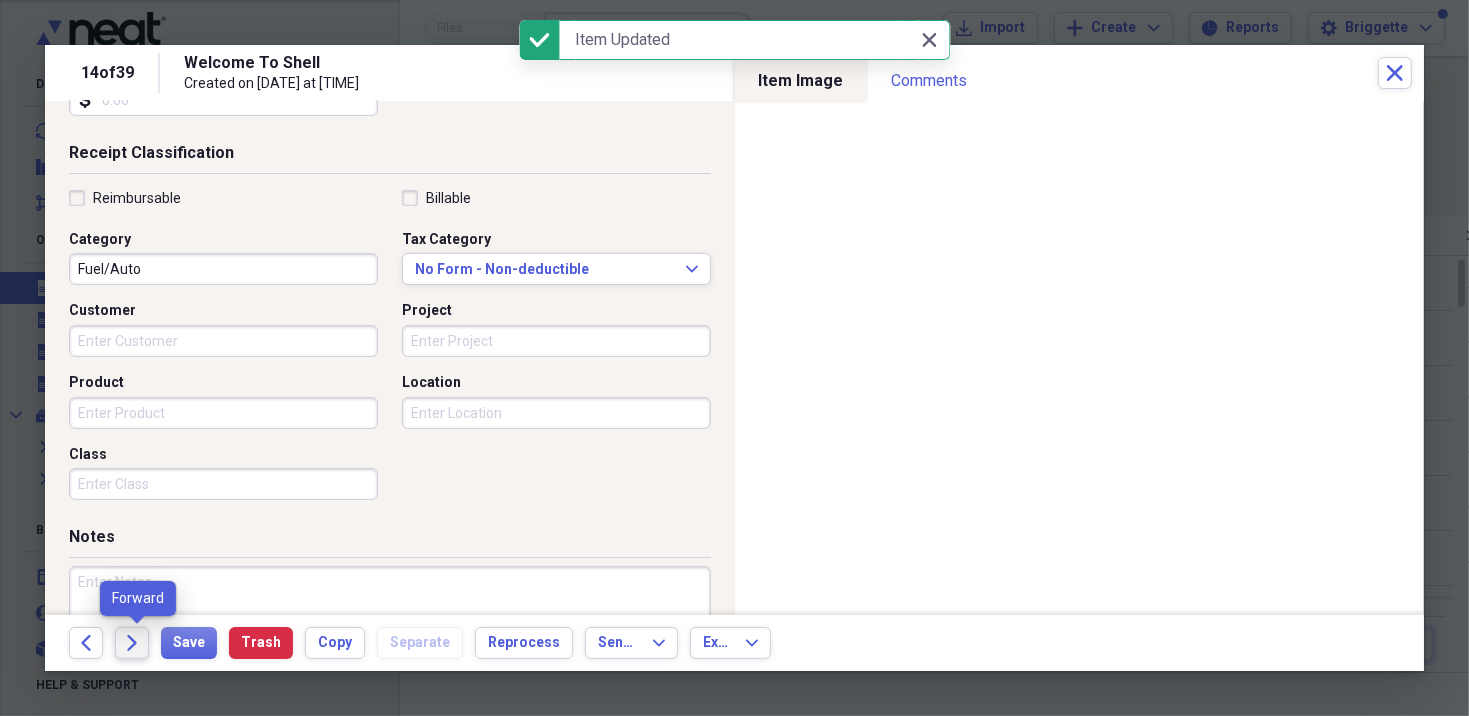 click on "Forward" at bounding box center [132, 643] 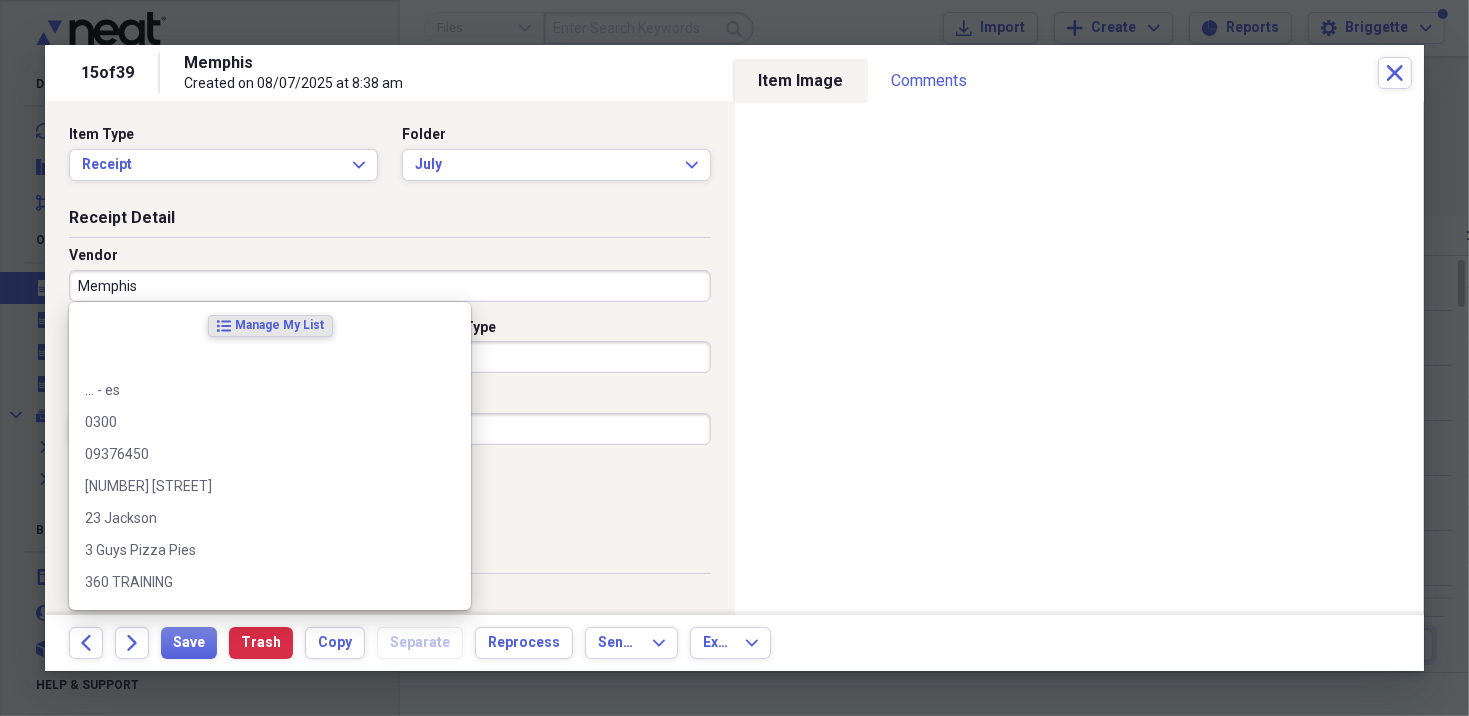 click on "Memphis" at bounding box center (390, 286) 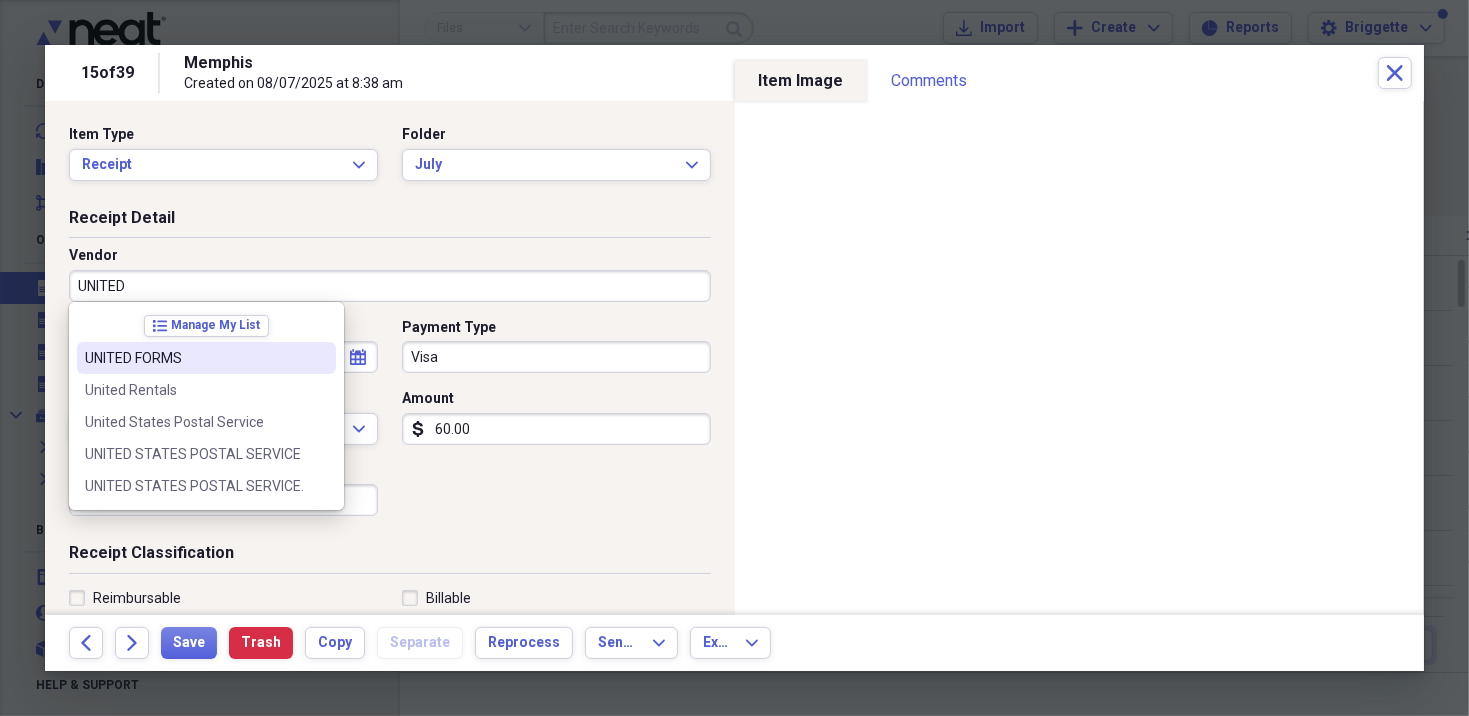 click on "UNITED FORMS" at bounding box center [194, 358] 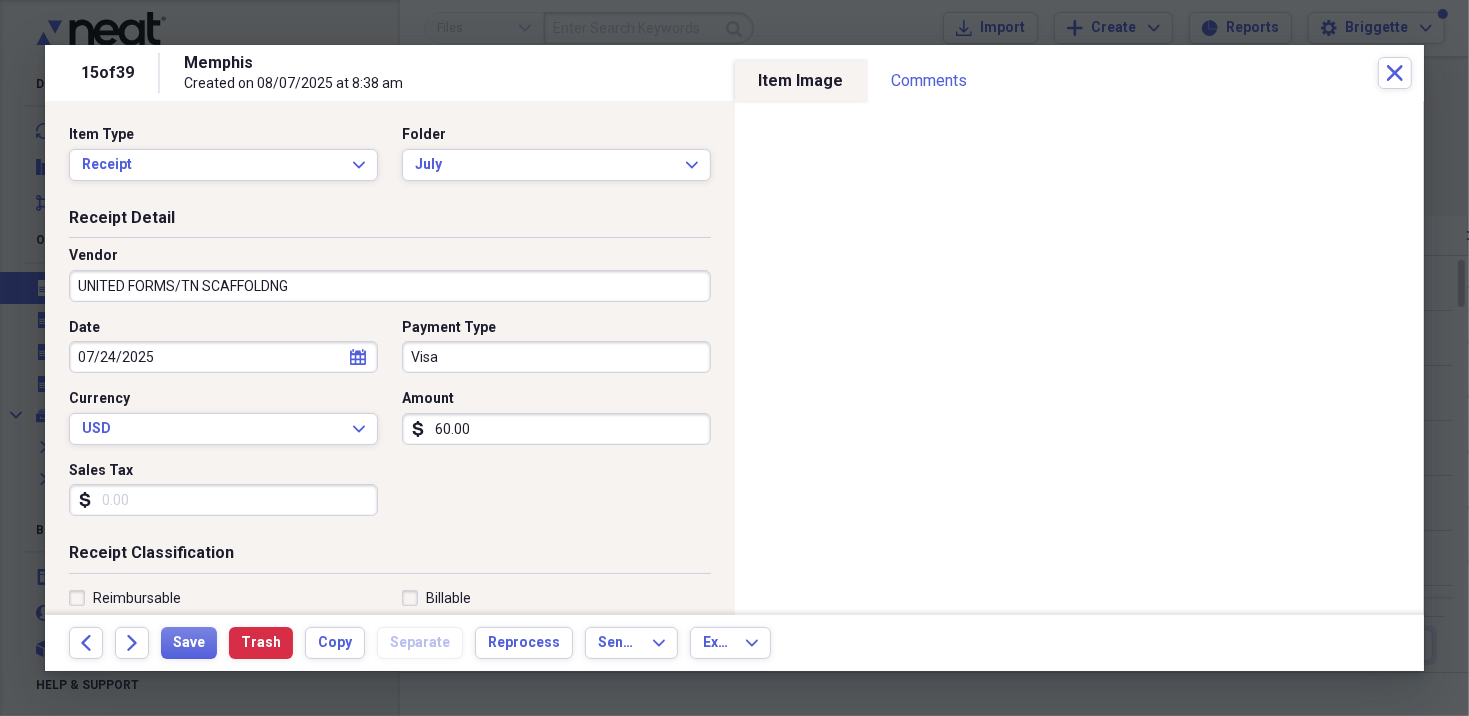 scroll, scrollTop: 100, scrollLeft: 0, axis: vertical 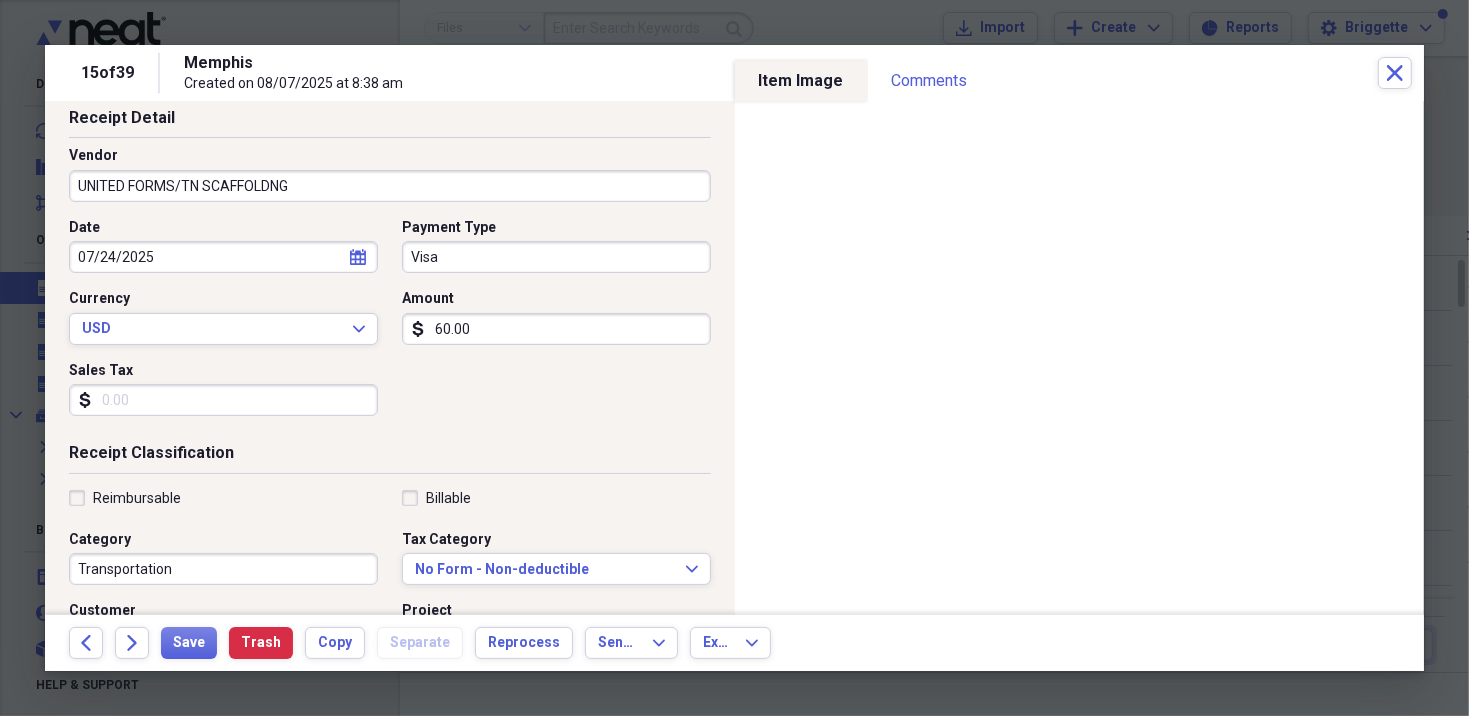type on "UNITED FORMS/TN SCAFFOLDNG" 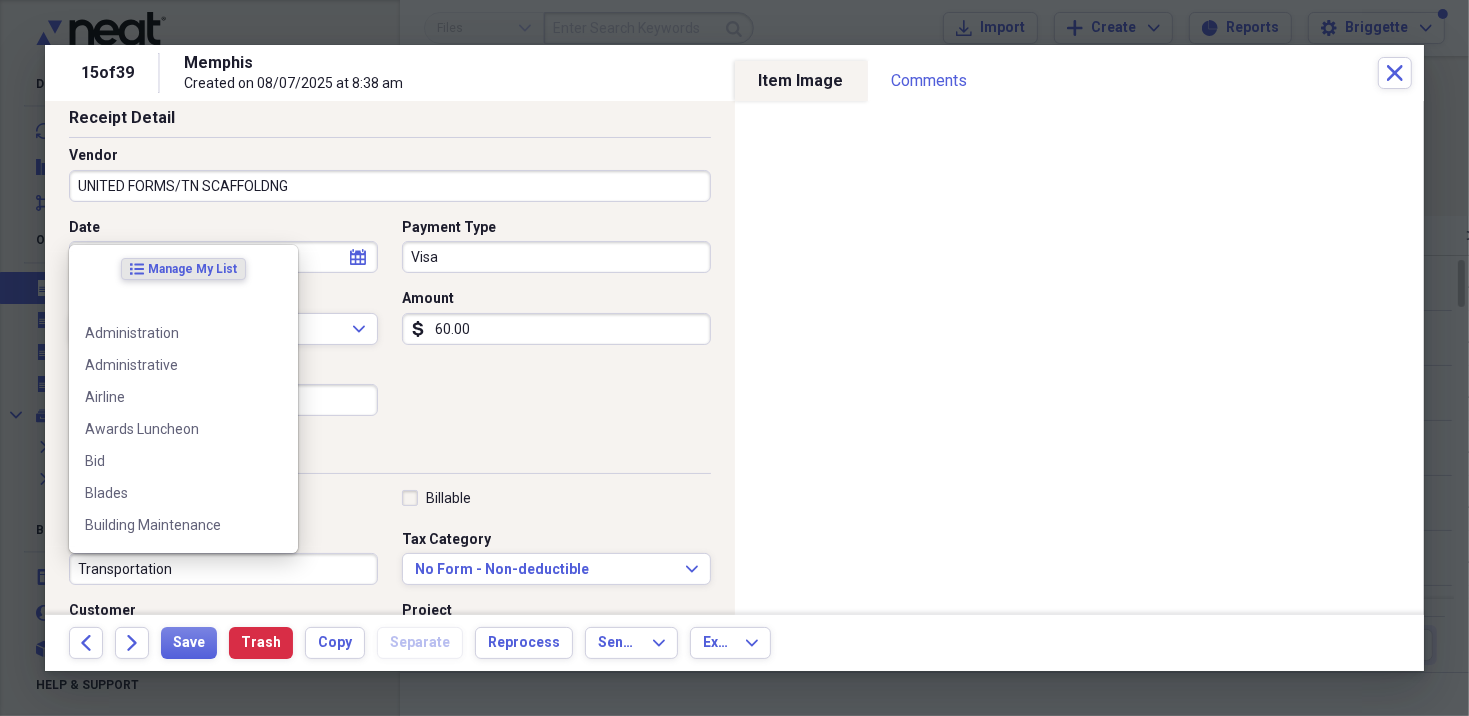 click on "Transportation" at bounding box center [223, 569] 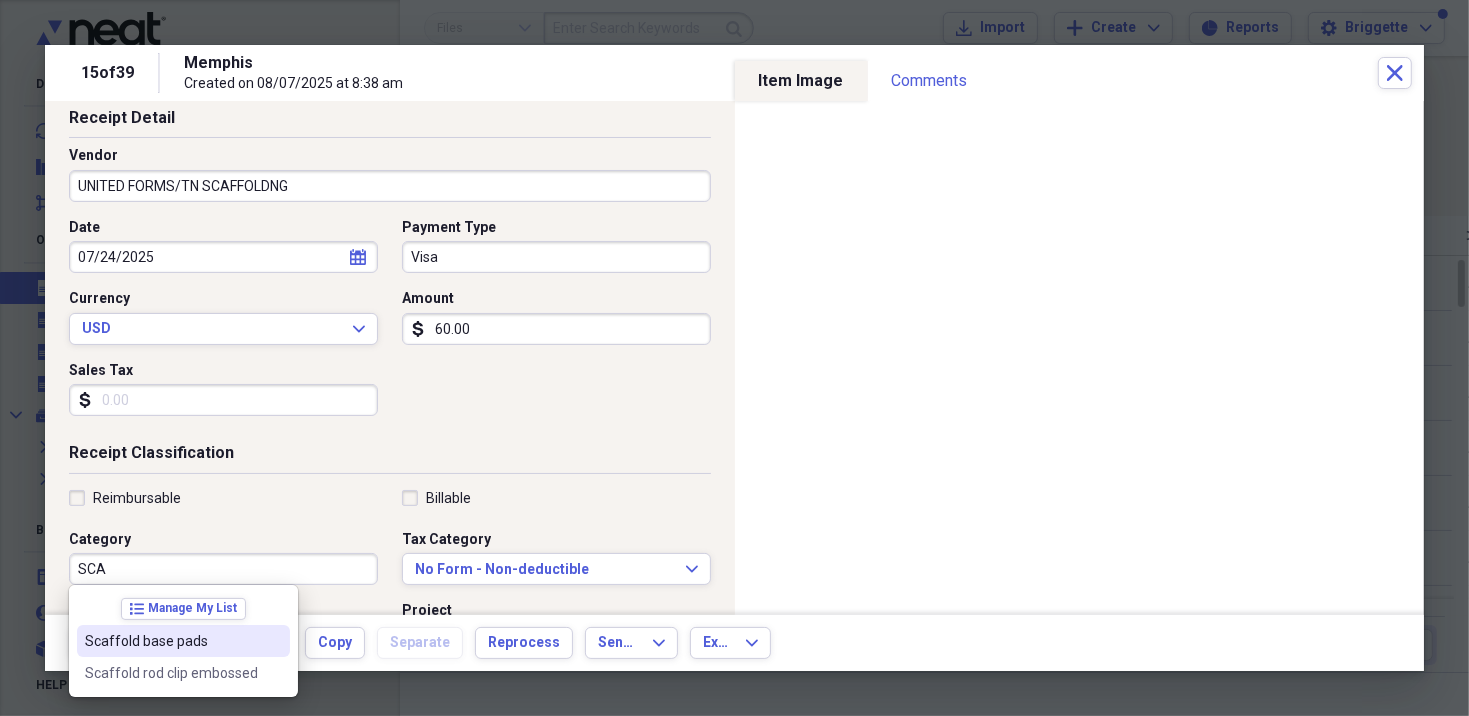 click on "Scaffold base pads" at bounding box center (183, 641) 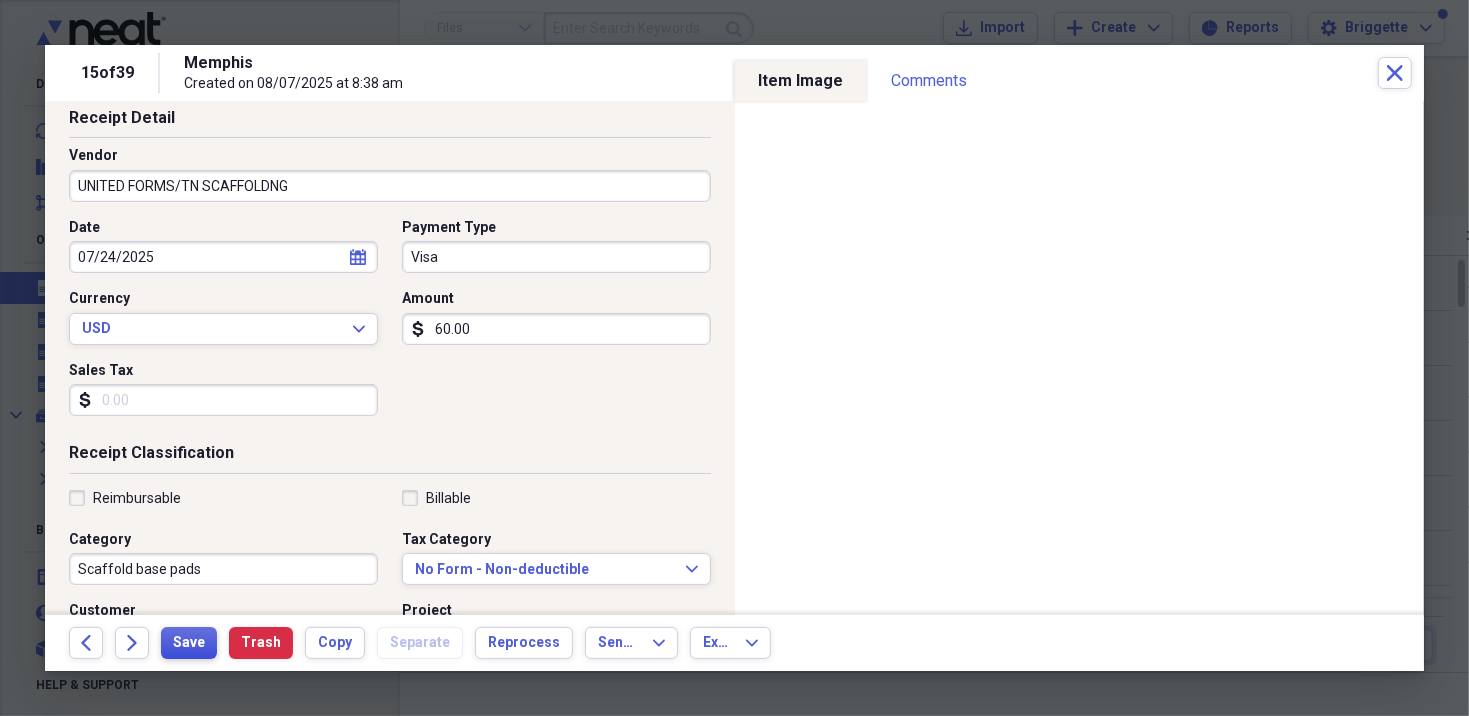 click on "Save" at bounding box center [189, 643] 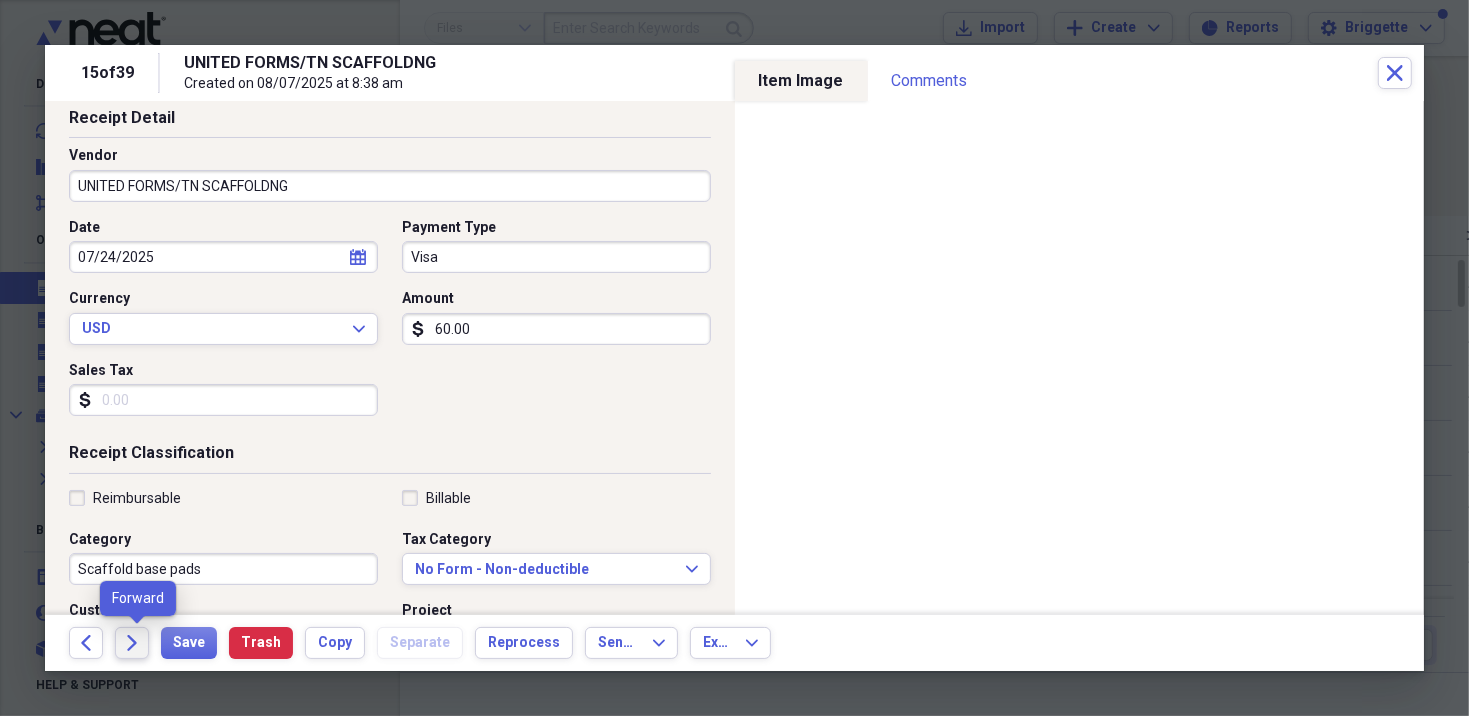 click on "Forward" 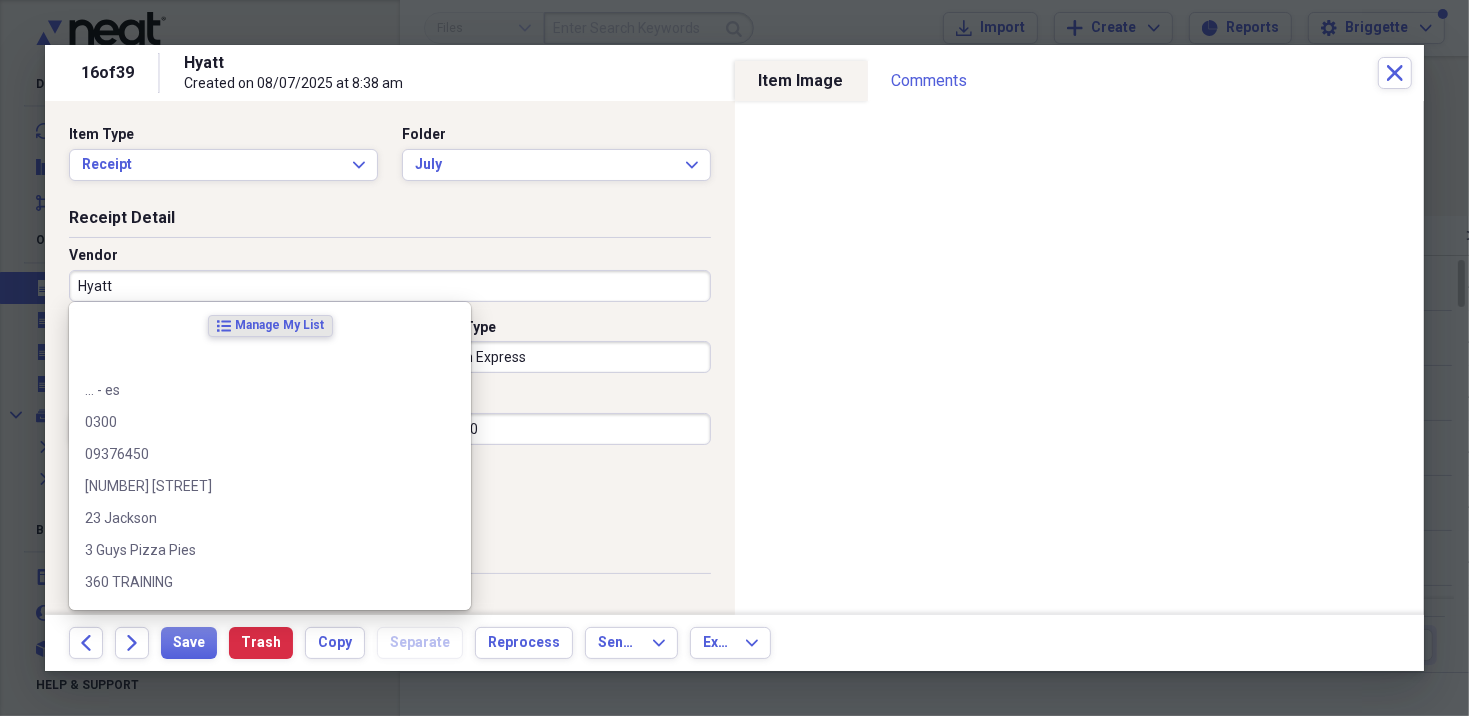 click on "Hyatt" at bounding box center (390, 286) 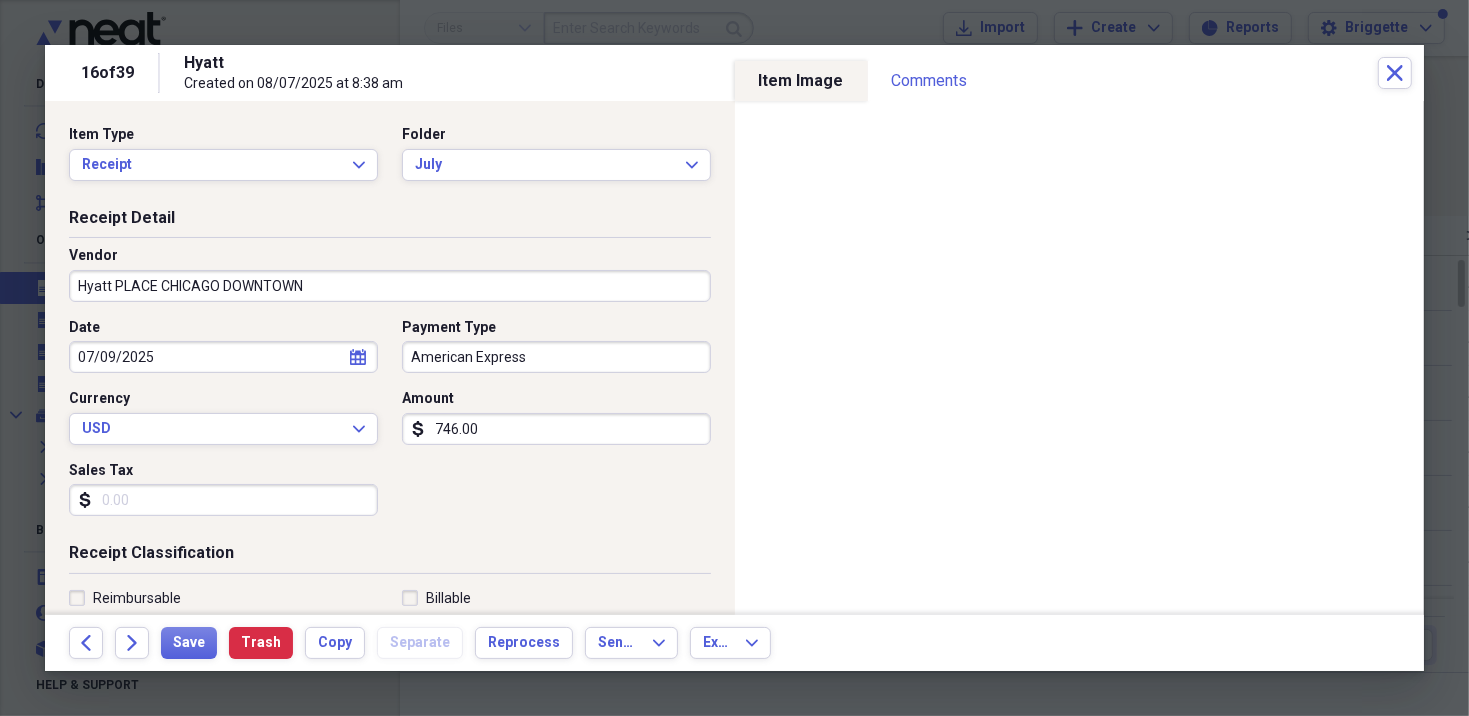 type on "Hyatt PLACE CHICAGO DOWNTOWN" 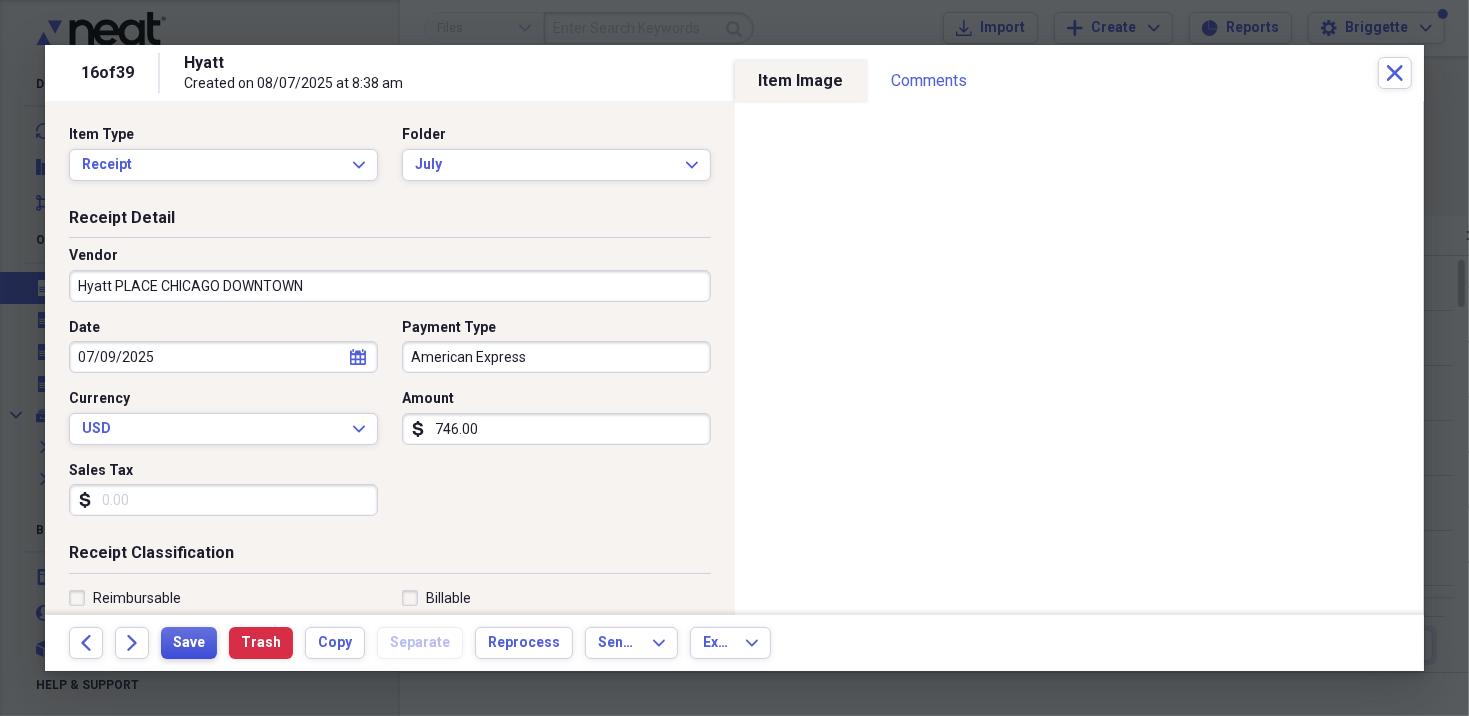 click on "Save" at bounding box center [189, 643] 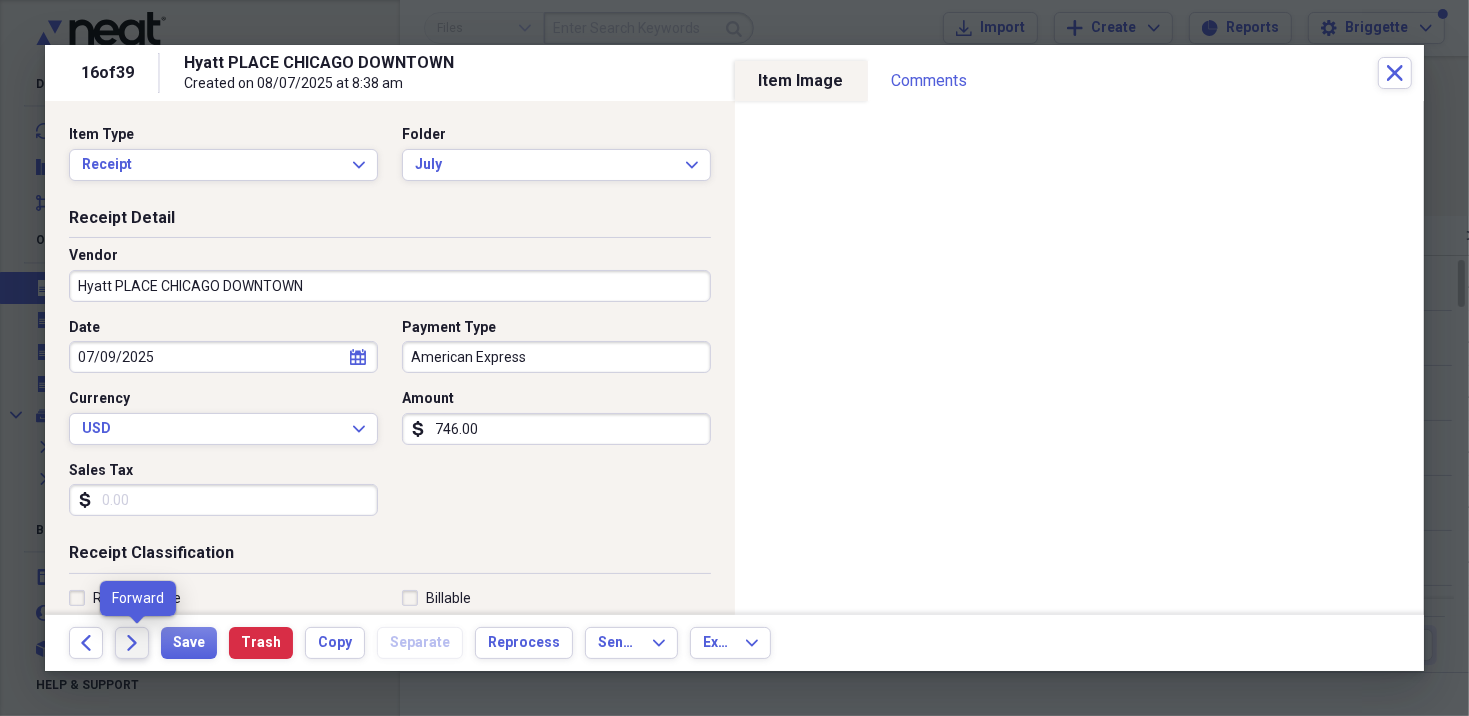 click on "Forward" 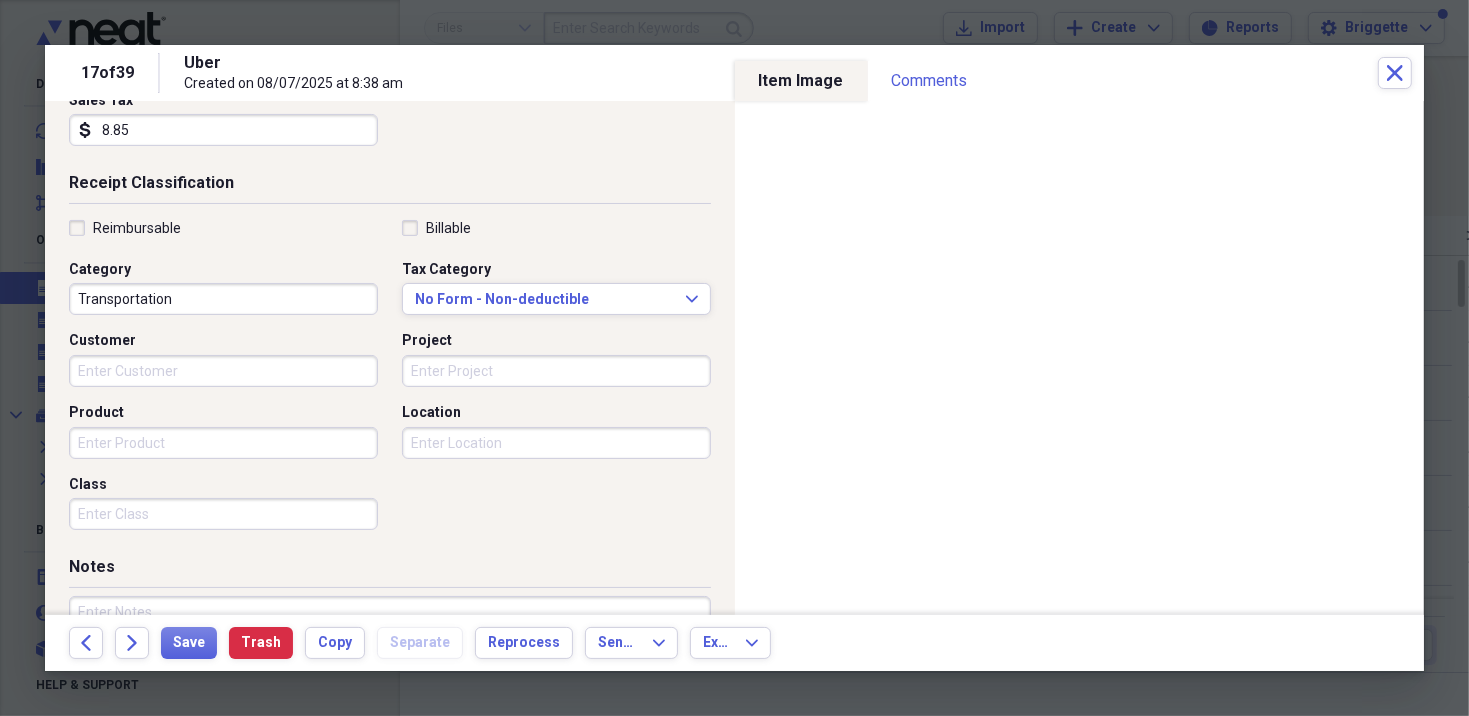 scroll, scrollTop: 400, scrollLeft: 0, axis: vertical 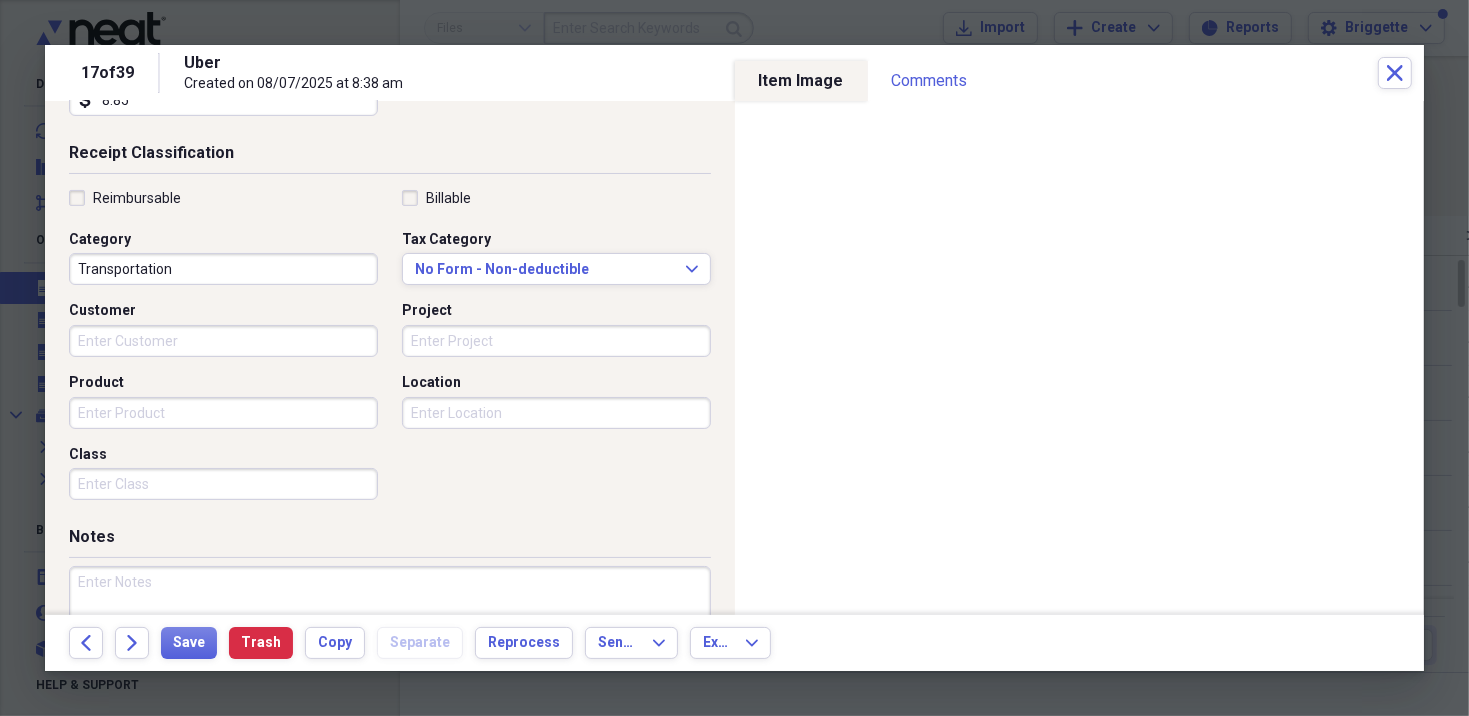 click at bounding box center [390, 631] 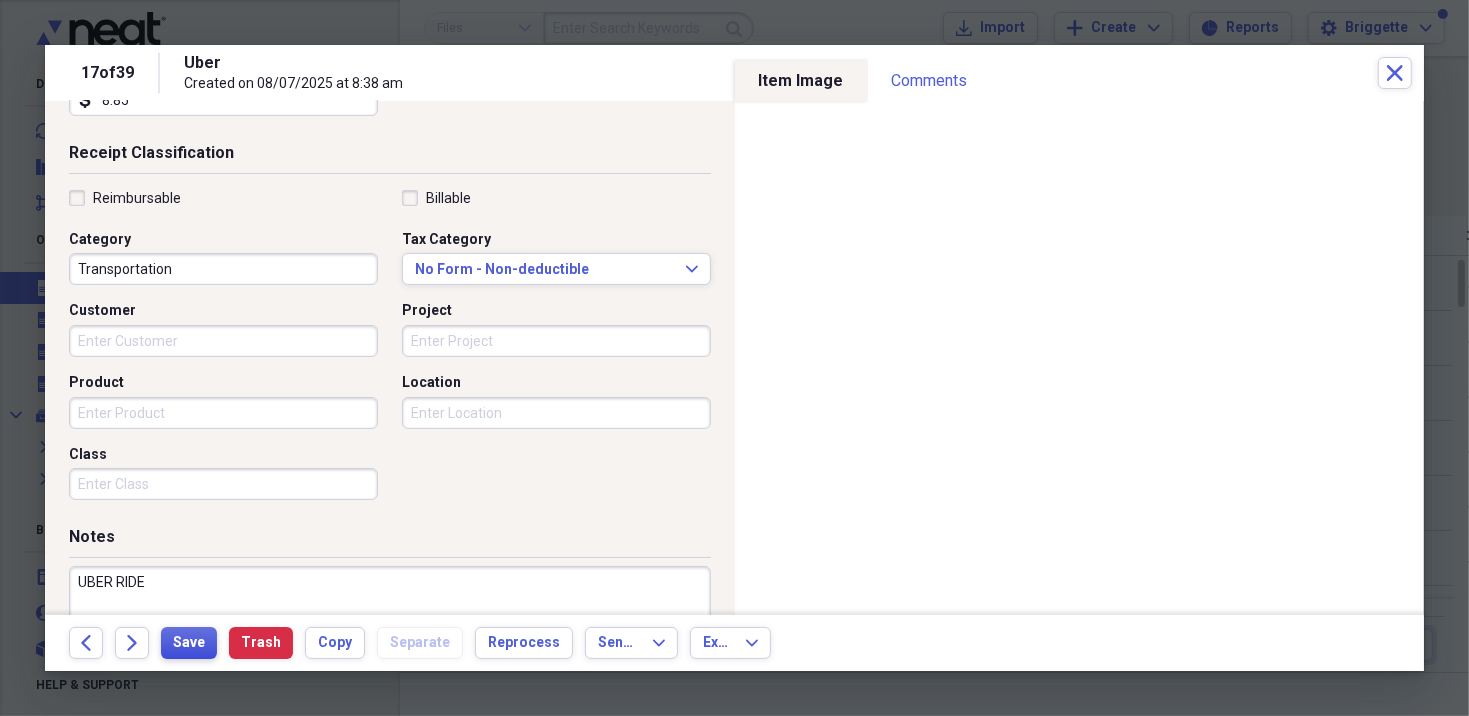 type on "UBER RIDE" 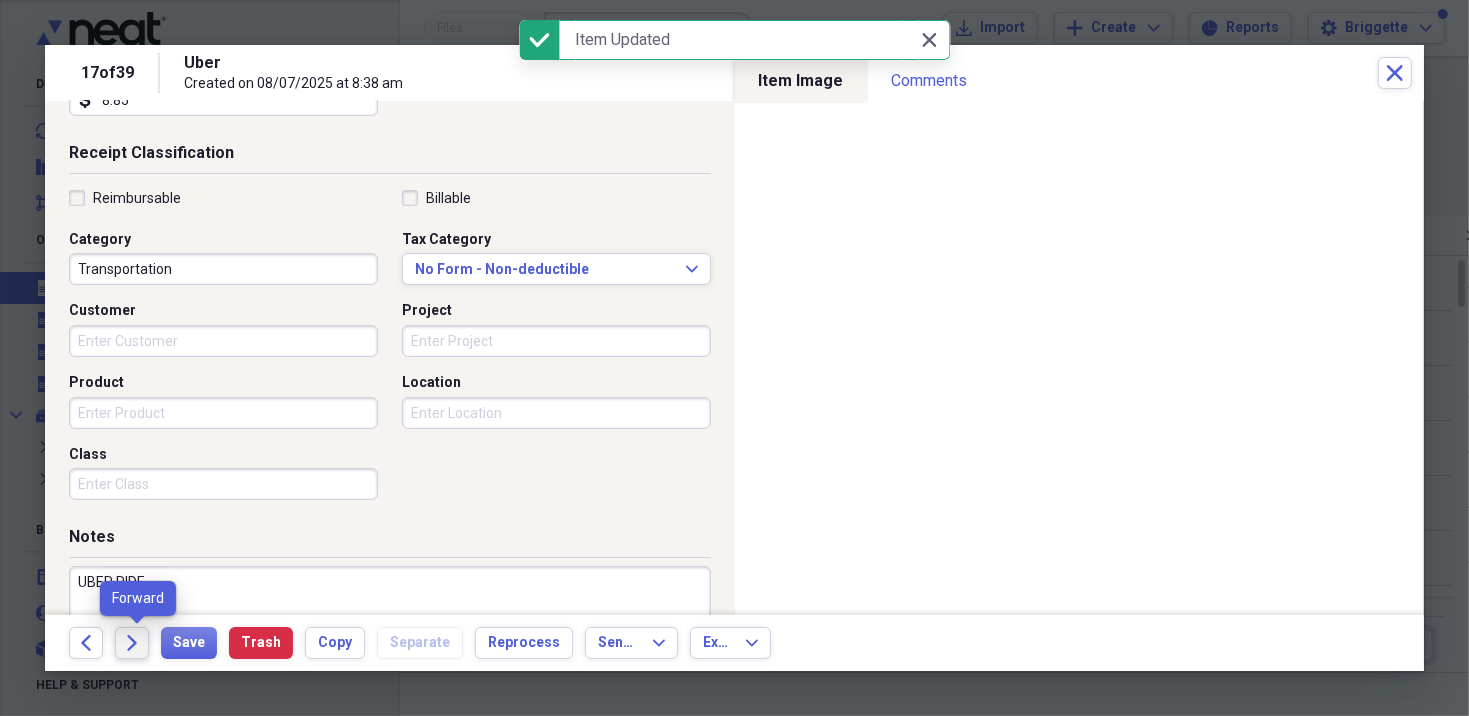 click 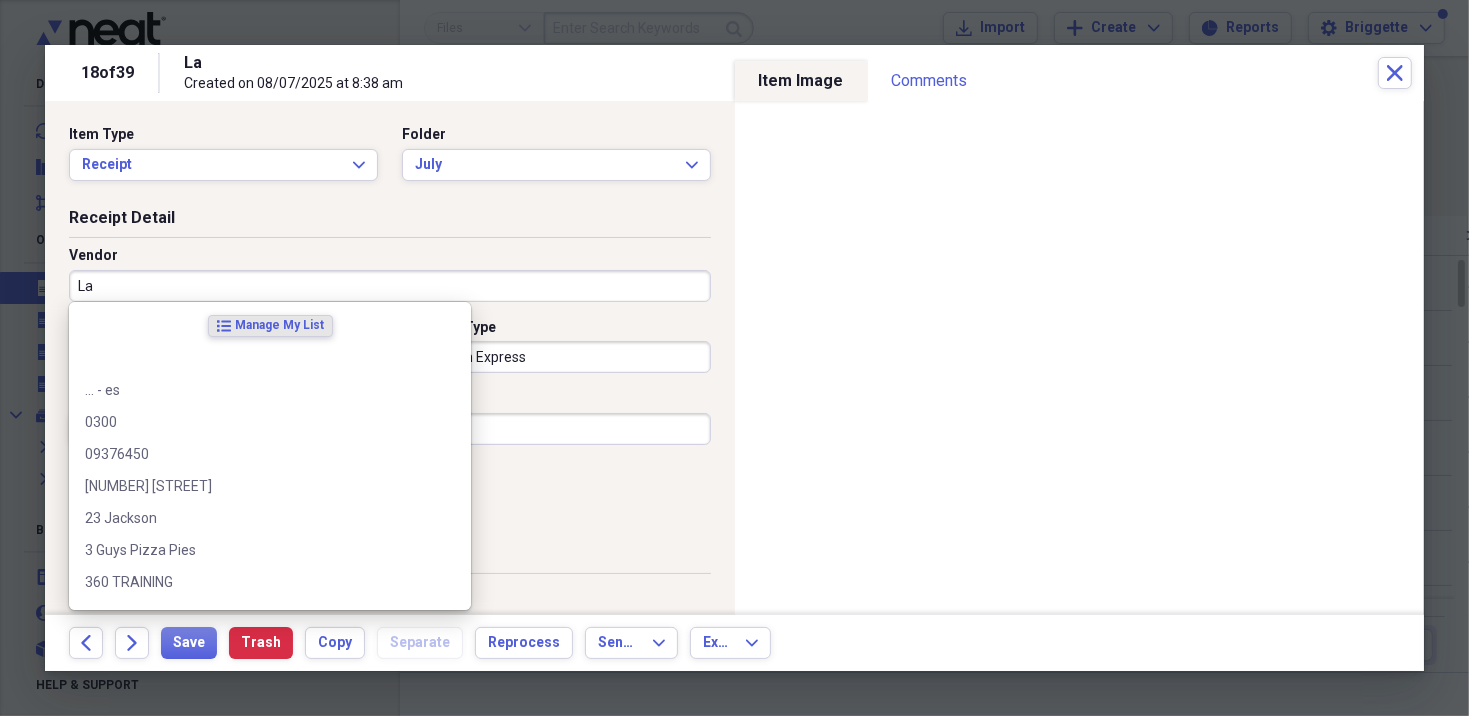 click on "La" at bounding box center (390, 286) 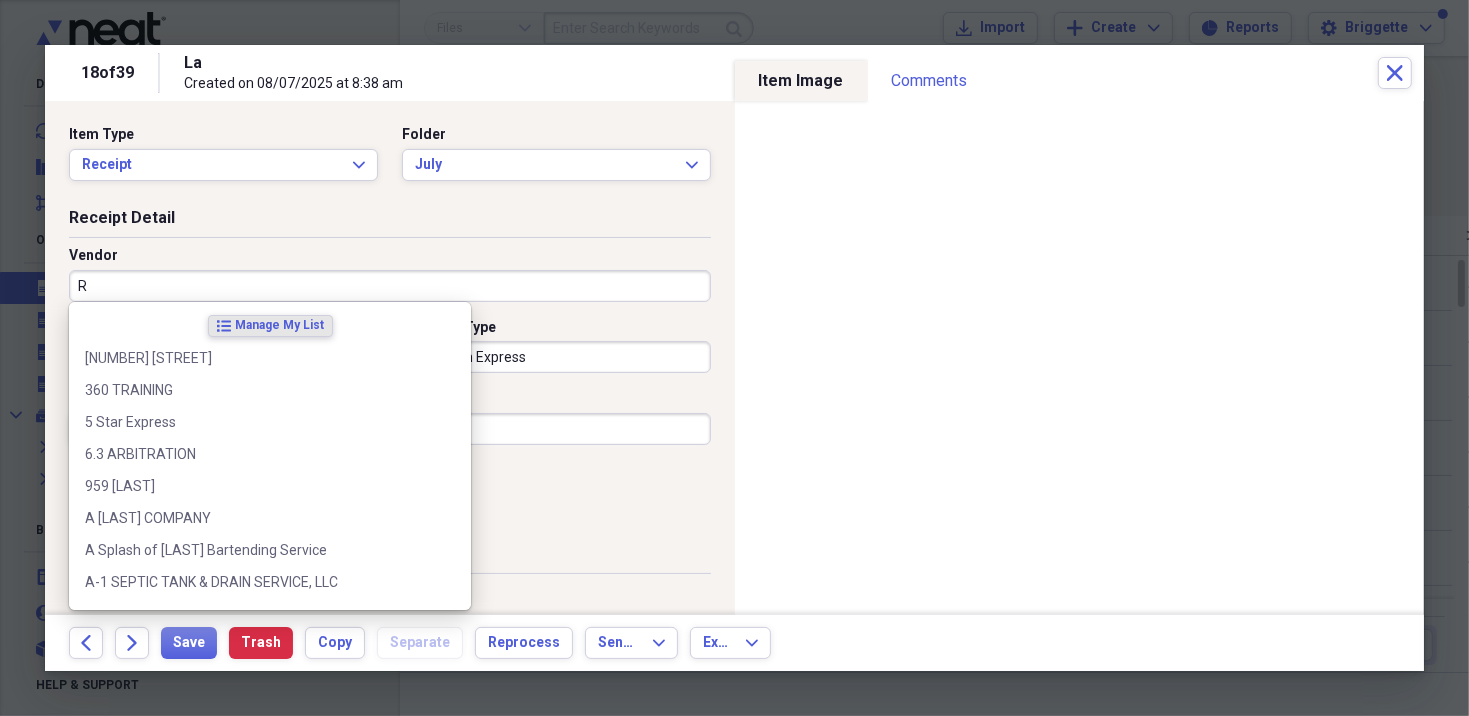 type on "RI" 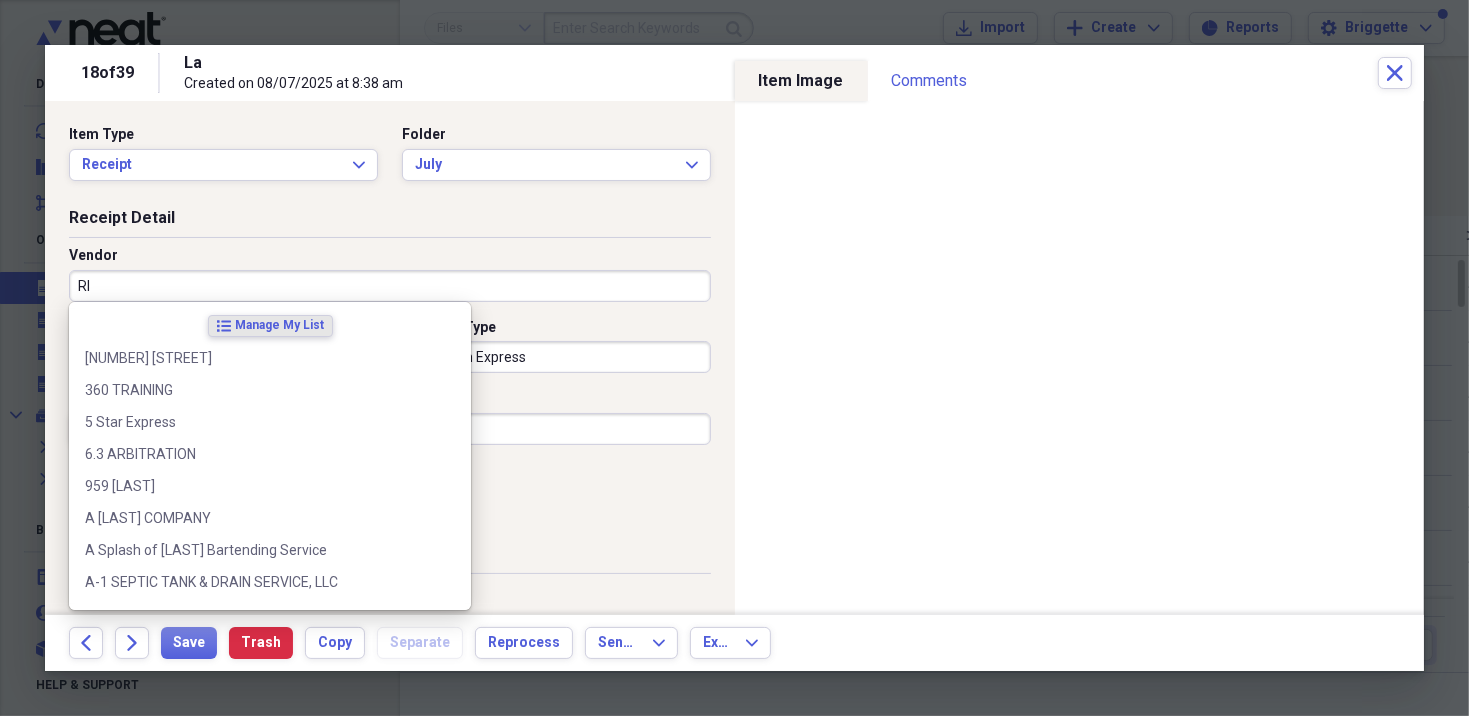 type on "Fuel/Auto" 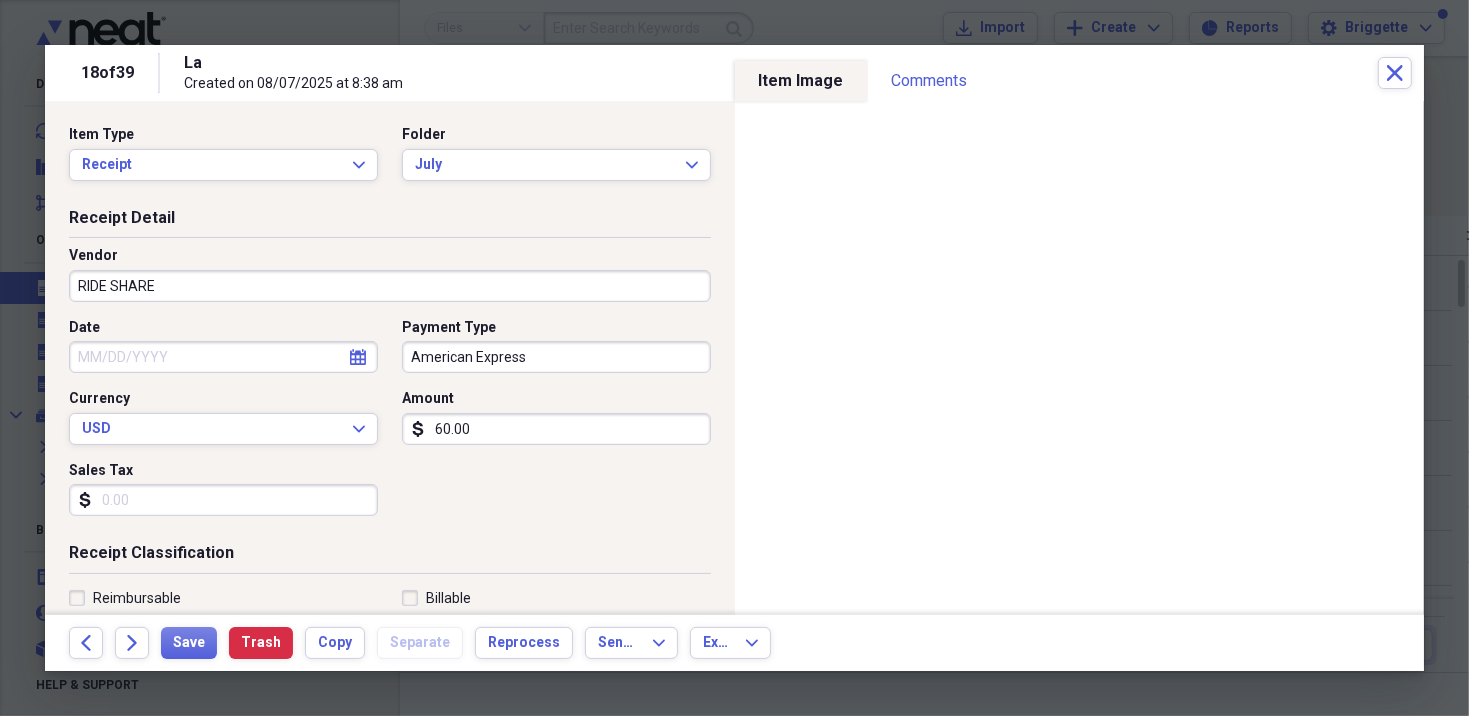 type on "RIDE SHARE" 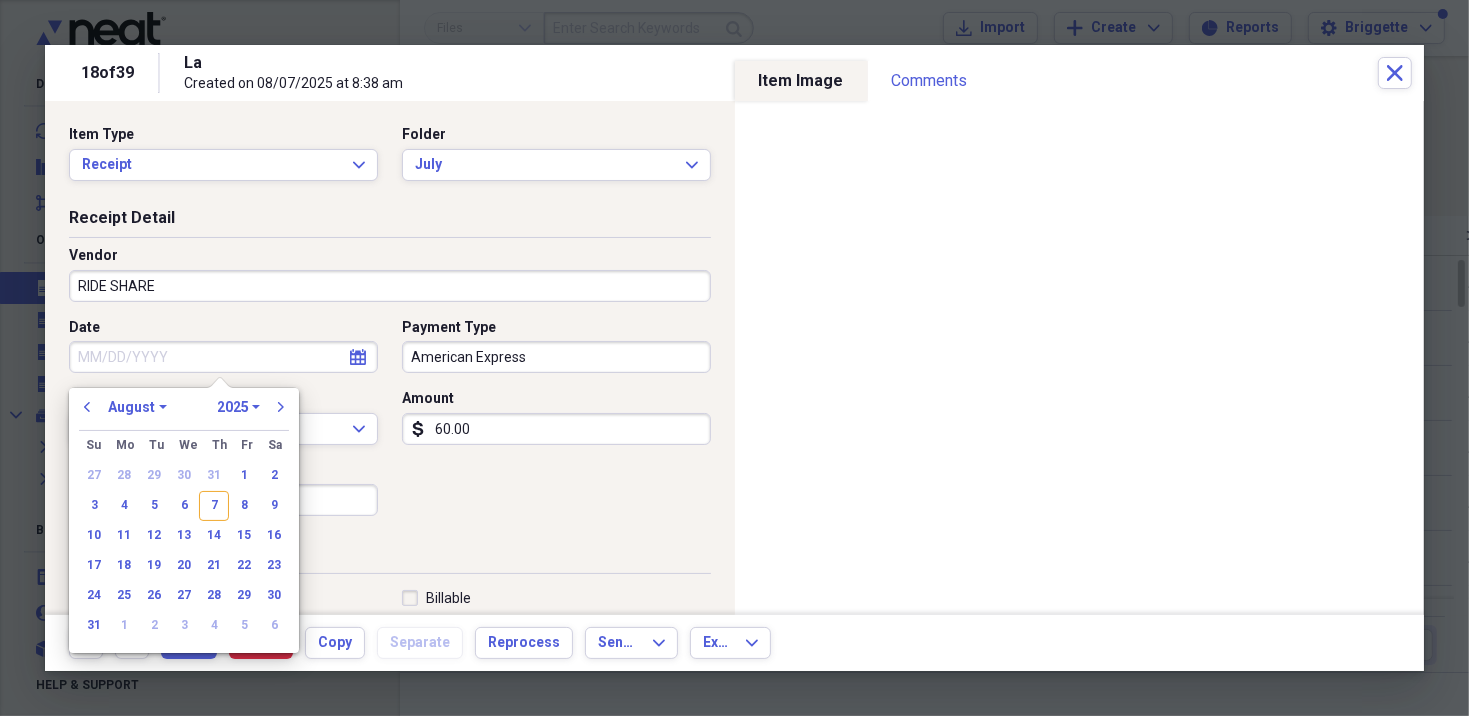 click on "Date" at bounding box center (223, 357) 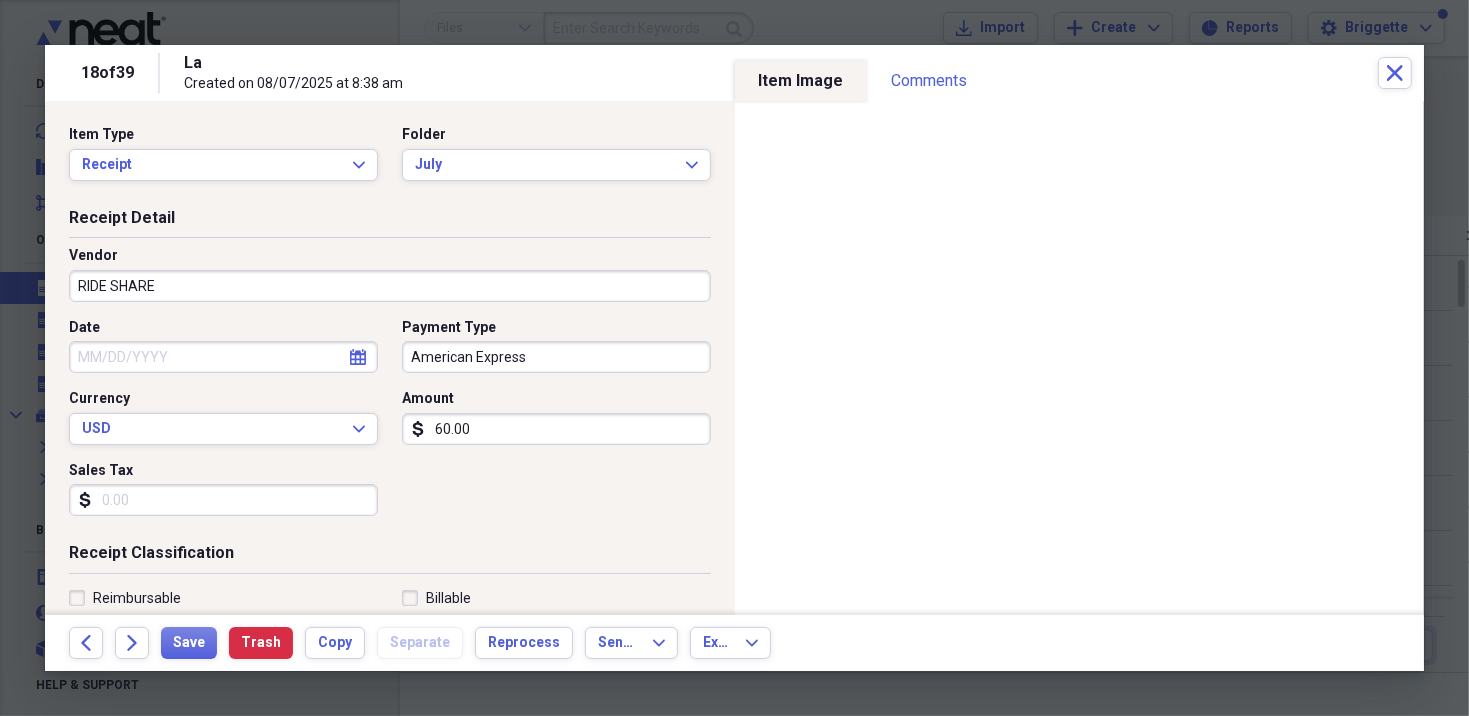 click on "Date calendar Calendar Payment Type American Express Currency USD Expand Amount dollar-sign 60.00 Sales Tax dollar-sign" at bounding box center (390, 425) 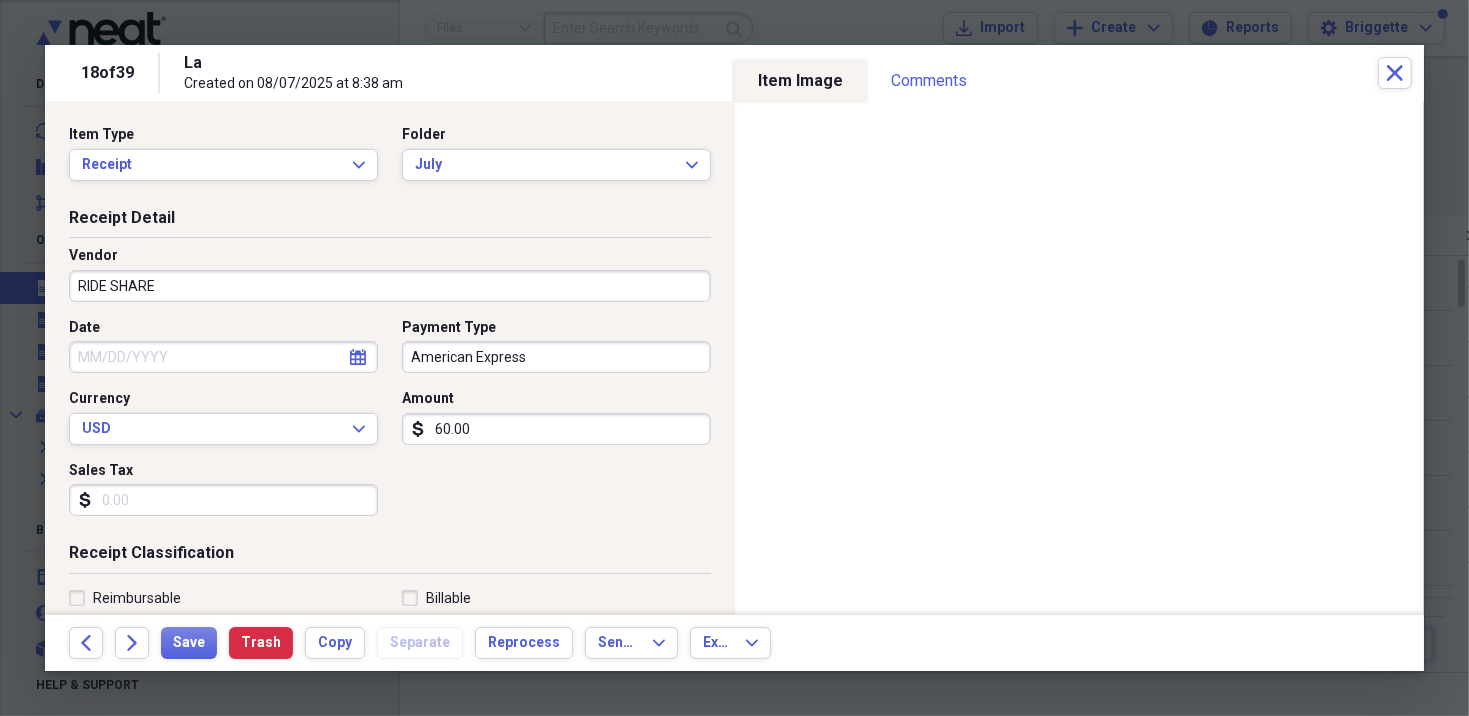 click on "Sales Tax" at bounding box center (223, 500) 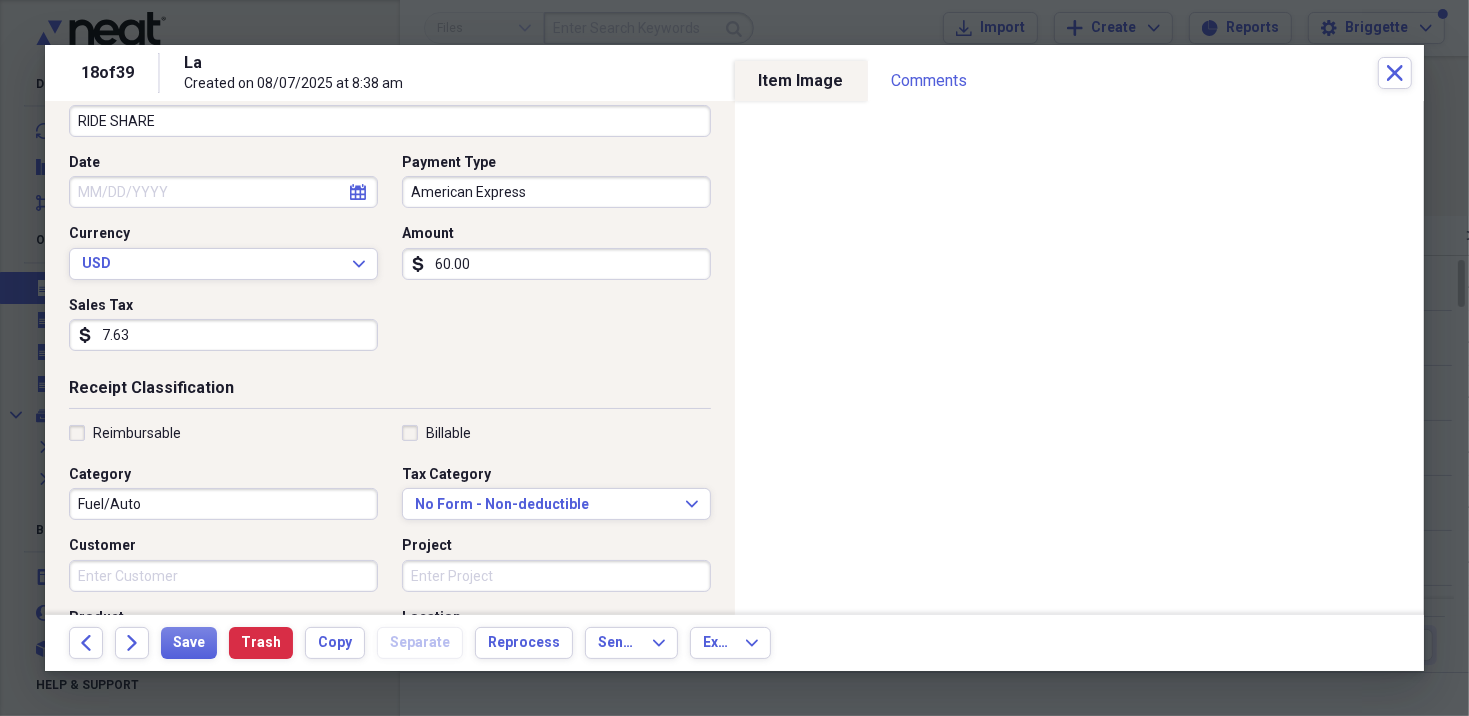 scroll, scrollTop: 200, scrollLeft: 0, axis: vertical 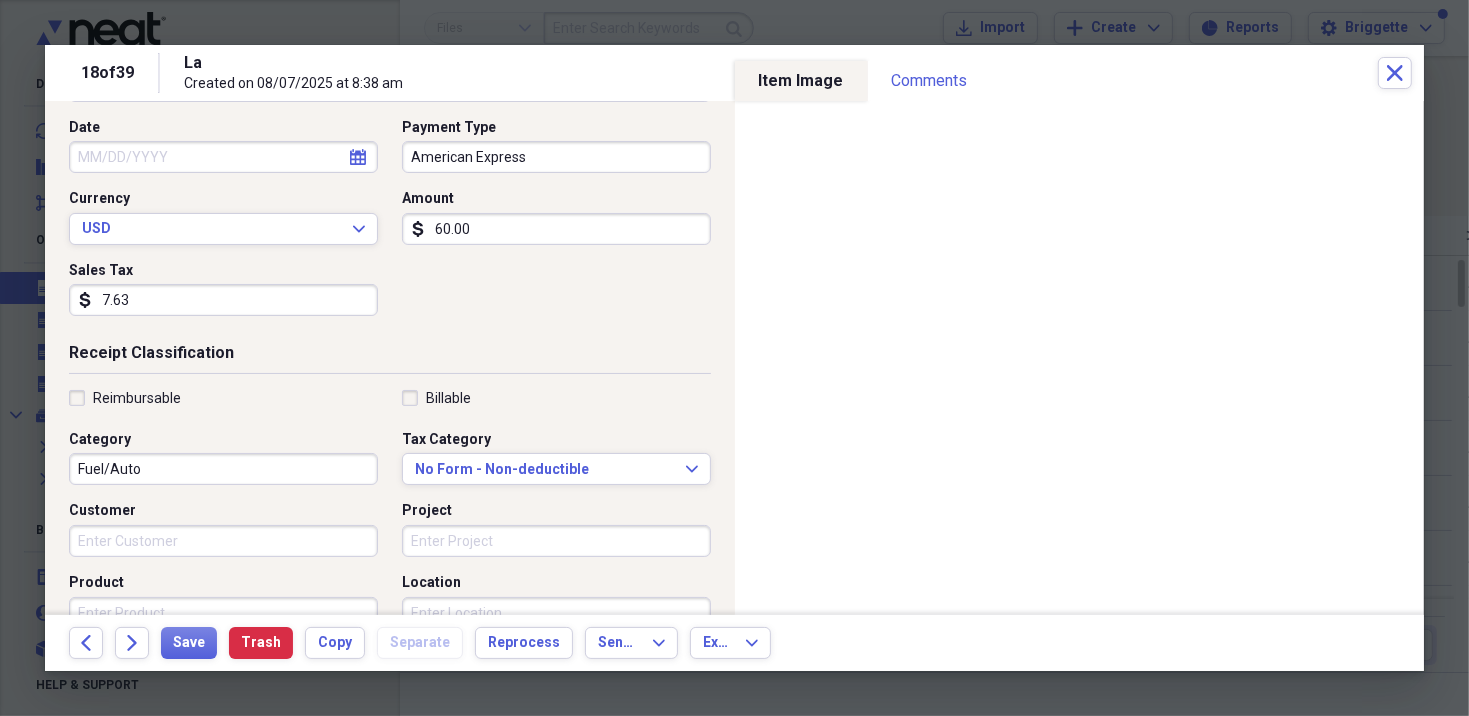 type on "7.63" 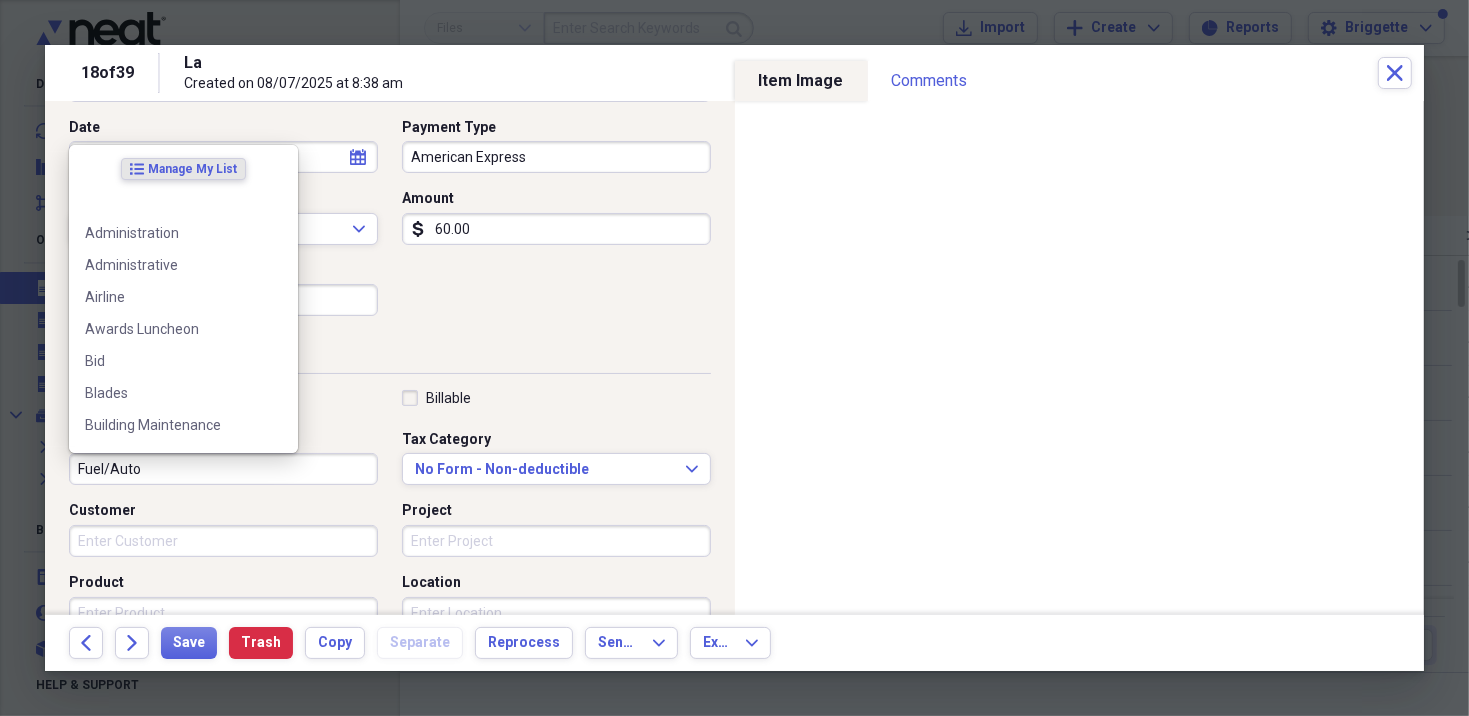 click on "Fuel/Auto" at bounding box center [223, 469] 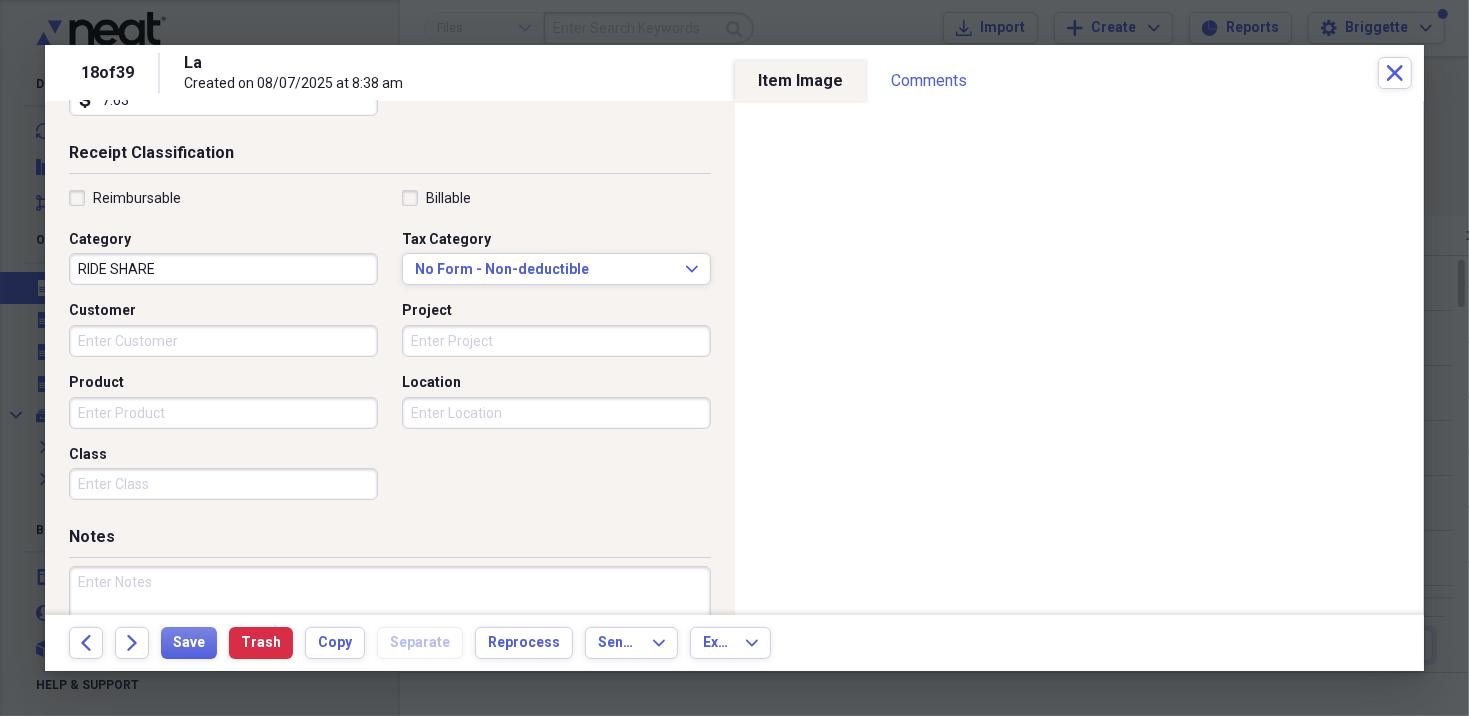 scroll, scrollTop: 500, scrollLeft: 0, axis: vertical 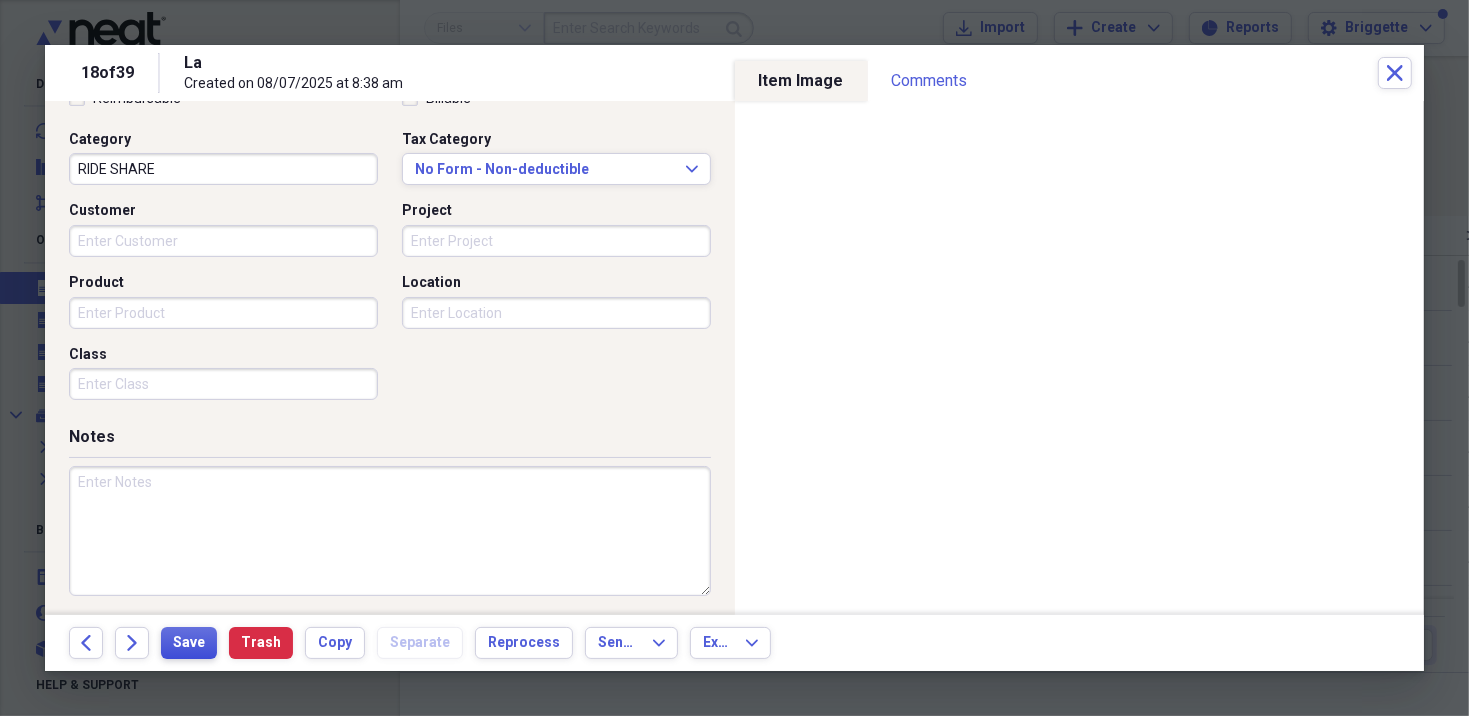 type on "RIDE SHARE" 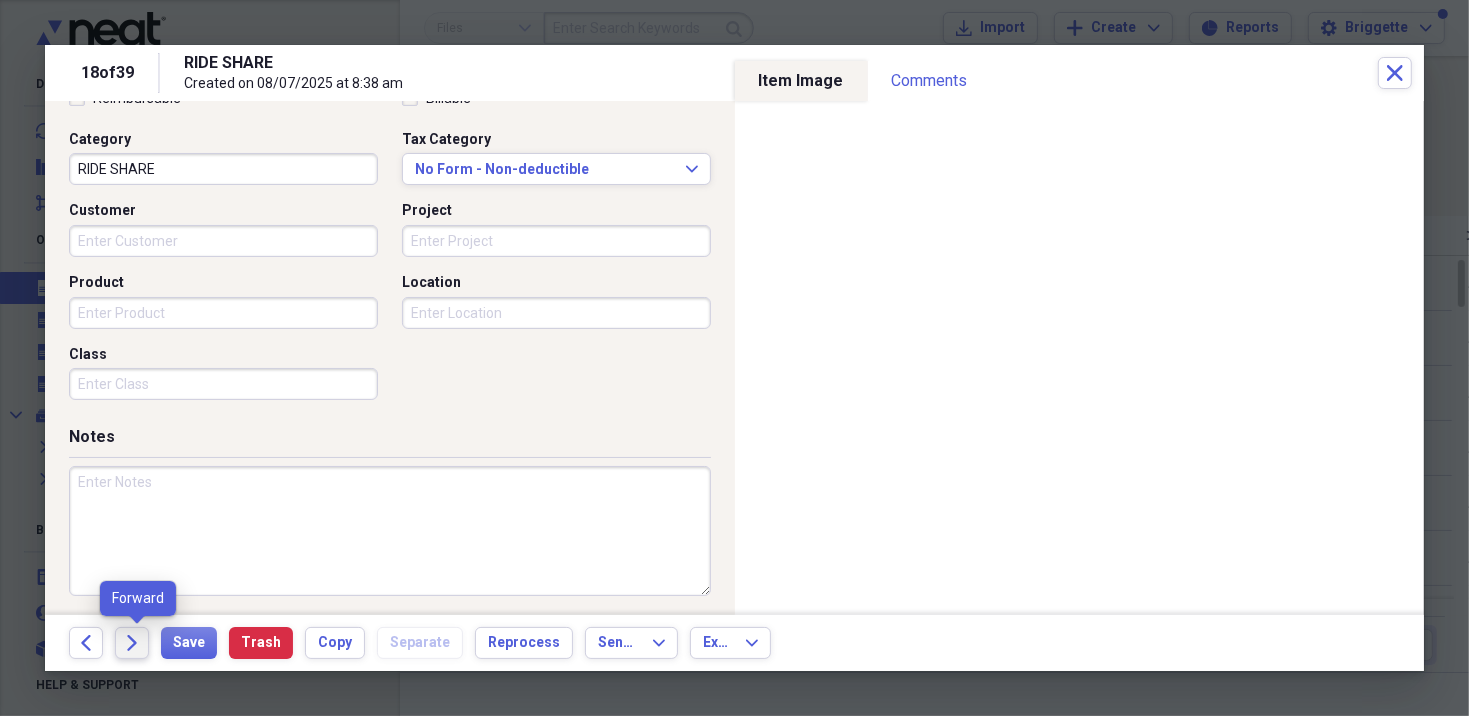 click on "Forward" 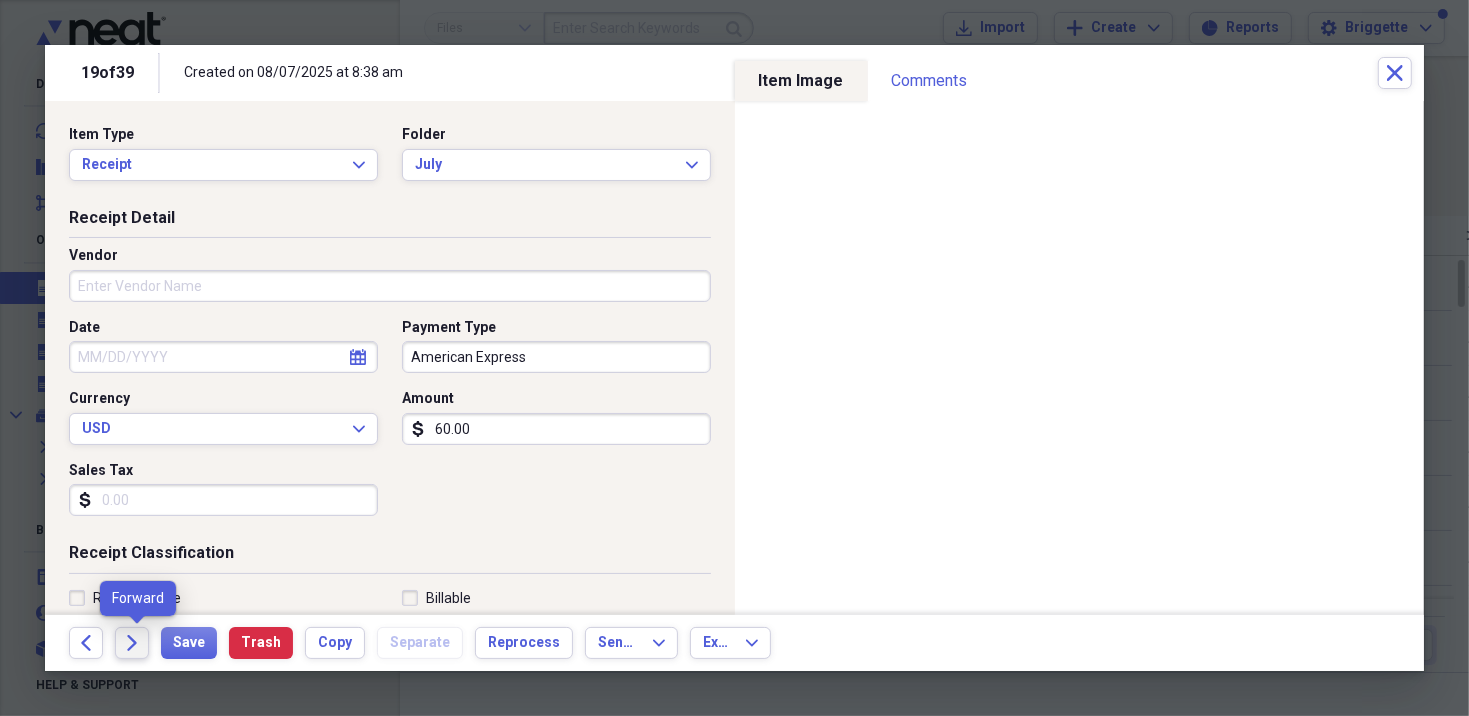click on "Forward" 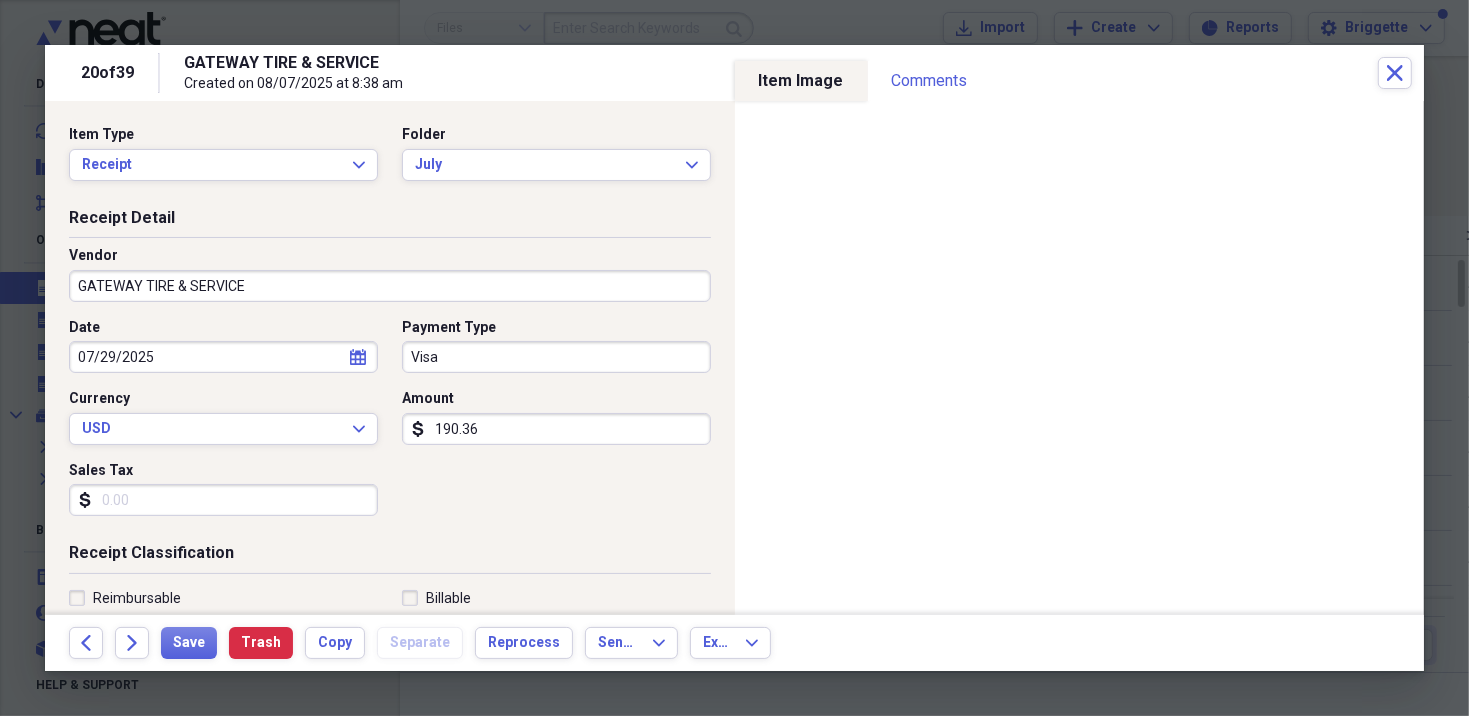 click on "Sales Tax" at bounding box center (223, 500) 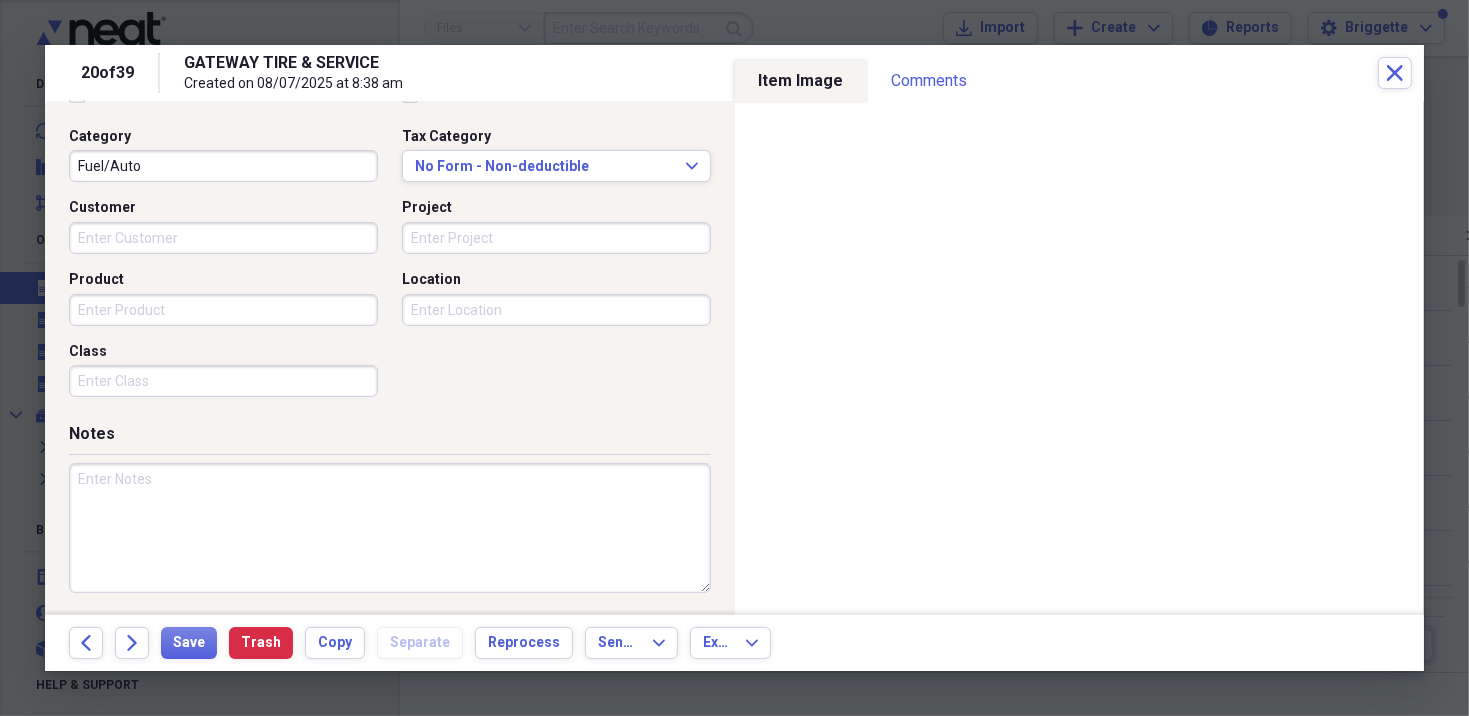 scroll, scrollTop: 504, scrollLeft: 0, axis: vertical 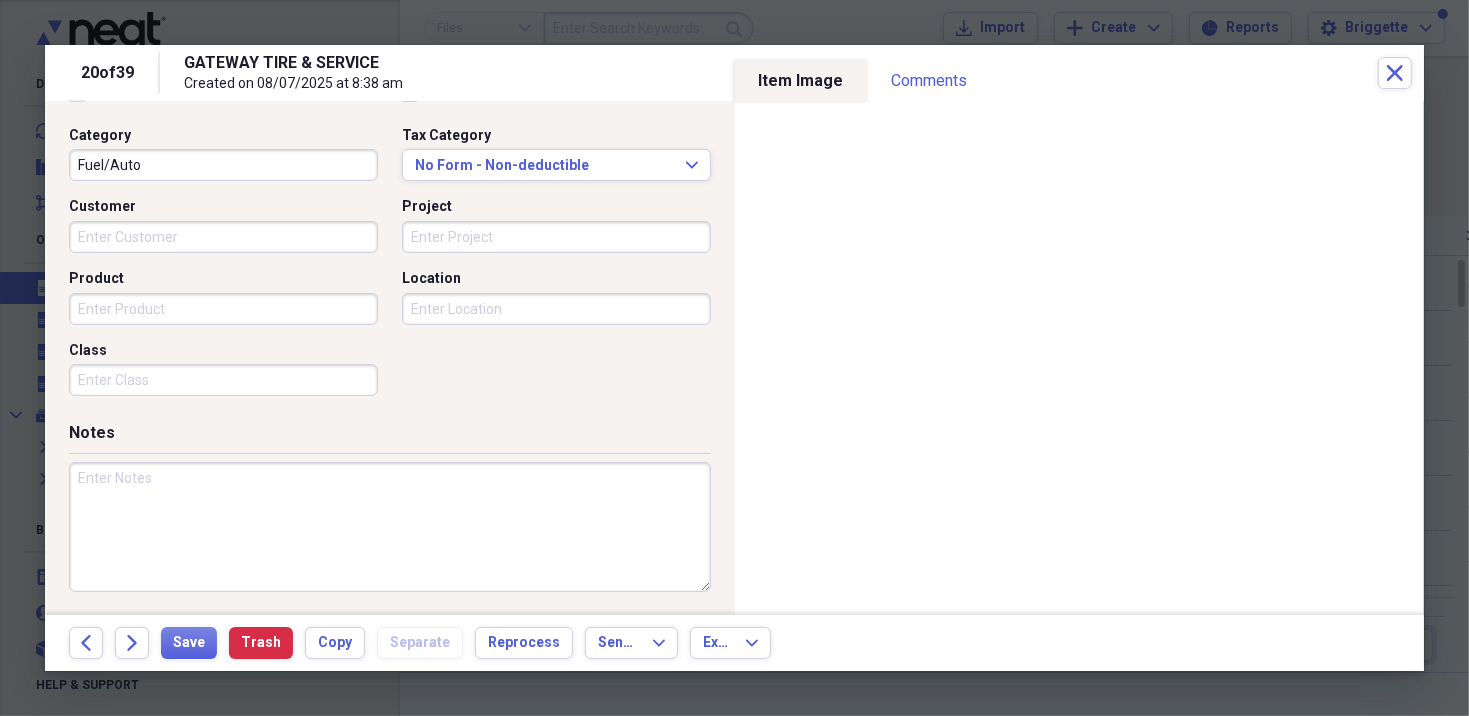 type on "16.91" 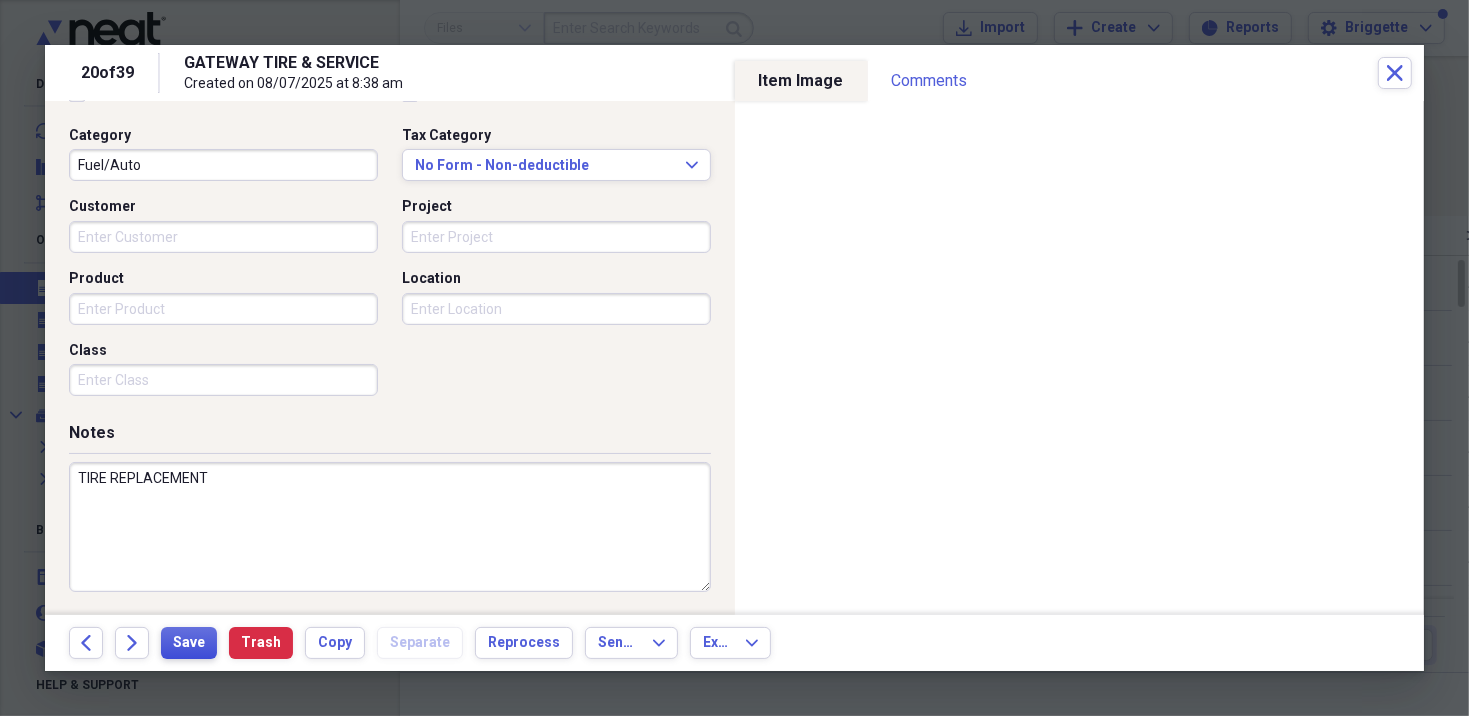 click on "Save" at bounding box center (189, 643) 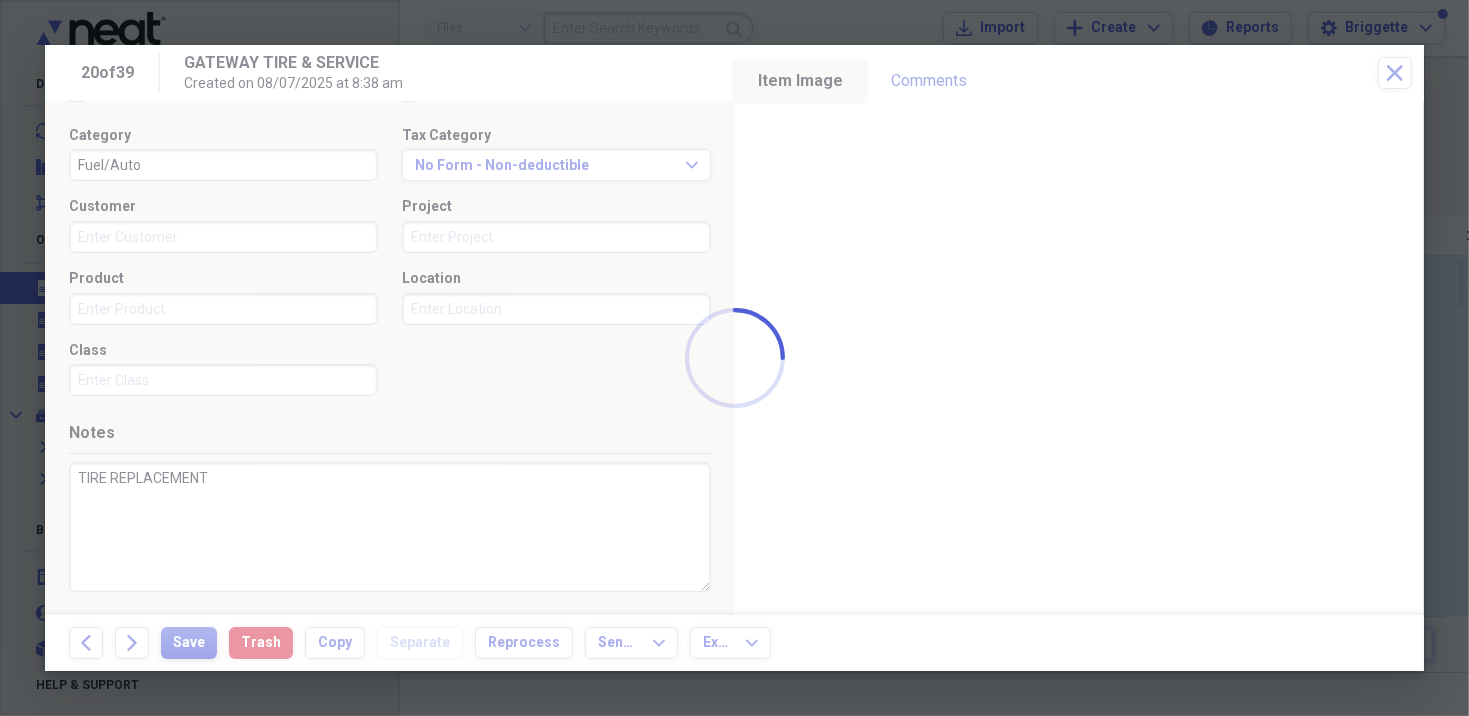 type on "TIRE REPLACEMENT" 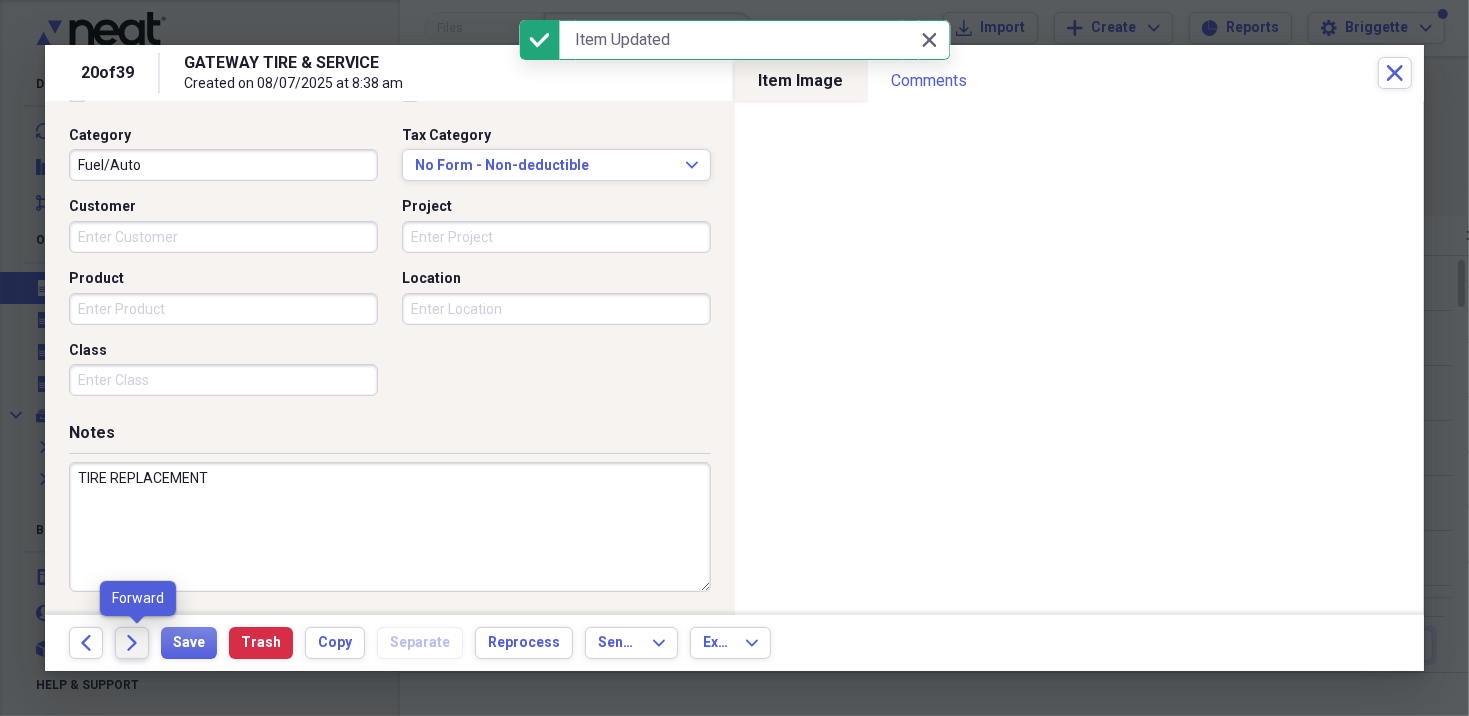 click on "Forward" 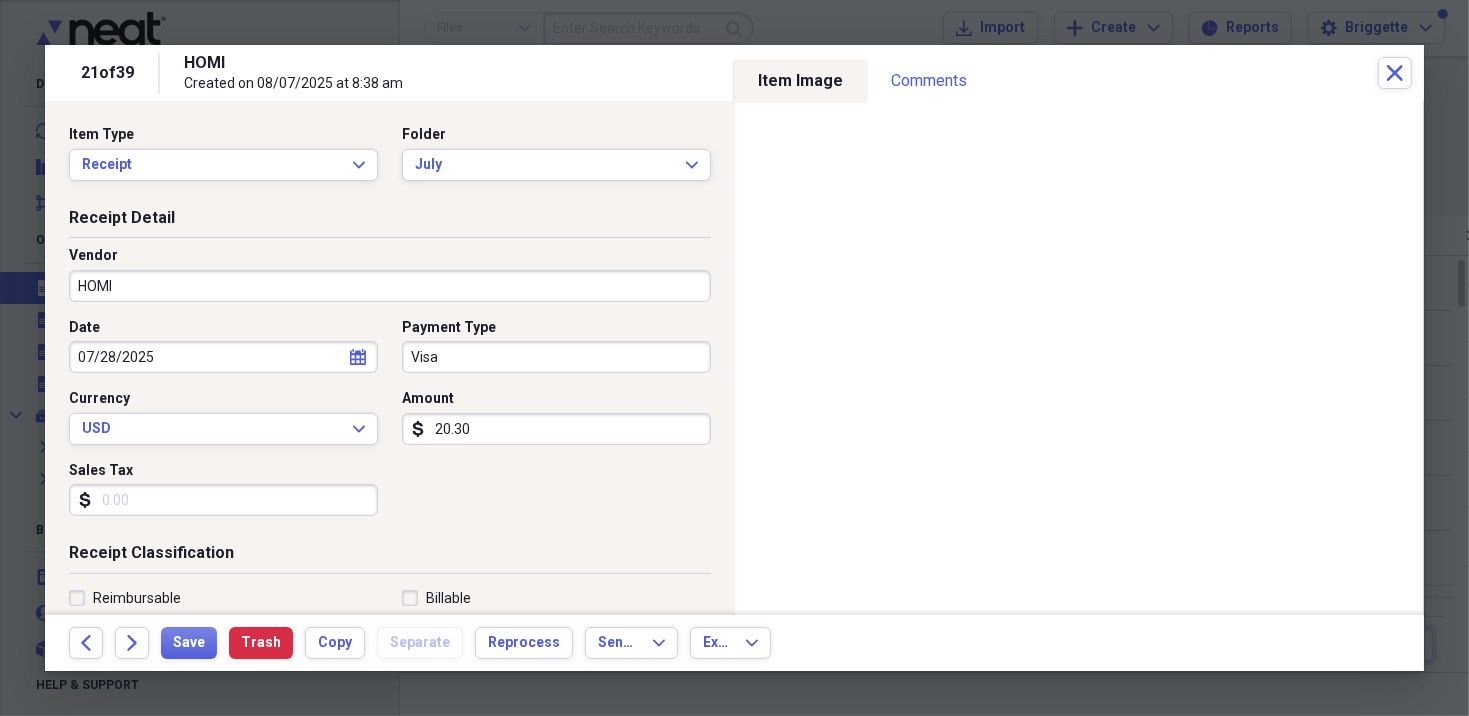 click on "Sales Tax" at bounding box center (223, 500) 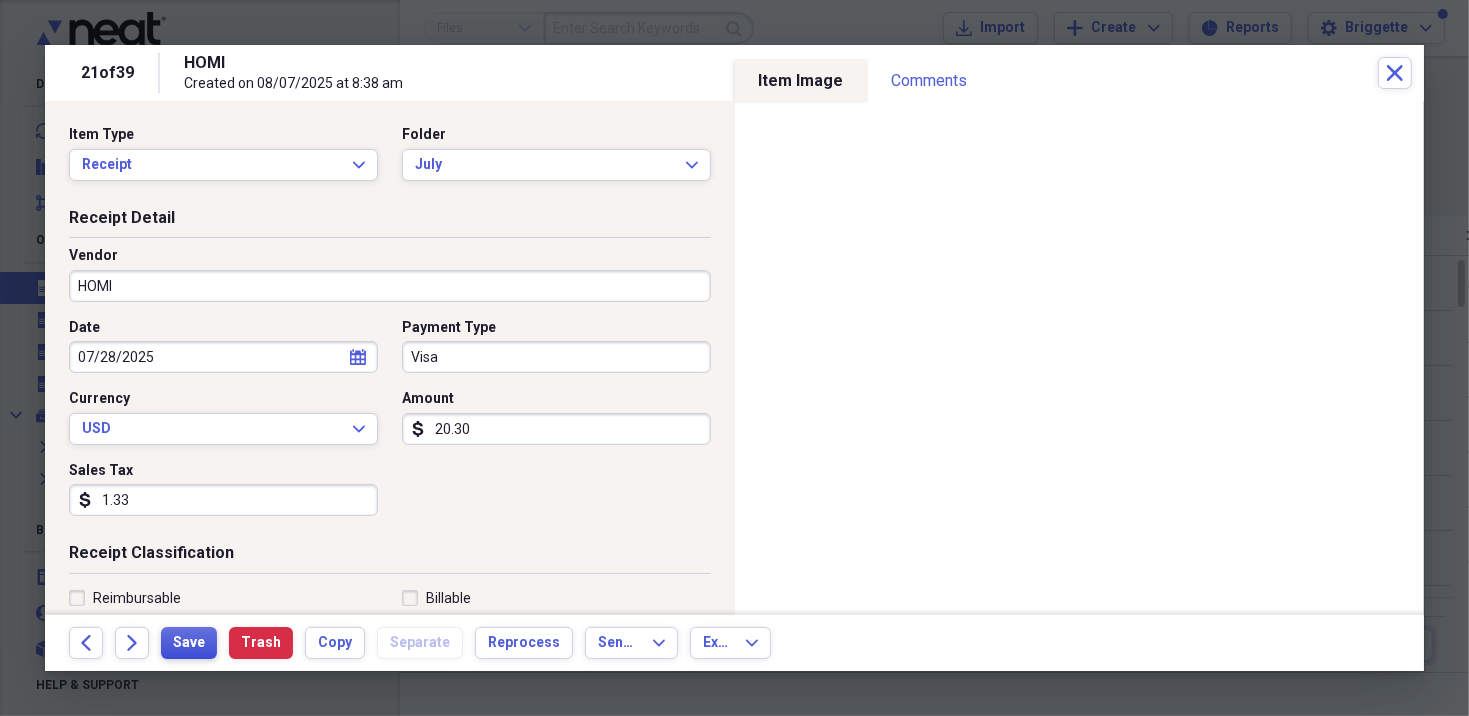 type on "1.33" 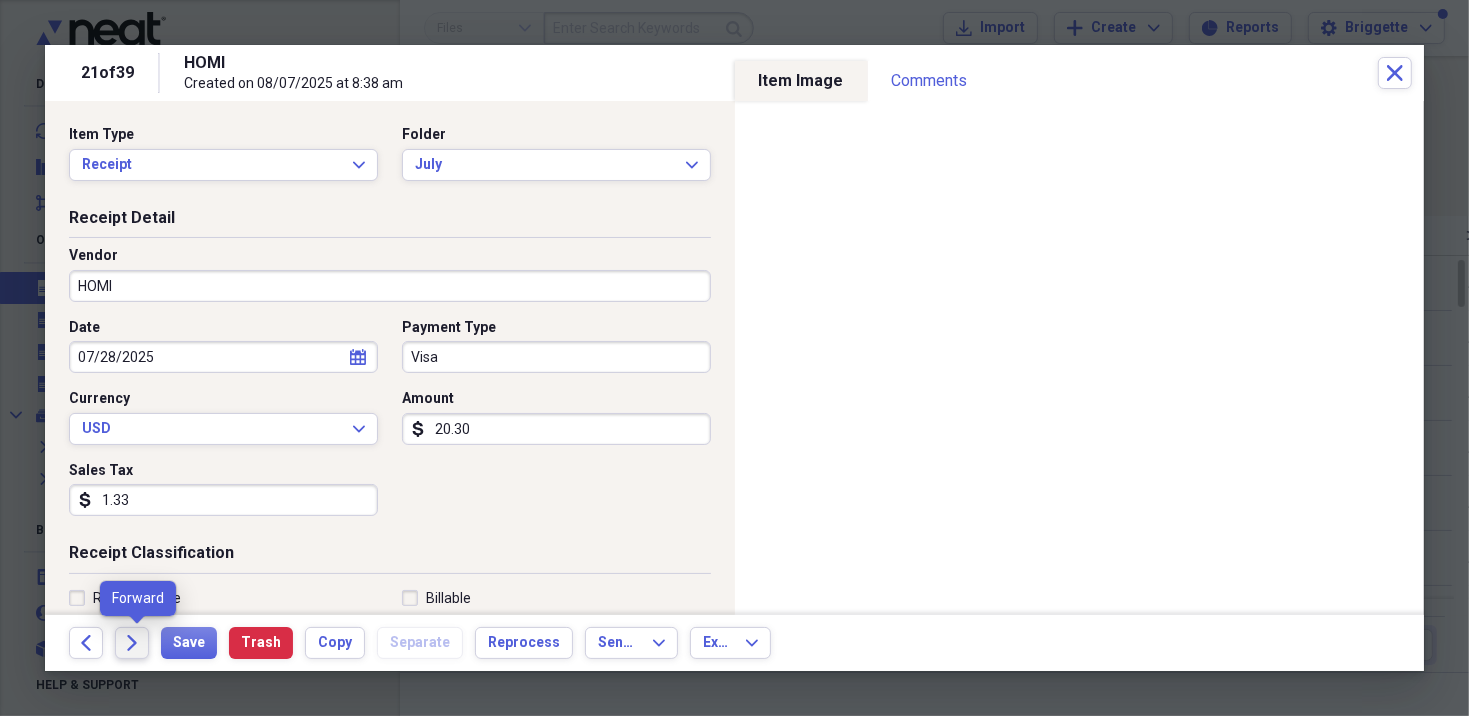 click on "Forward" 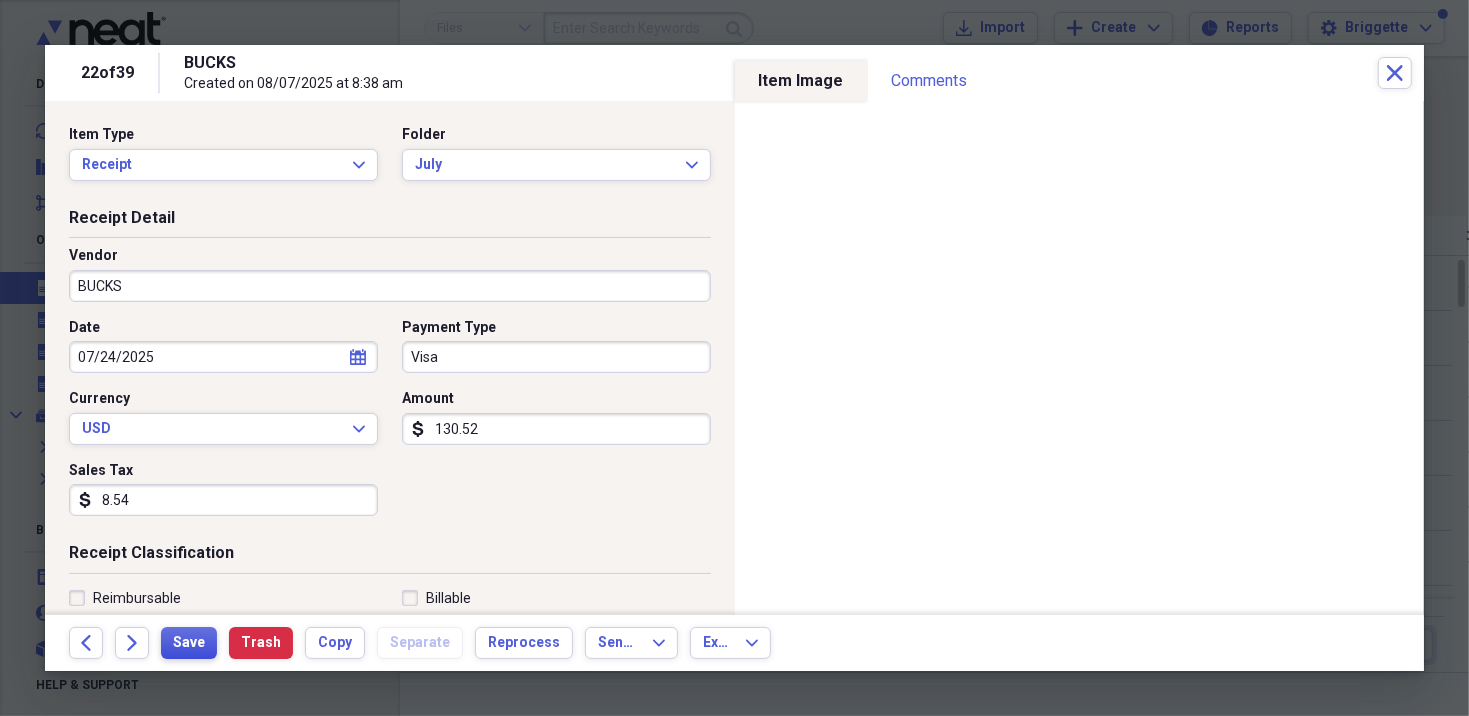 click on "Save" at bounding box center [189, 643] 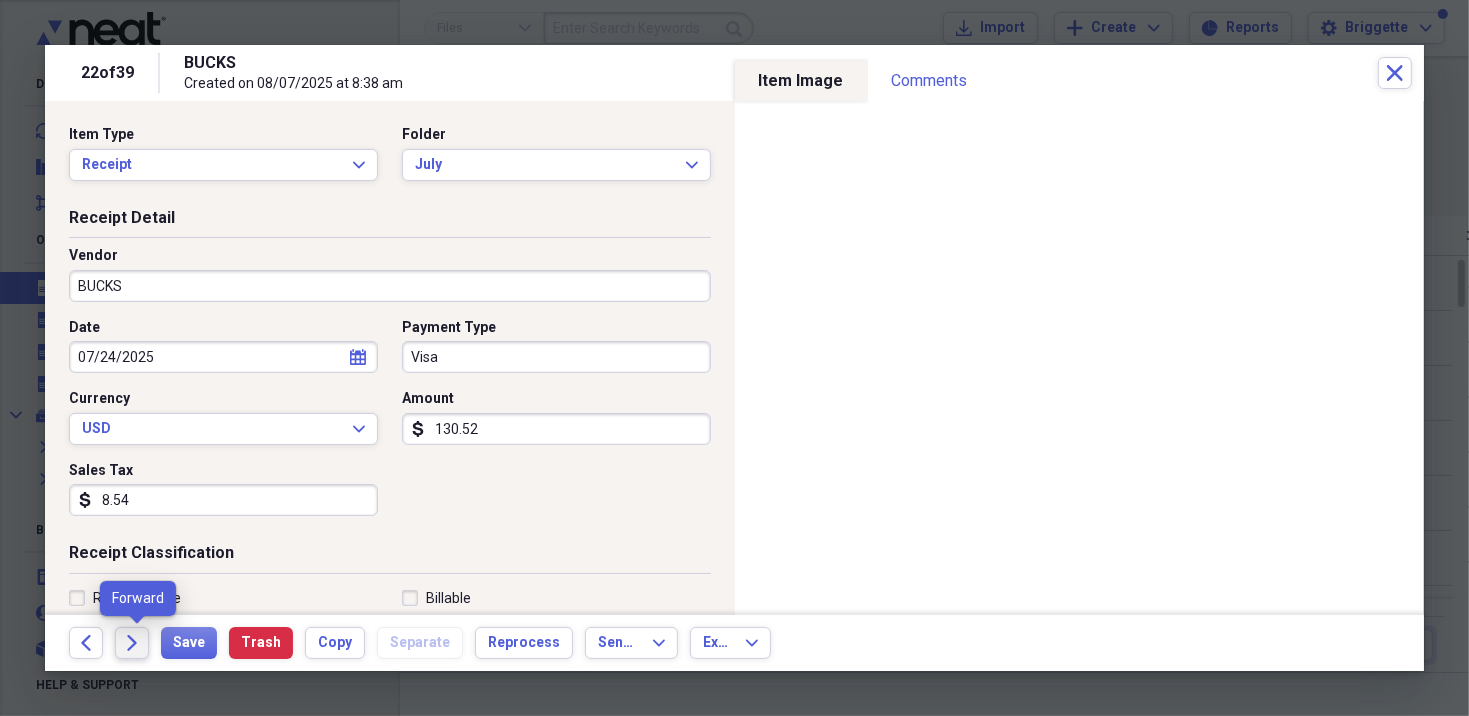 click on "Forward" at bounding box center (132, 643) 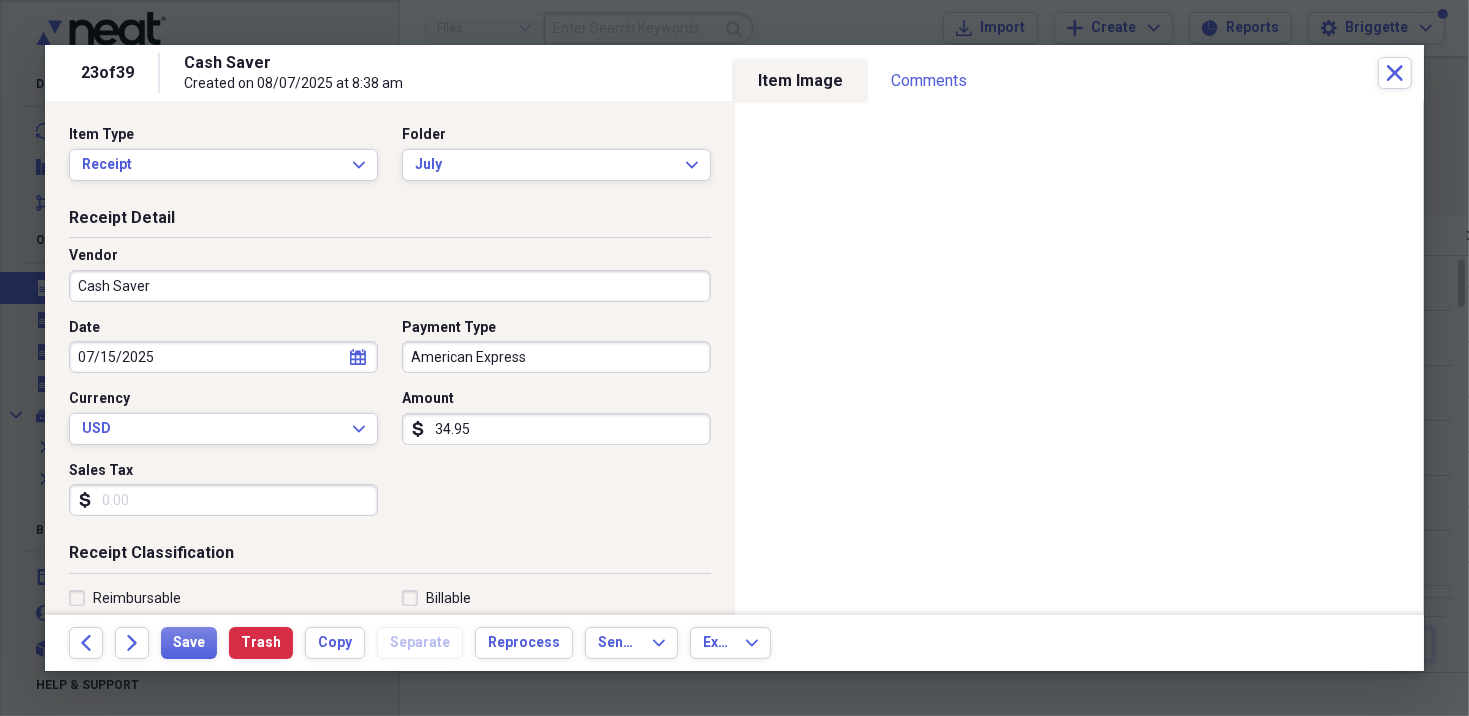 click on "Sales Tax" at bounding box center (223, 500) 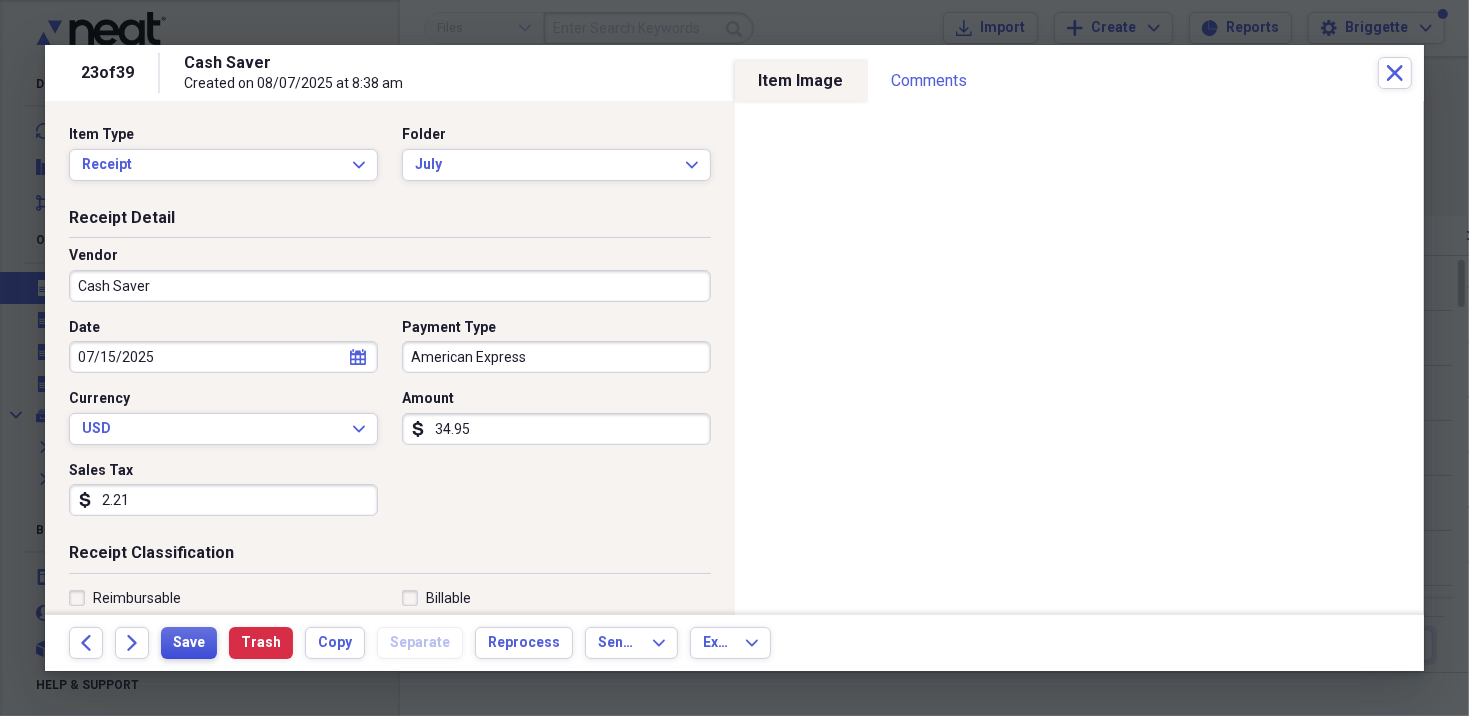 type on "2.21" 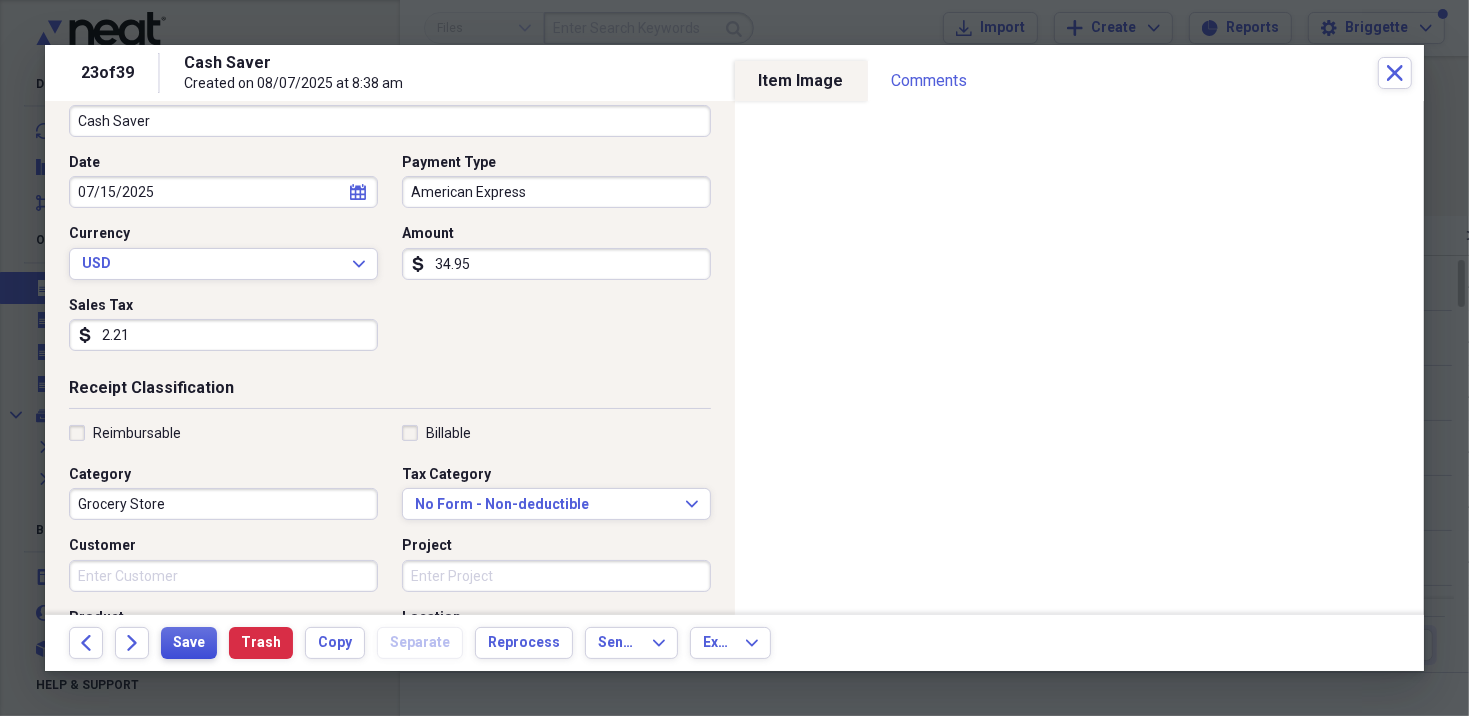 scroll, scrollTop: 200, scrollLeft: 0, axis: vertical 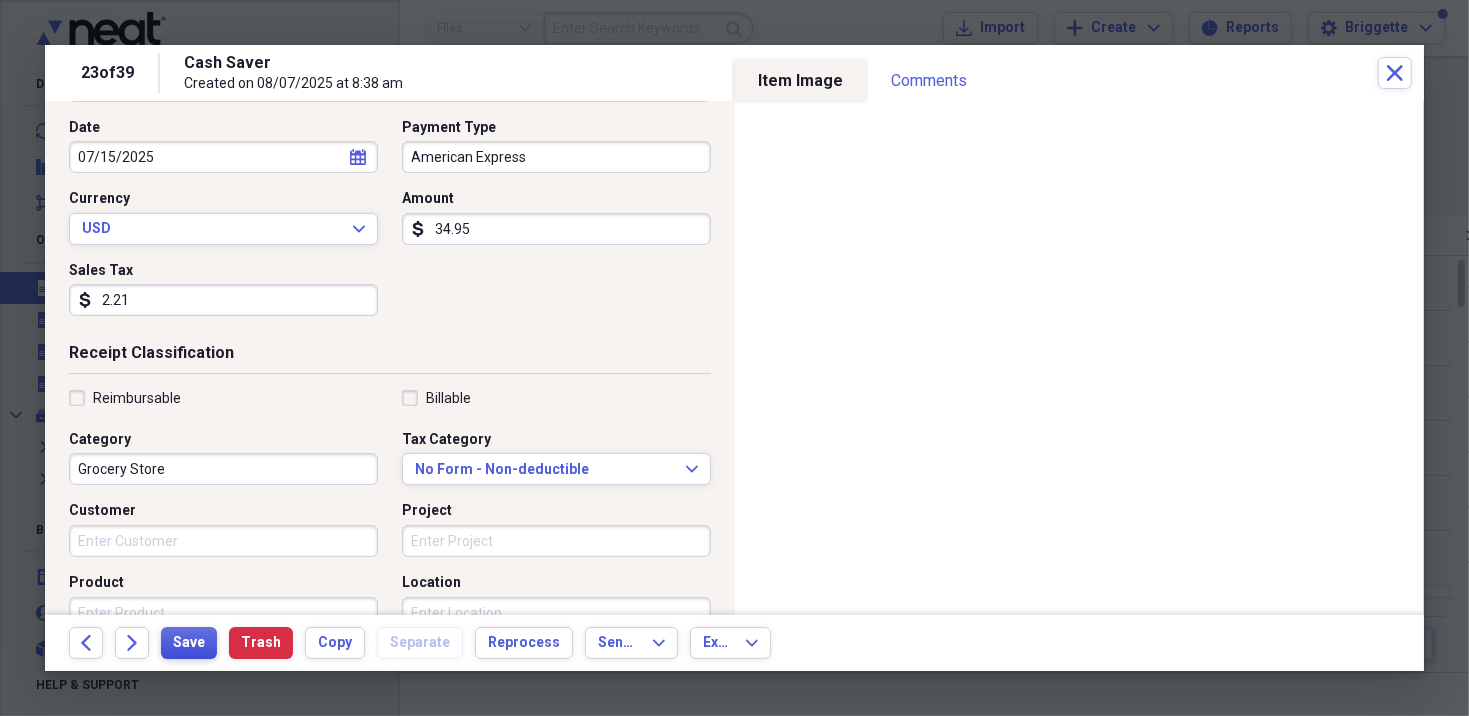 click on "Save" at bounding box center [189, 643] 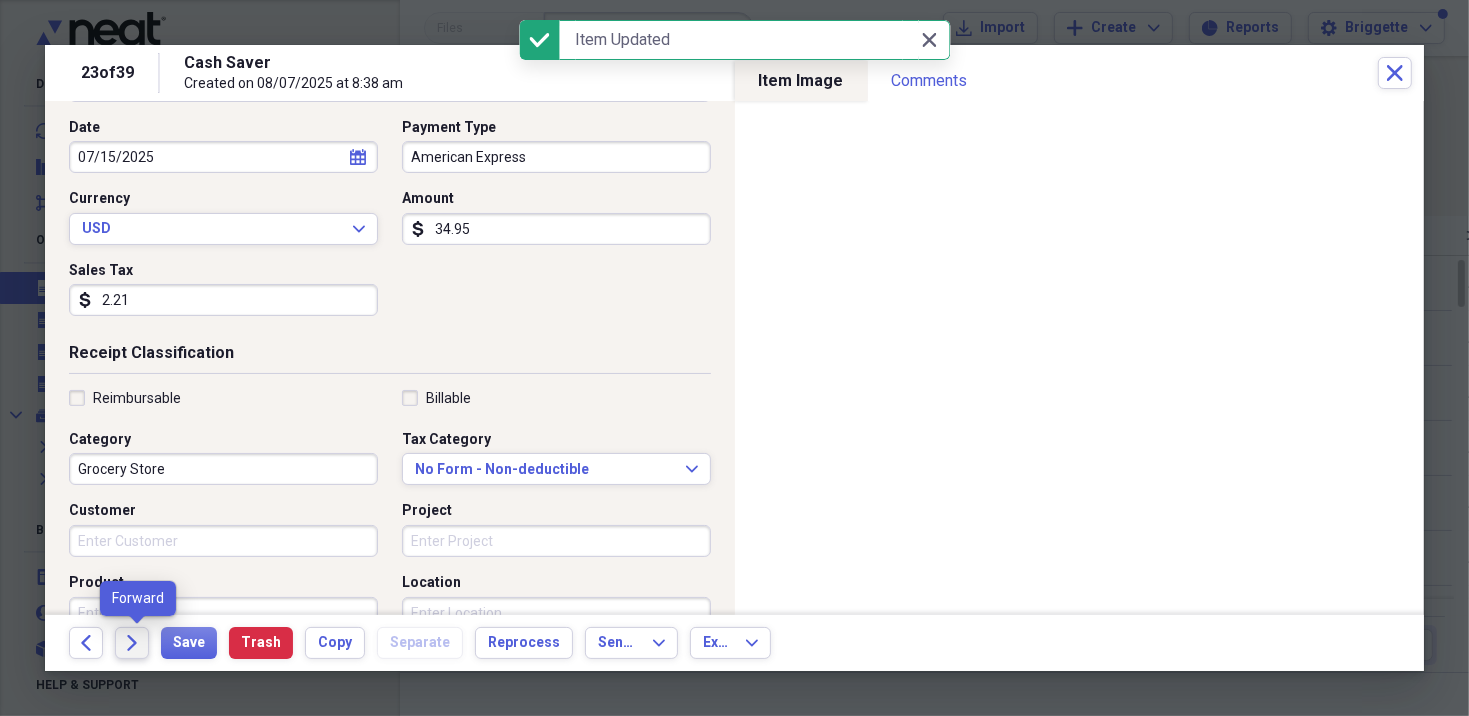 click on "Forward" 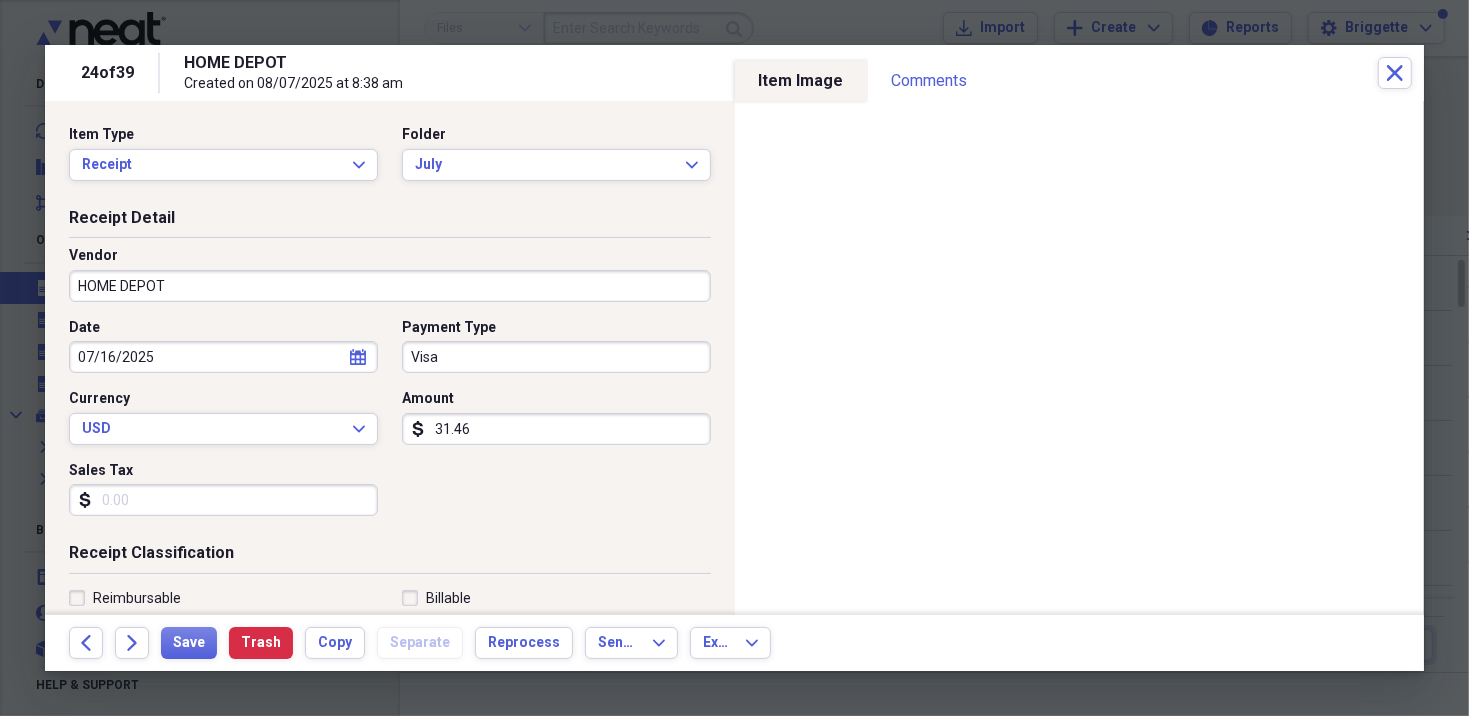 click on "Sales Tax" at bounding box center (223, 500) 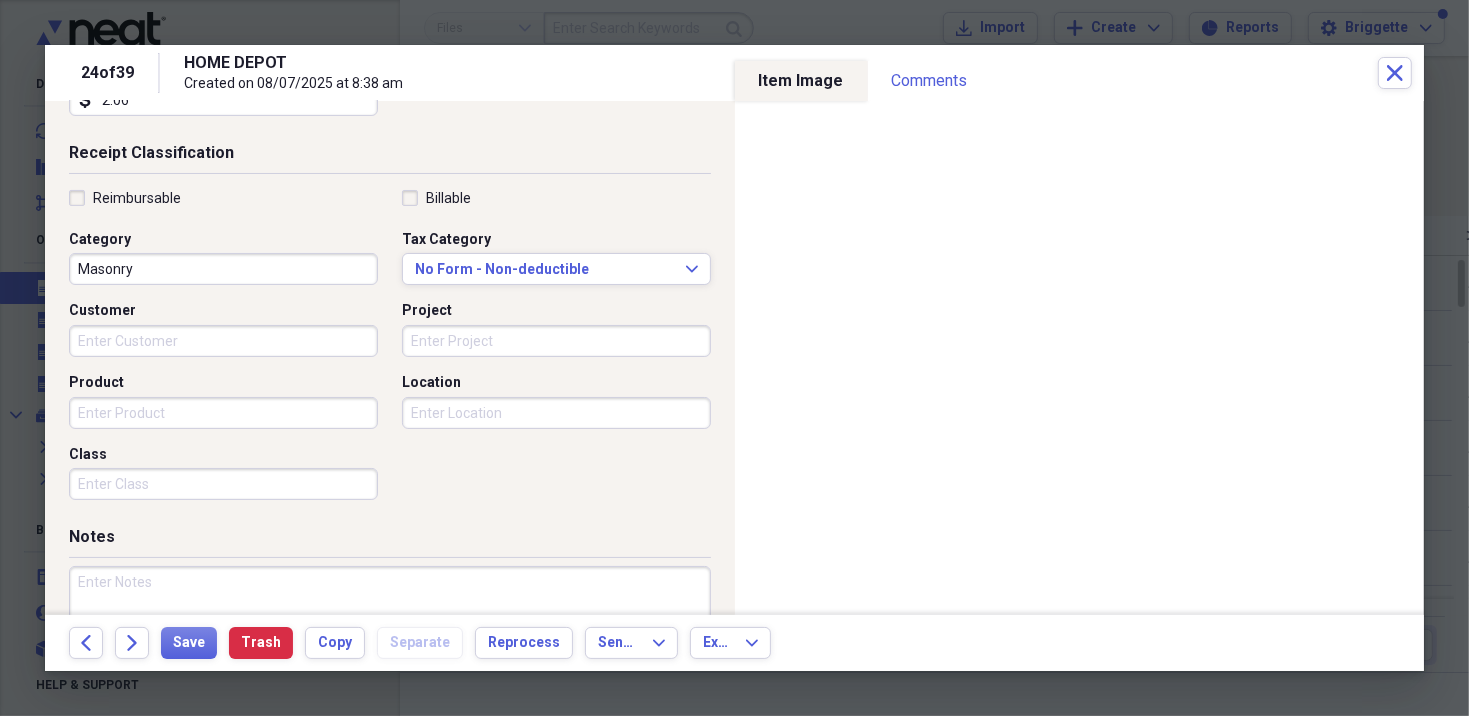 scroll, scrollTop: 504, scrollLeft: 0, axis: vertical 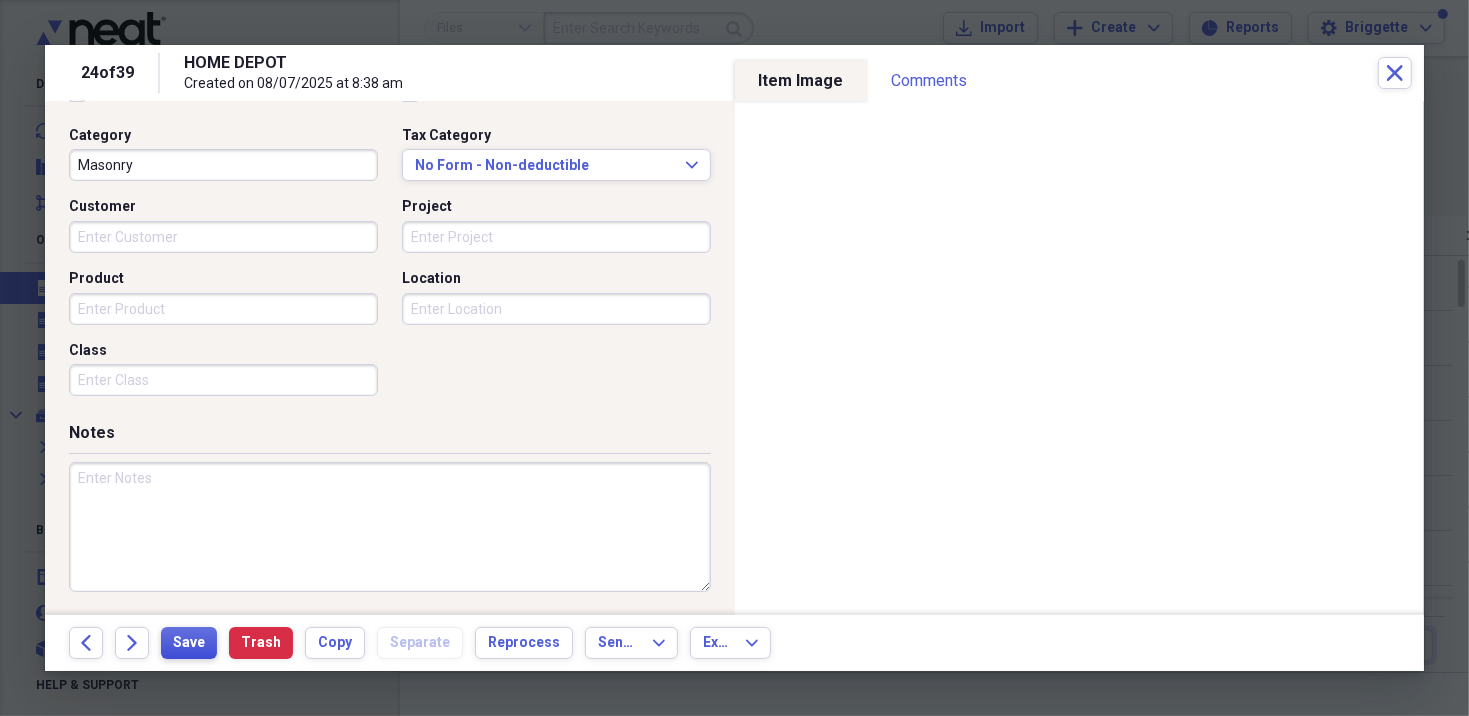 type on "2.06" 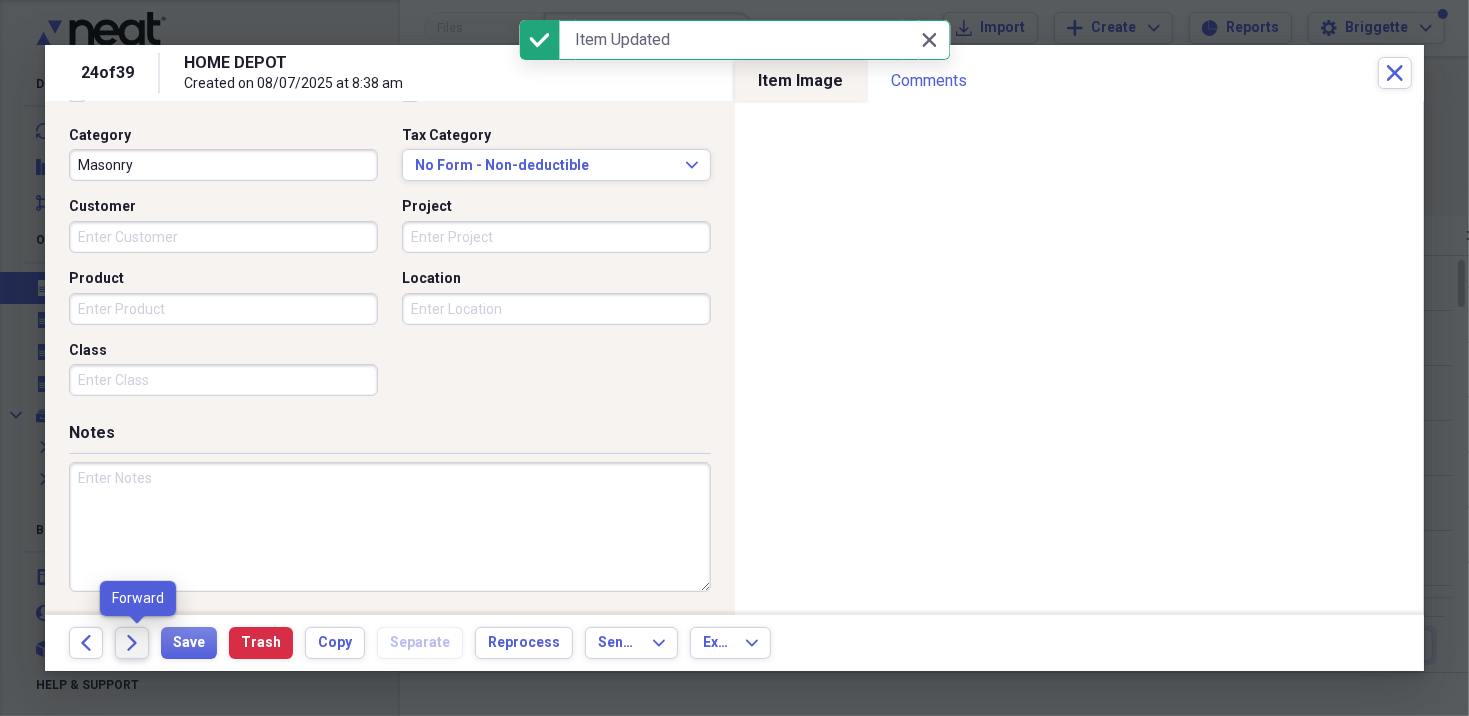 click on "Forward" 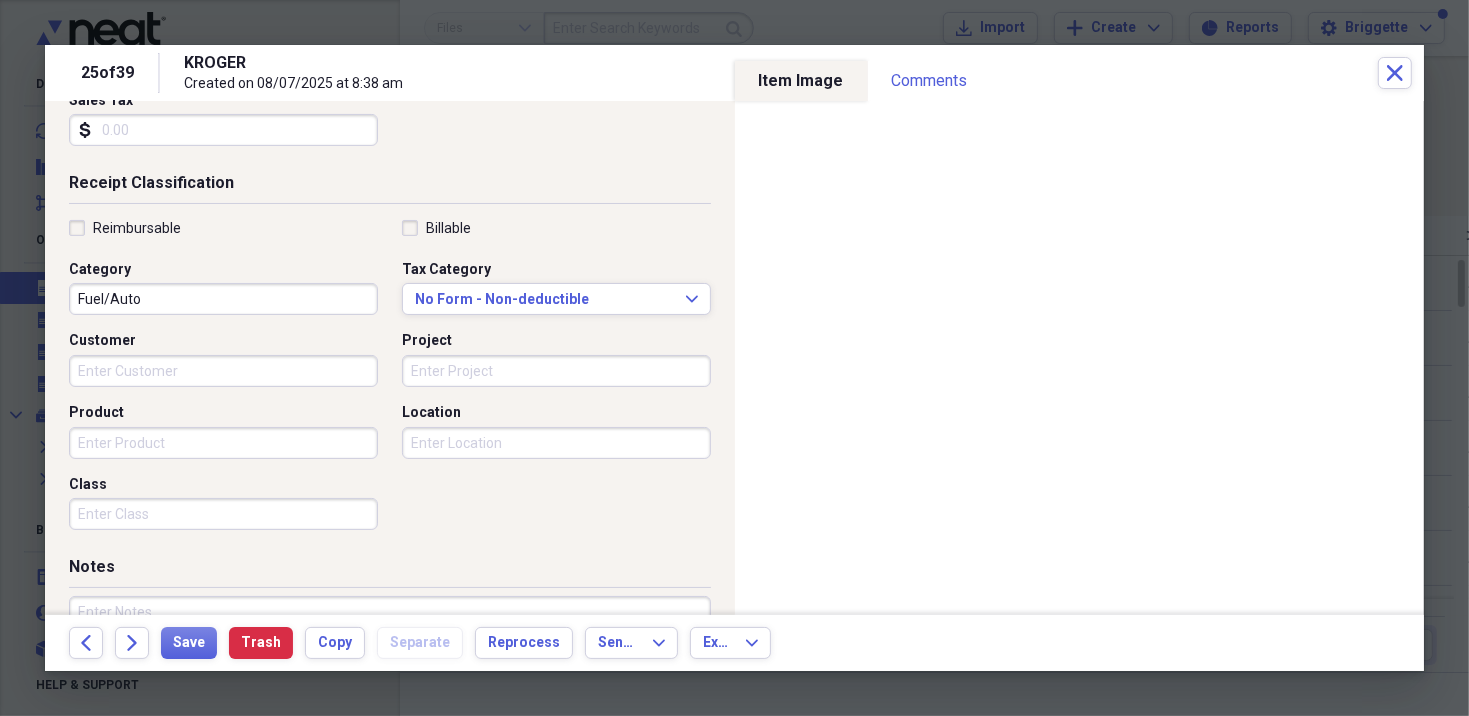 scroll, scrollTop: 400, scrollLeft: 0, axis: vertical 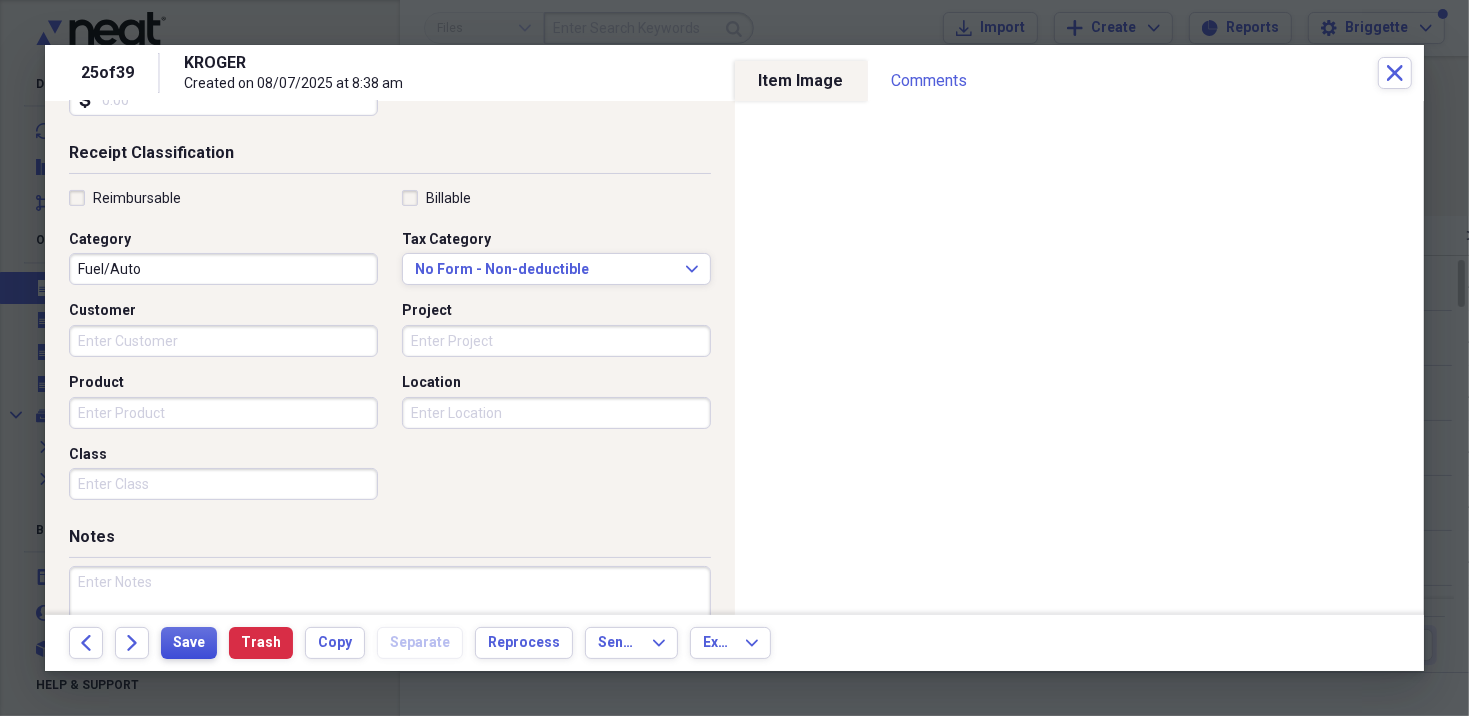 click on "Save" at bounding box center [189, 643] 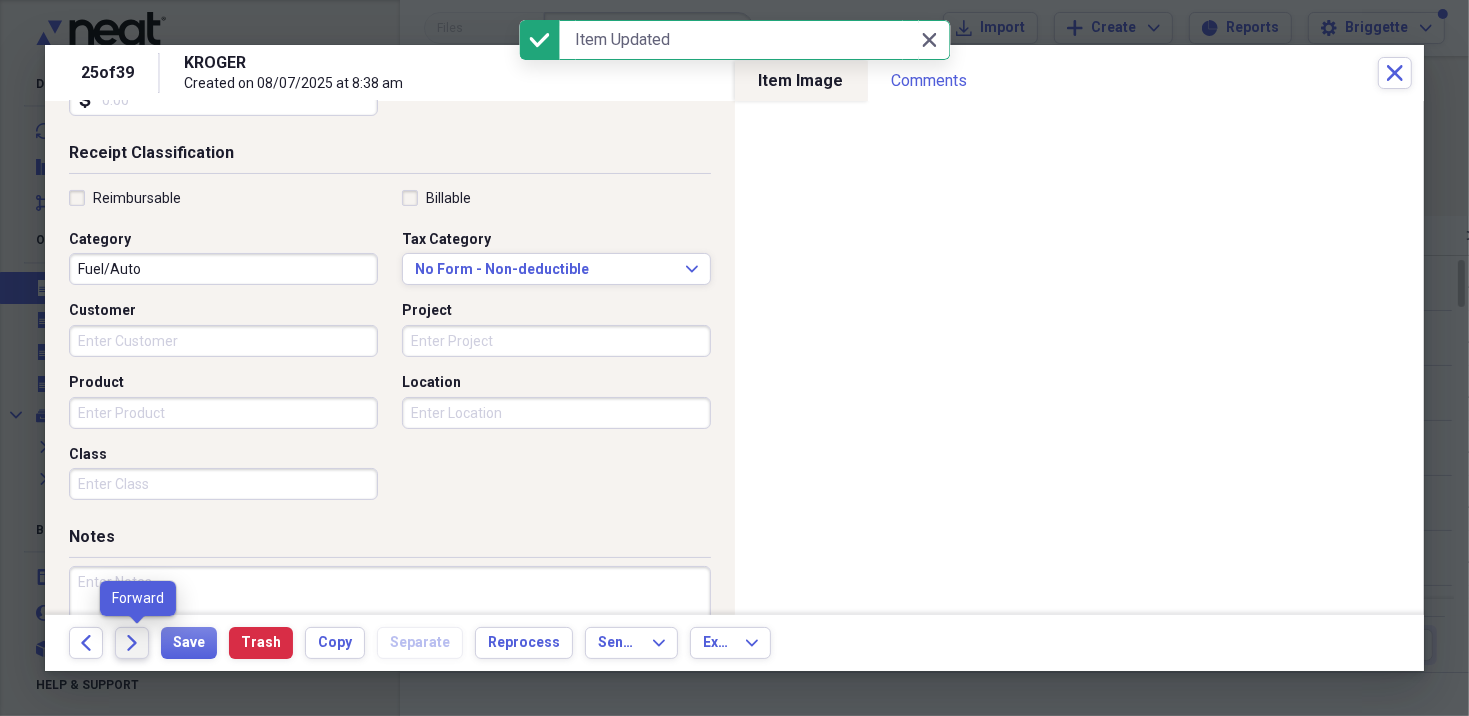 click on "Forward" at bounding box center [132, 643] 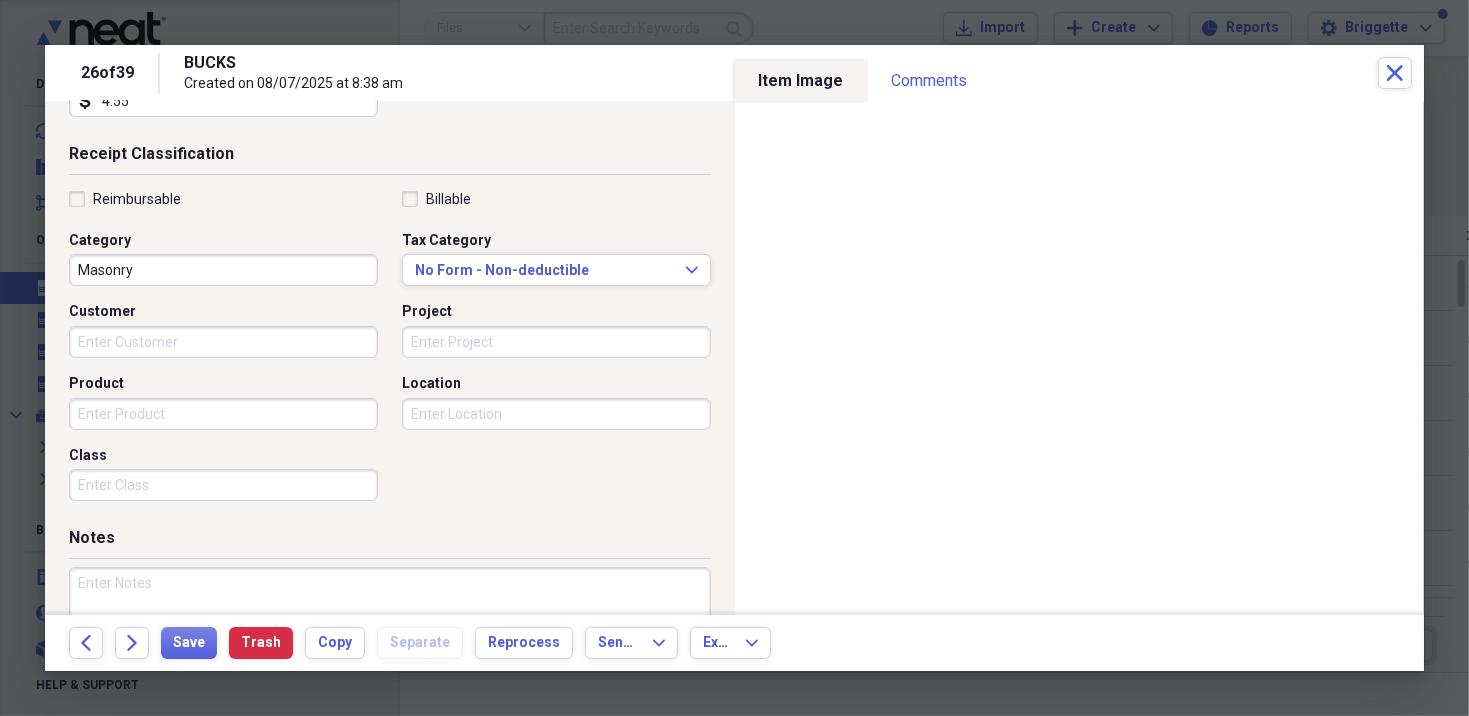 scroll, scrollTop: 400, scrollLeft: 0, axis: vertical 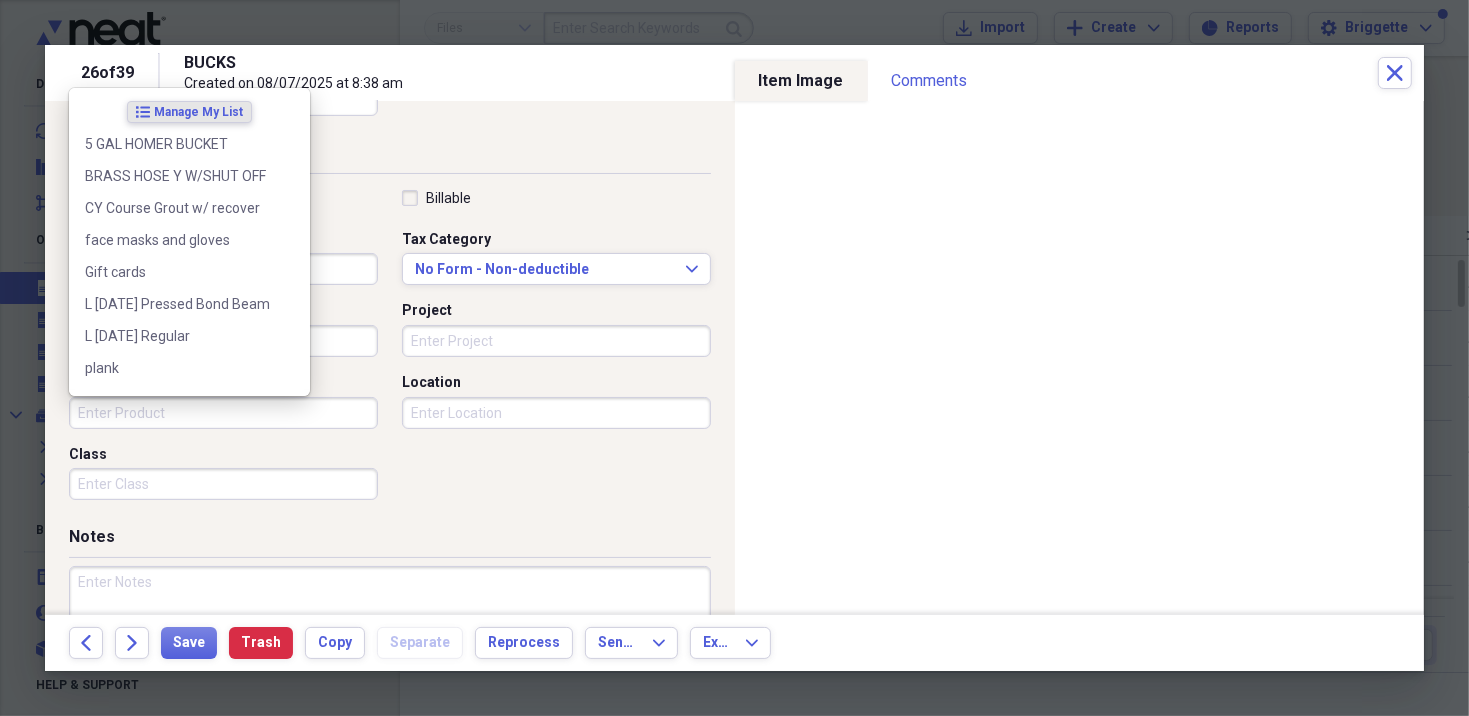 click on "Product" at bounding box center [223, 413] 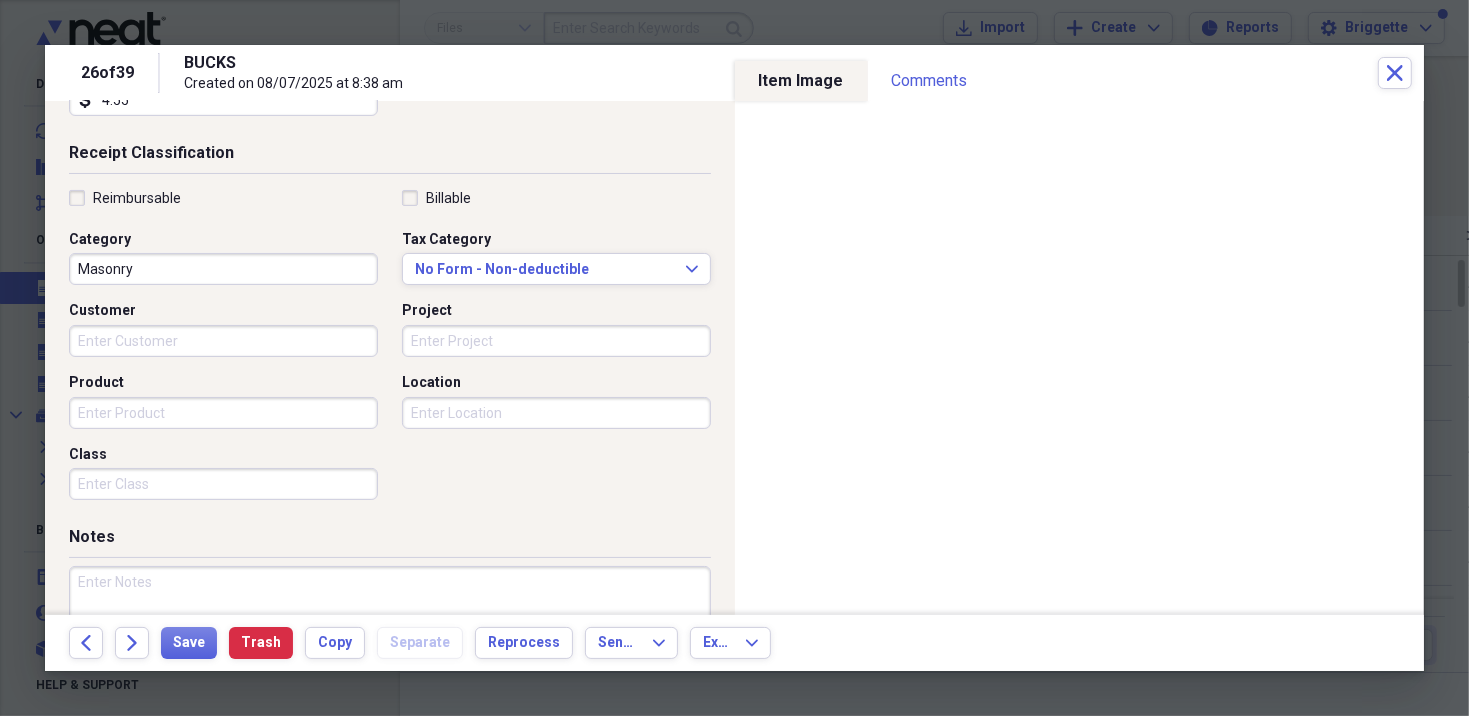 click at bounding box center (390, 631) 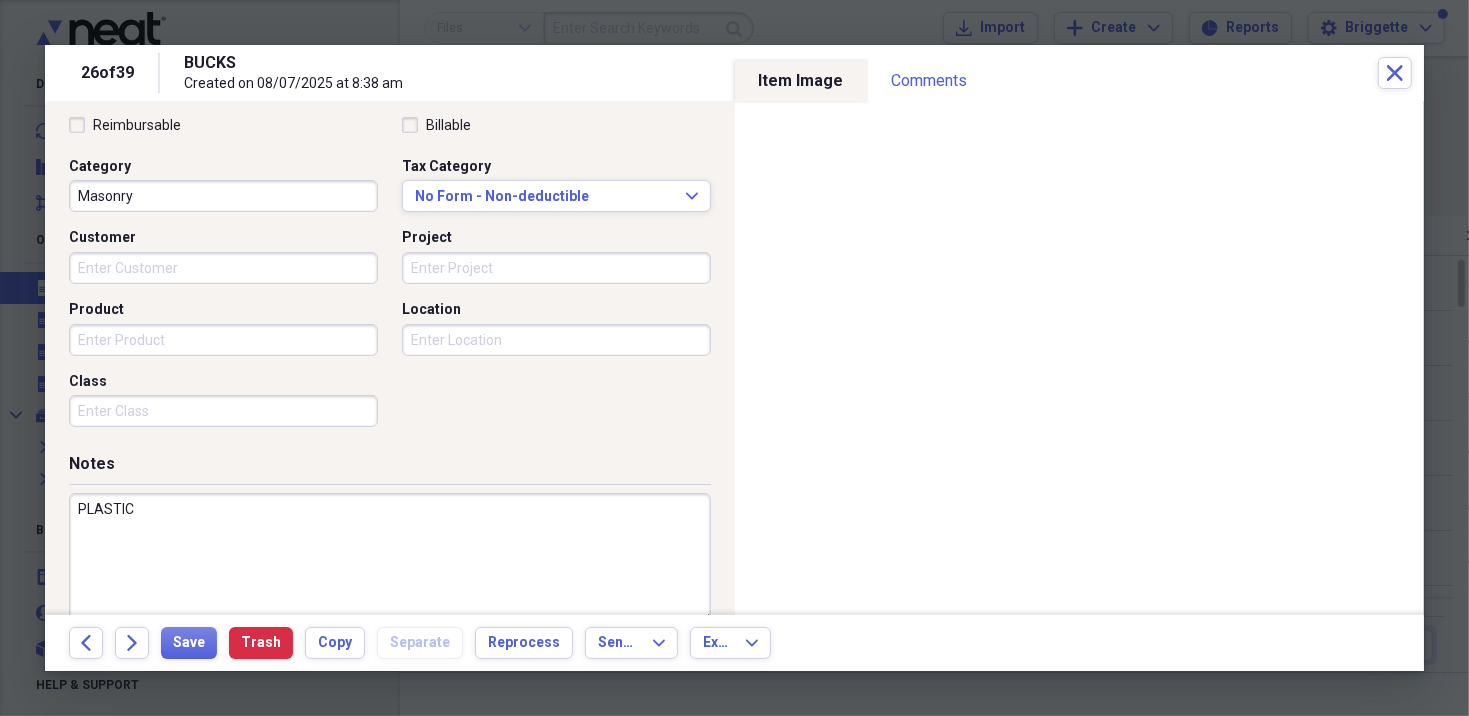 scroll, scrollTop: 504, scrollLeft: 0, axis: vertical 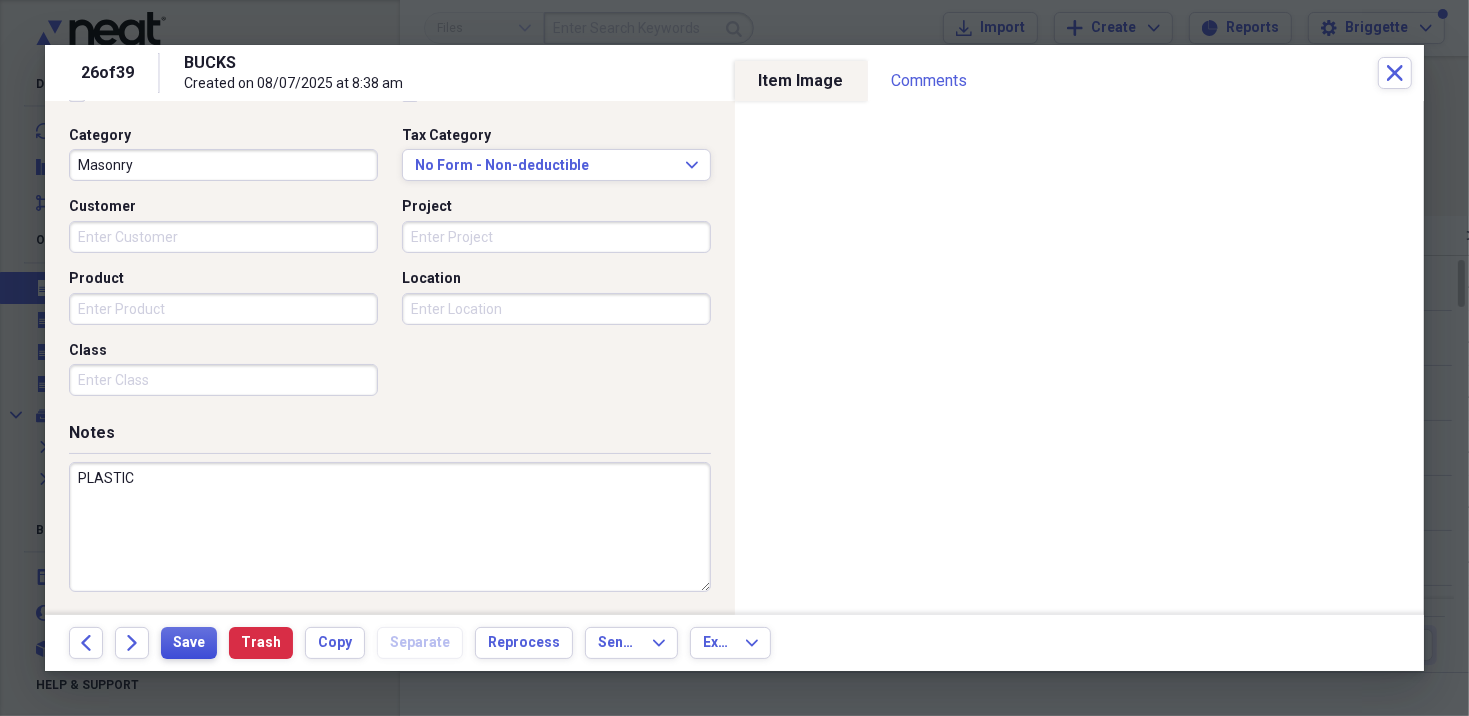 type on "PLASTIC" 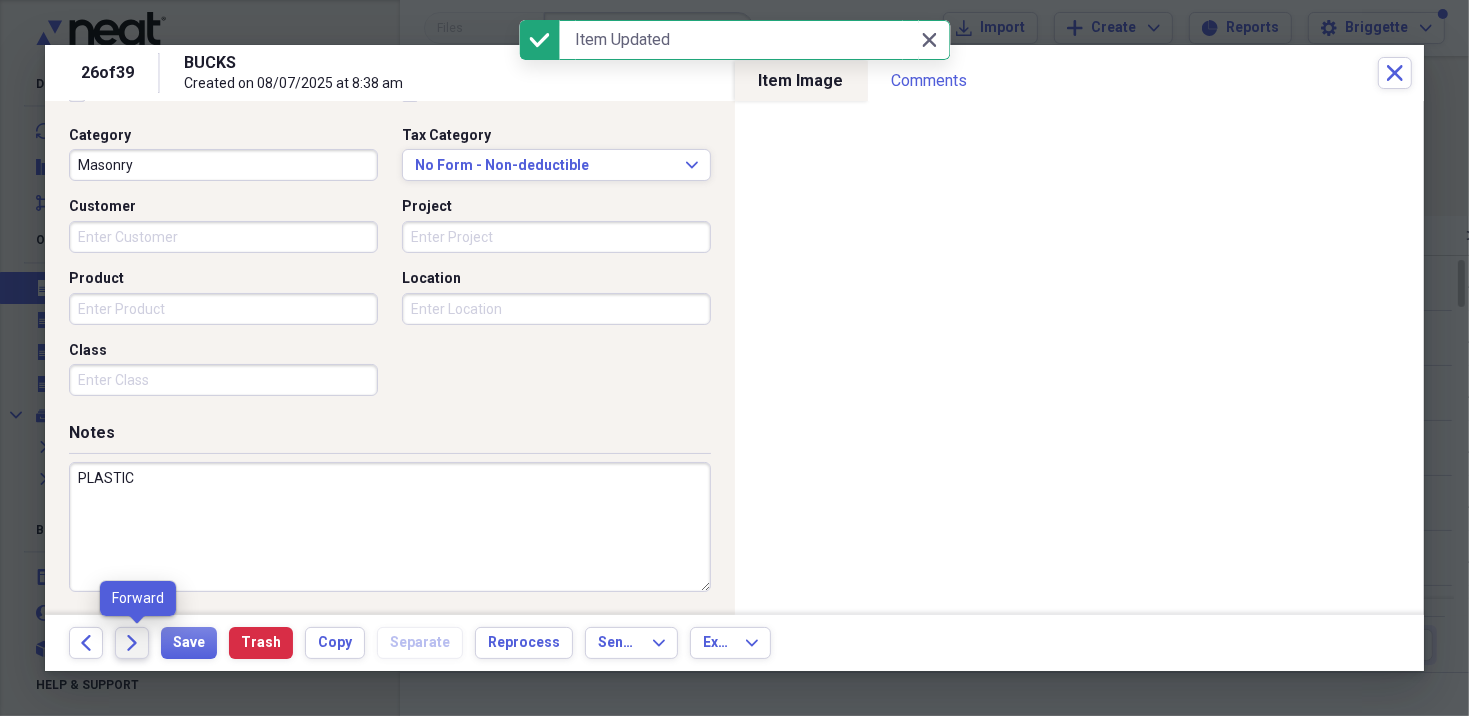 click on "Forward" 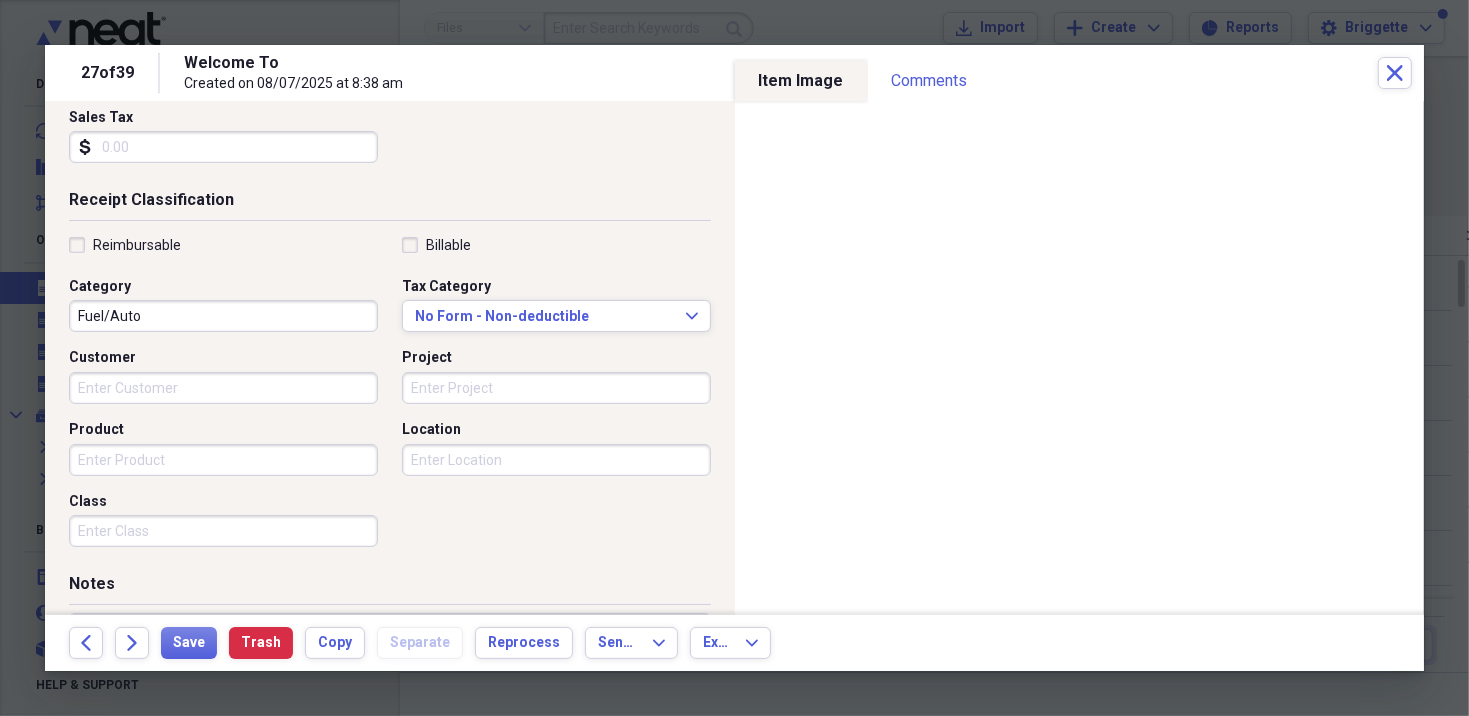 scroll, scrollTop: 400, scrollLeft: 0, axis: vertical 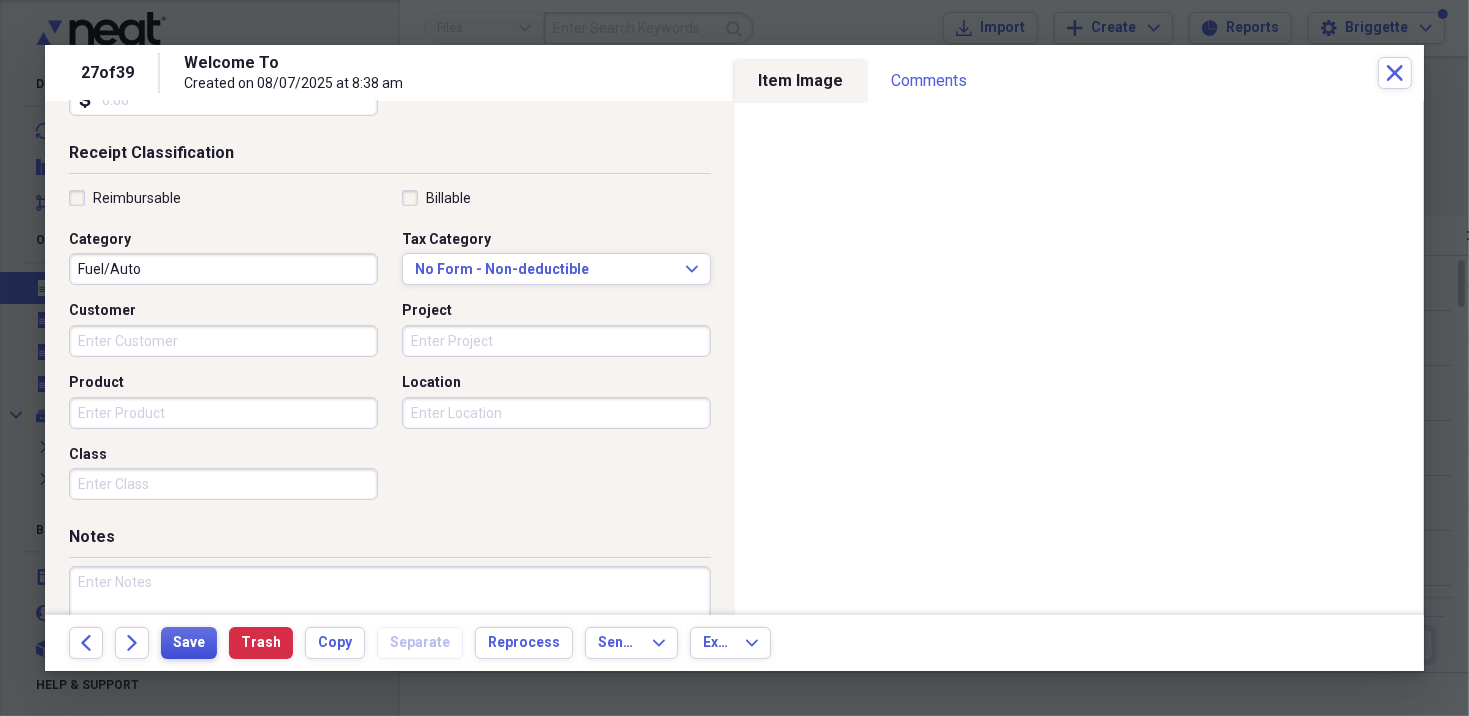 click on "Save" at bounding box center [189, 643] 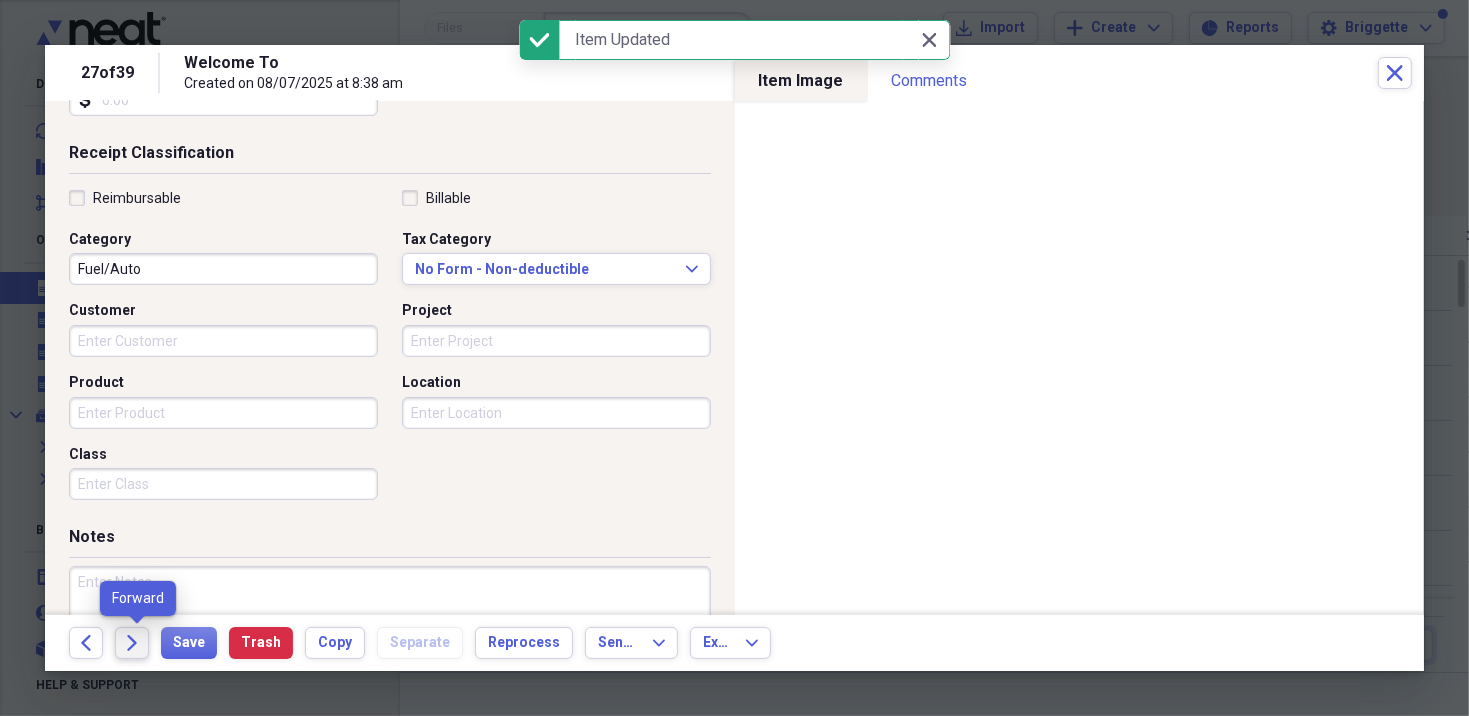 click on "Forward" at bounding box center (132, 643) 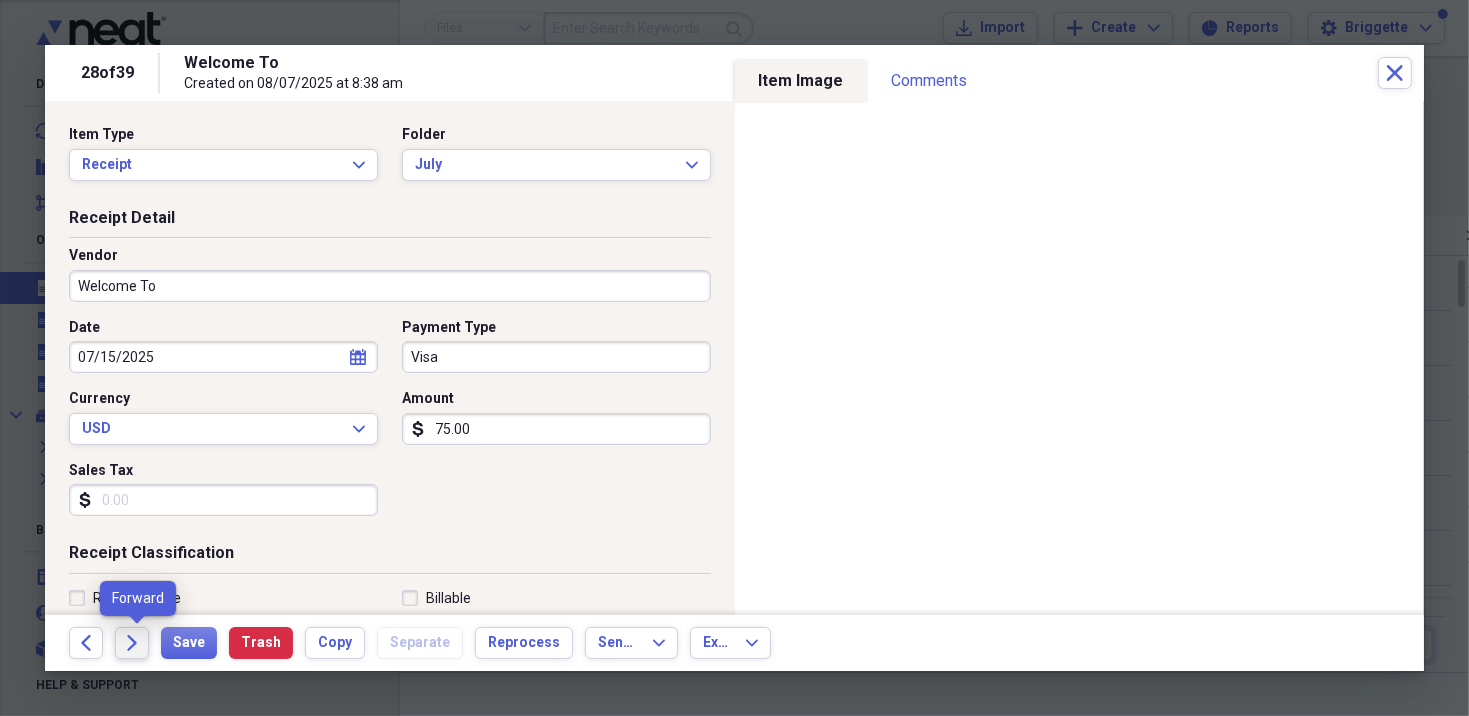 click on "Forward" at bounding box center (132, 643) 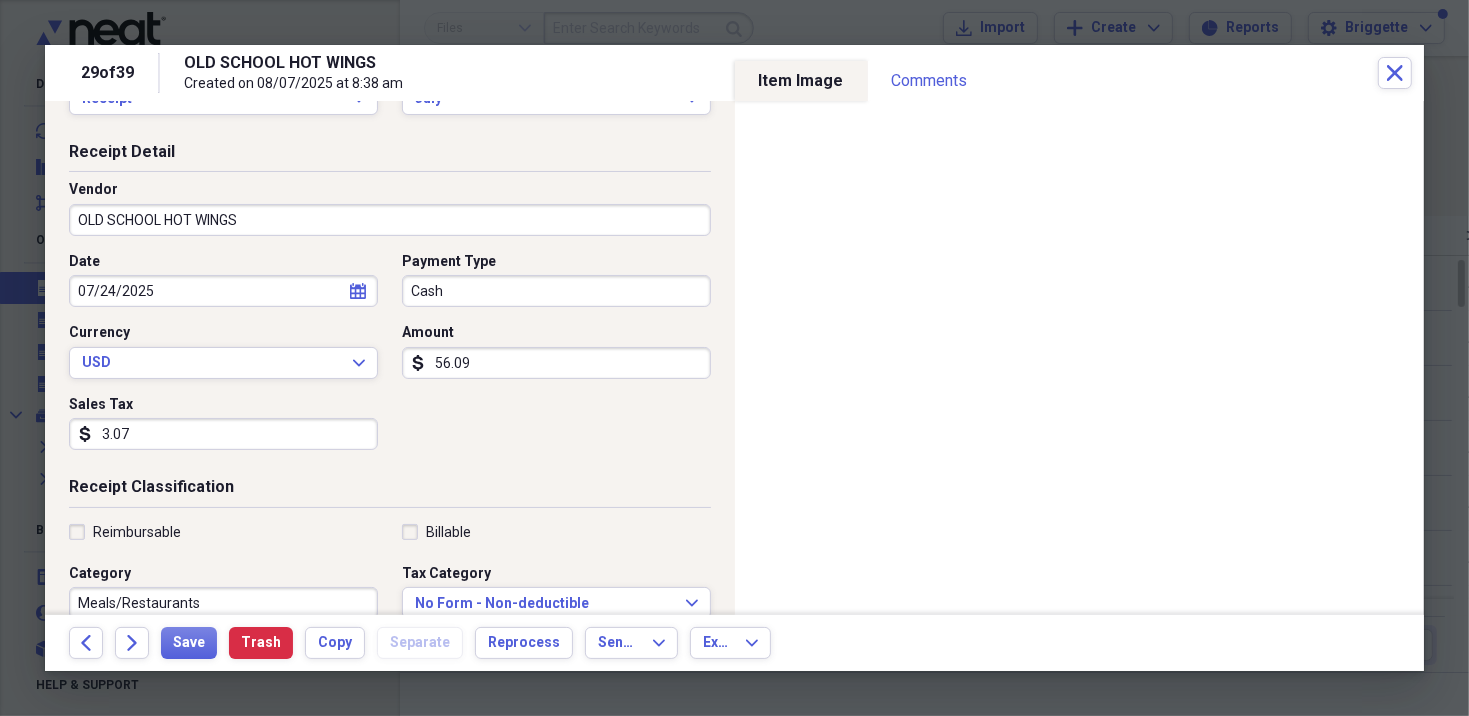 scroll, scrollTop: 200, scrollLeft: 0, axis: vertical 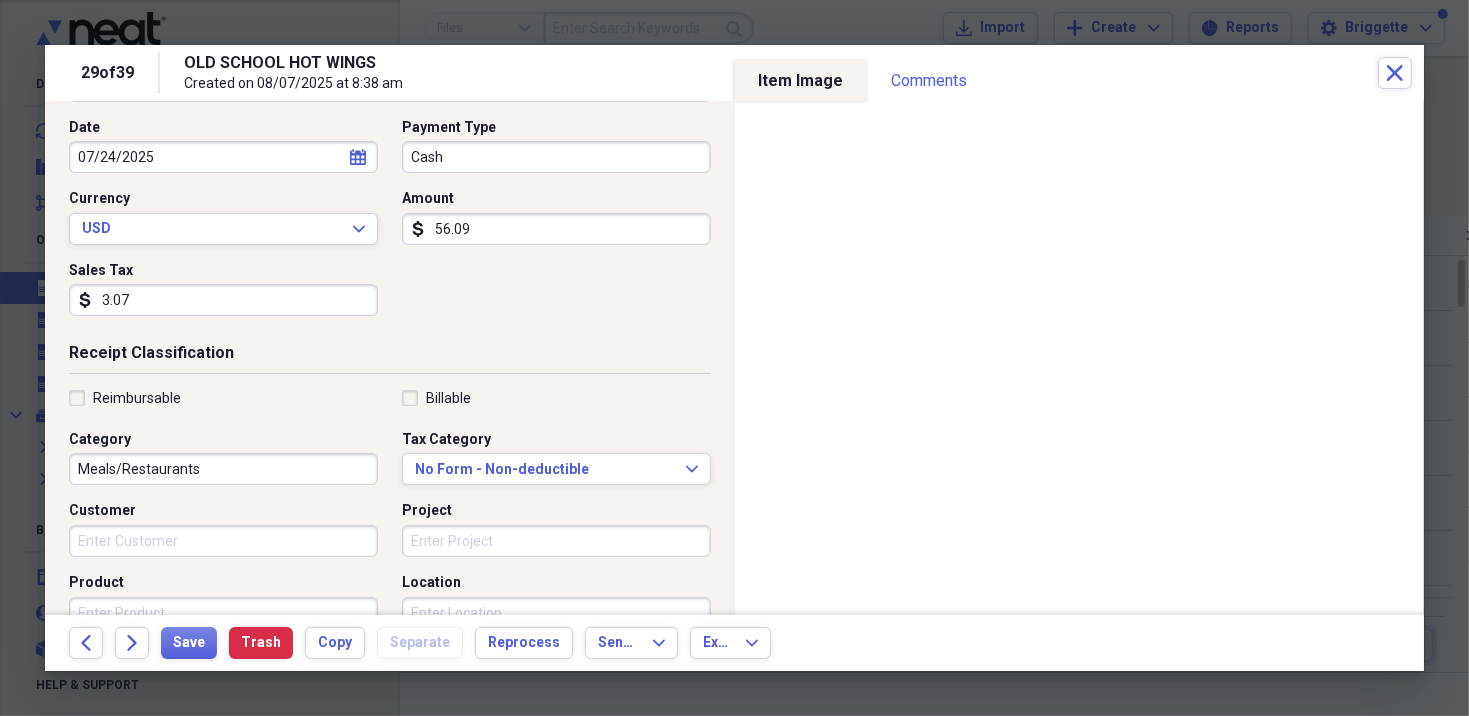 click on "3.07" at bounding box center (223, 300) 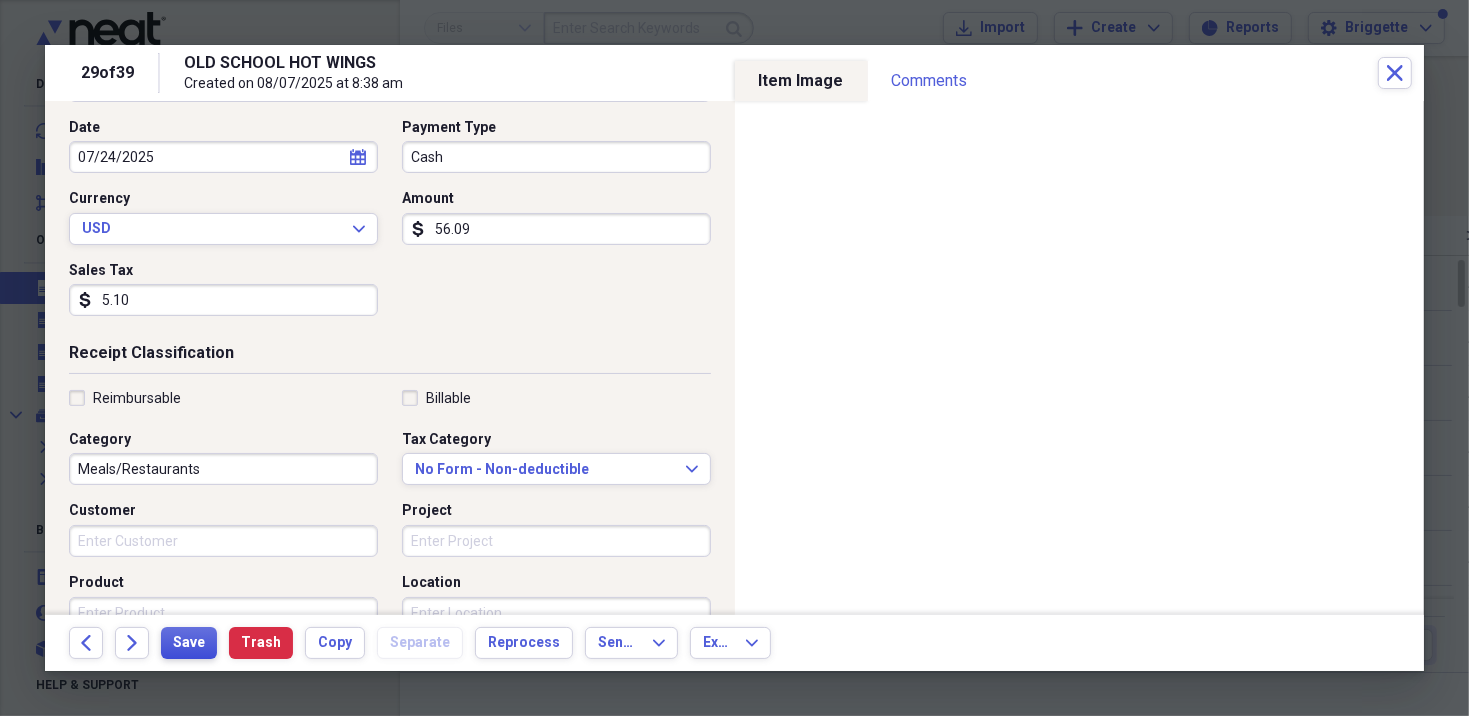 type on "5.10" 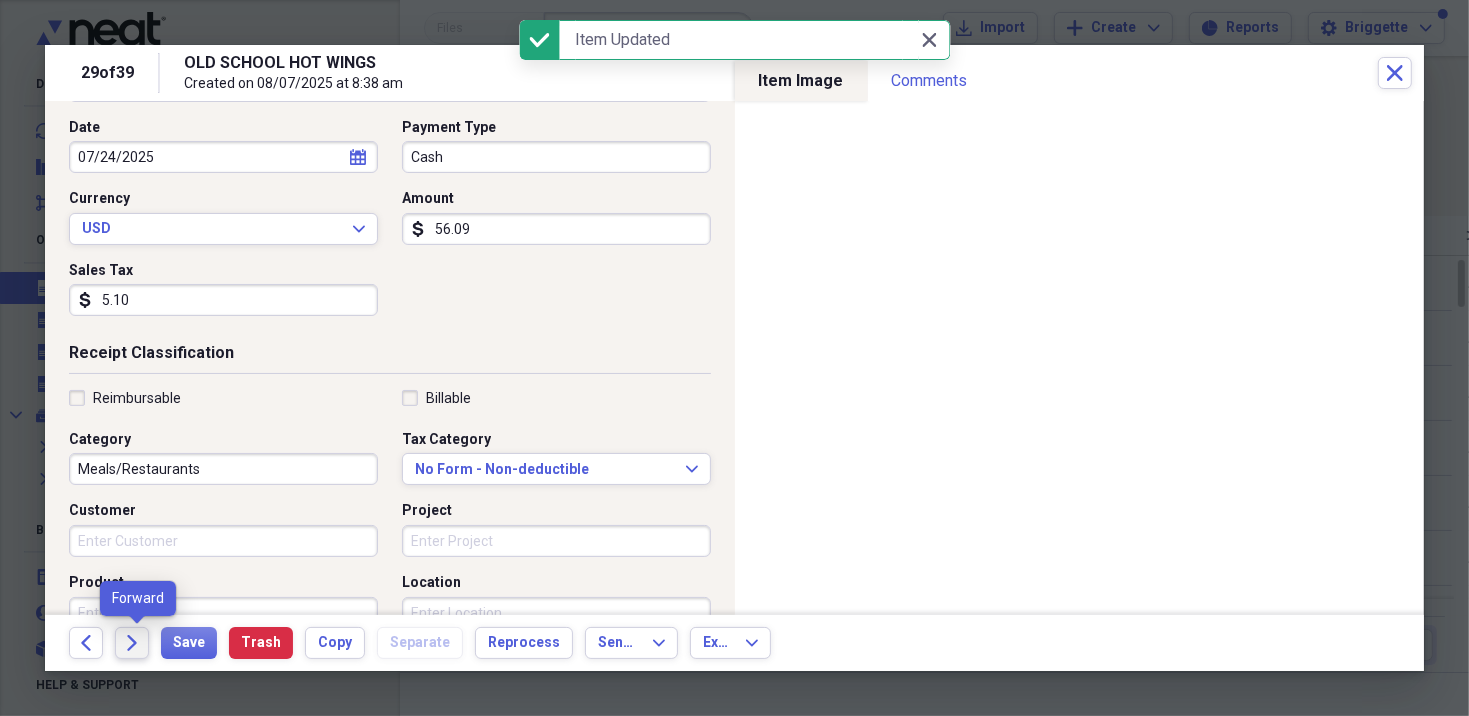 click on "Forward" at bounding box center [132, 643] 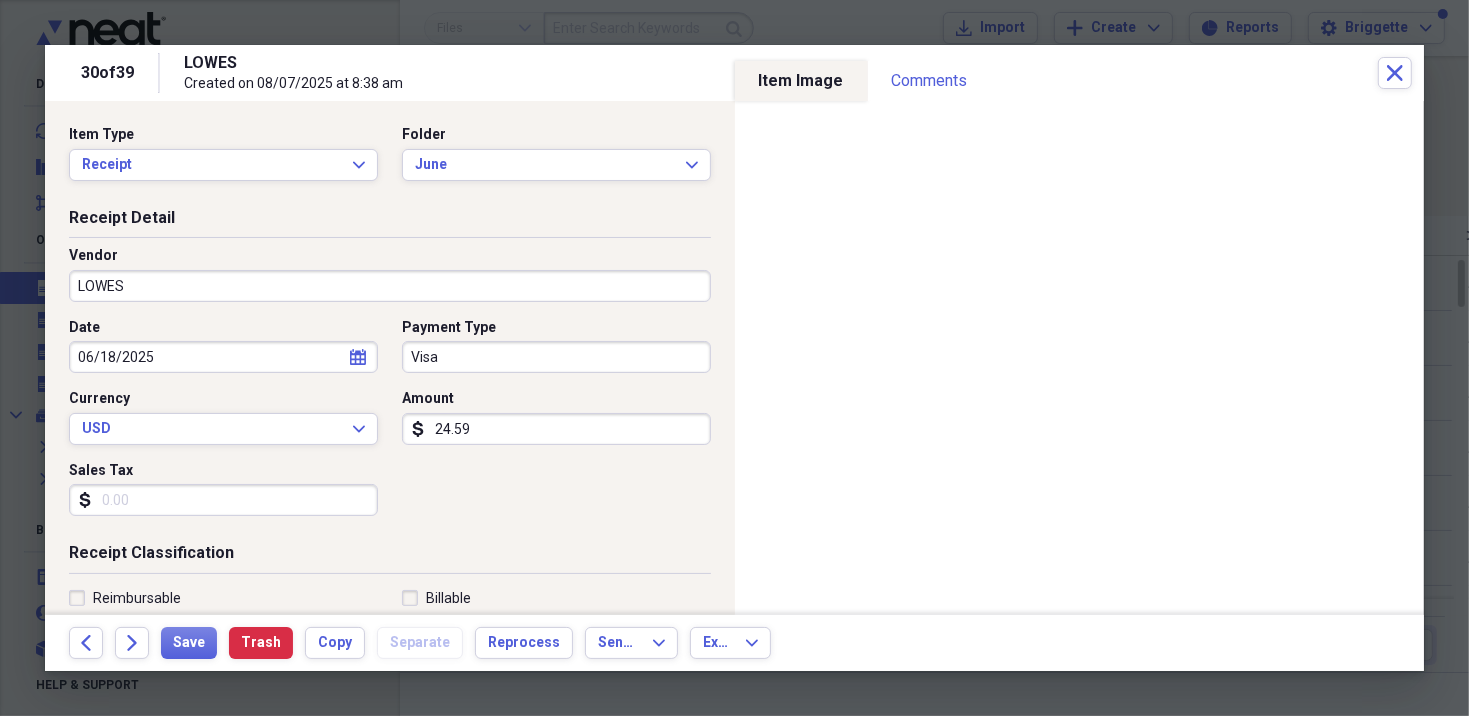 click on "Sales Tax" at bounding box center [223, 500] 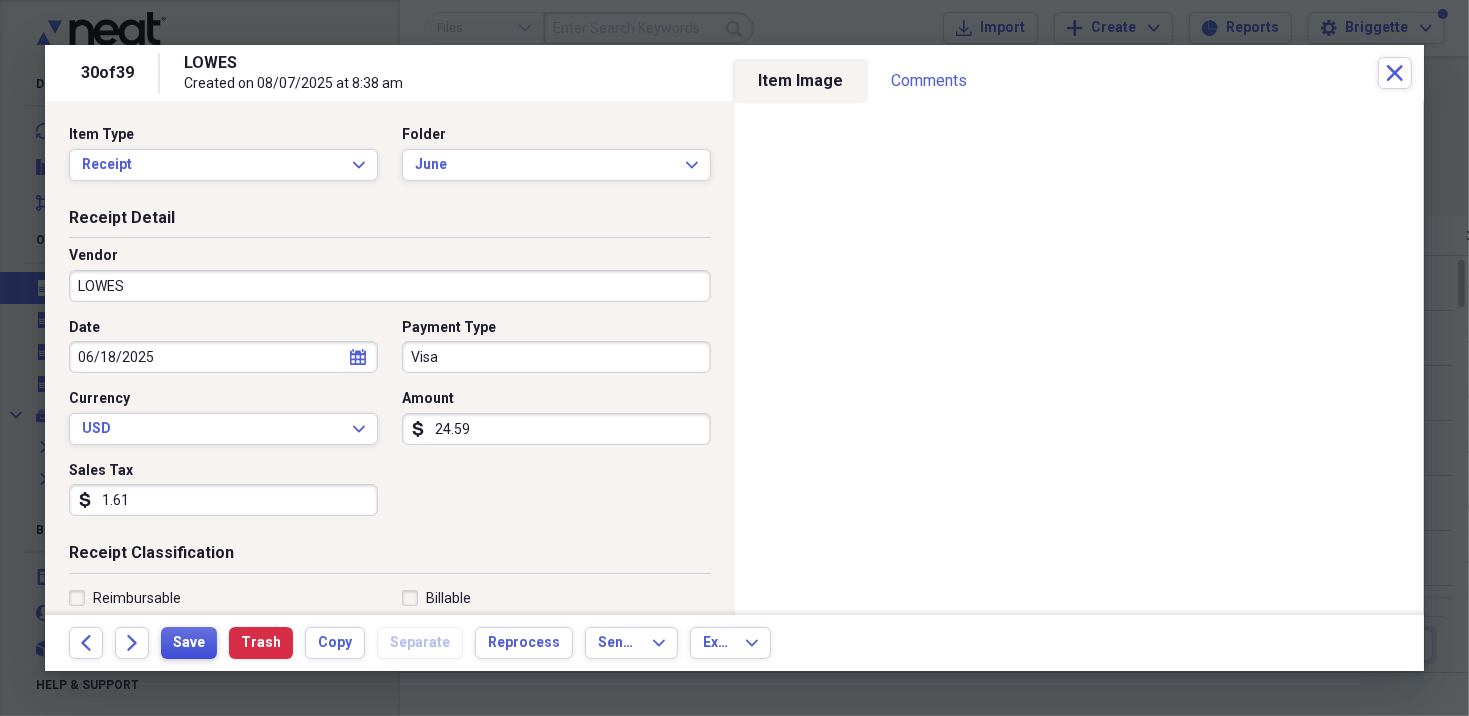 type on "1.61" 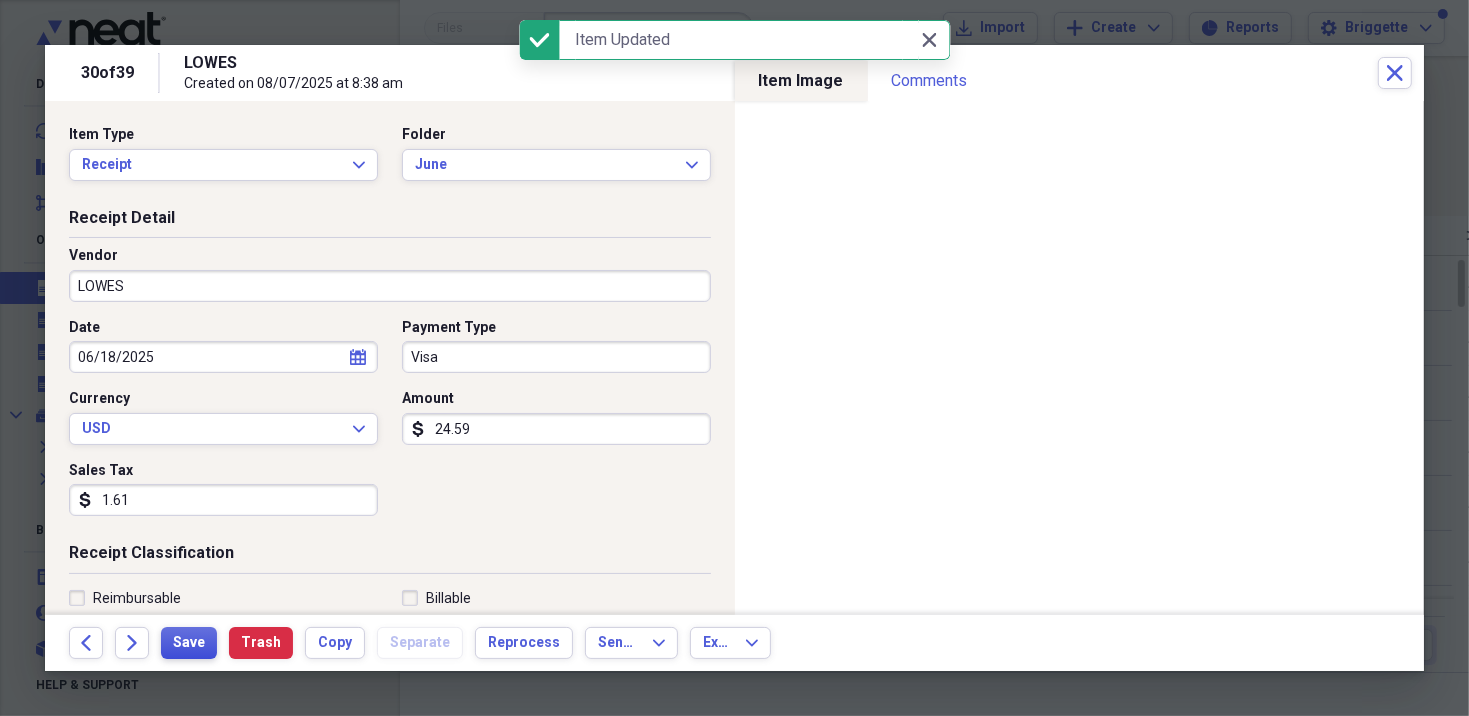 click on "Save" at bounding box center [189, 643] 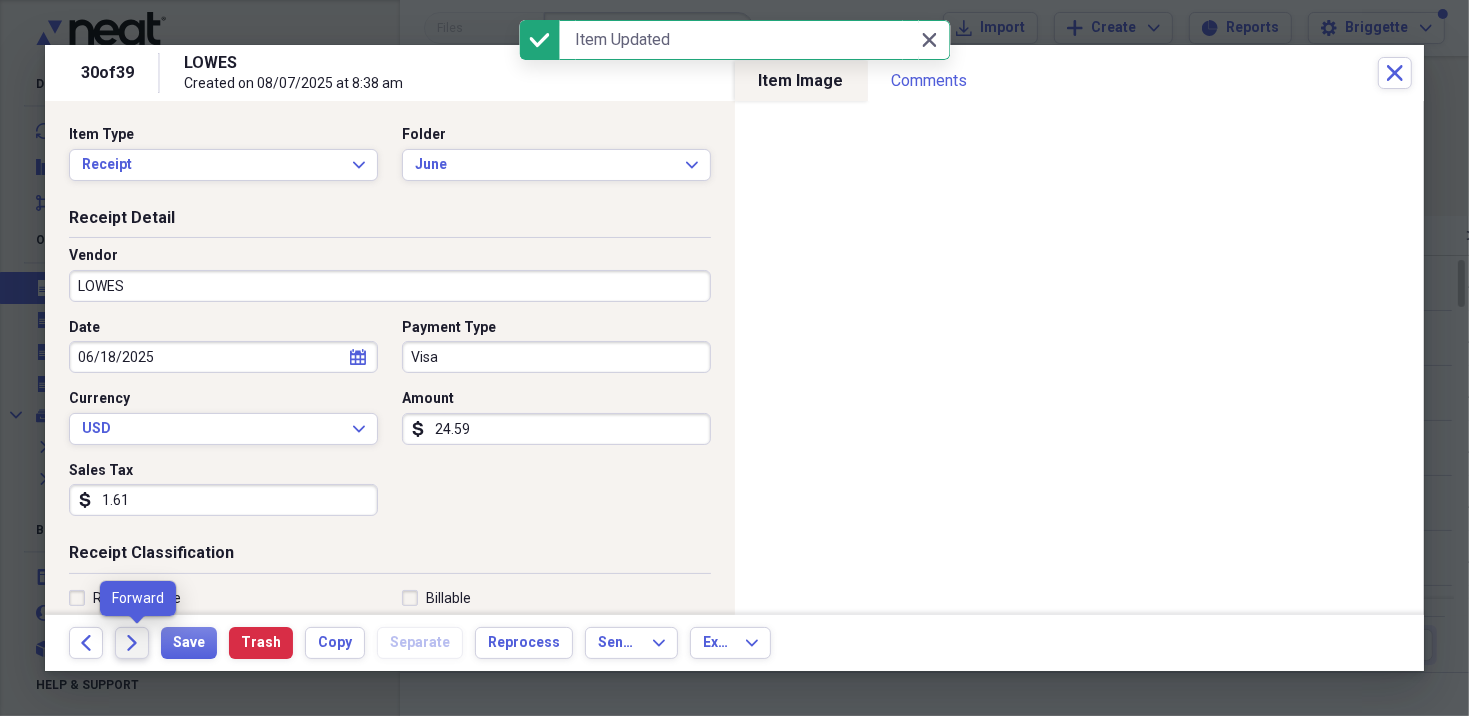 click on "Forward" at bounding box center [132, 643] 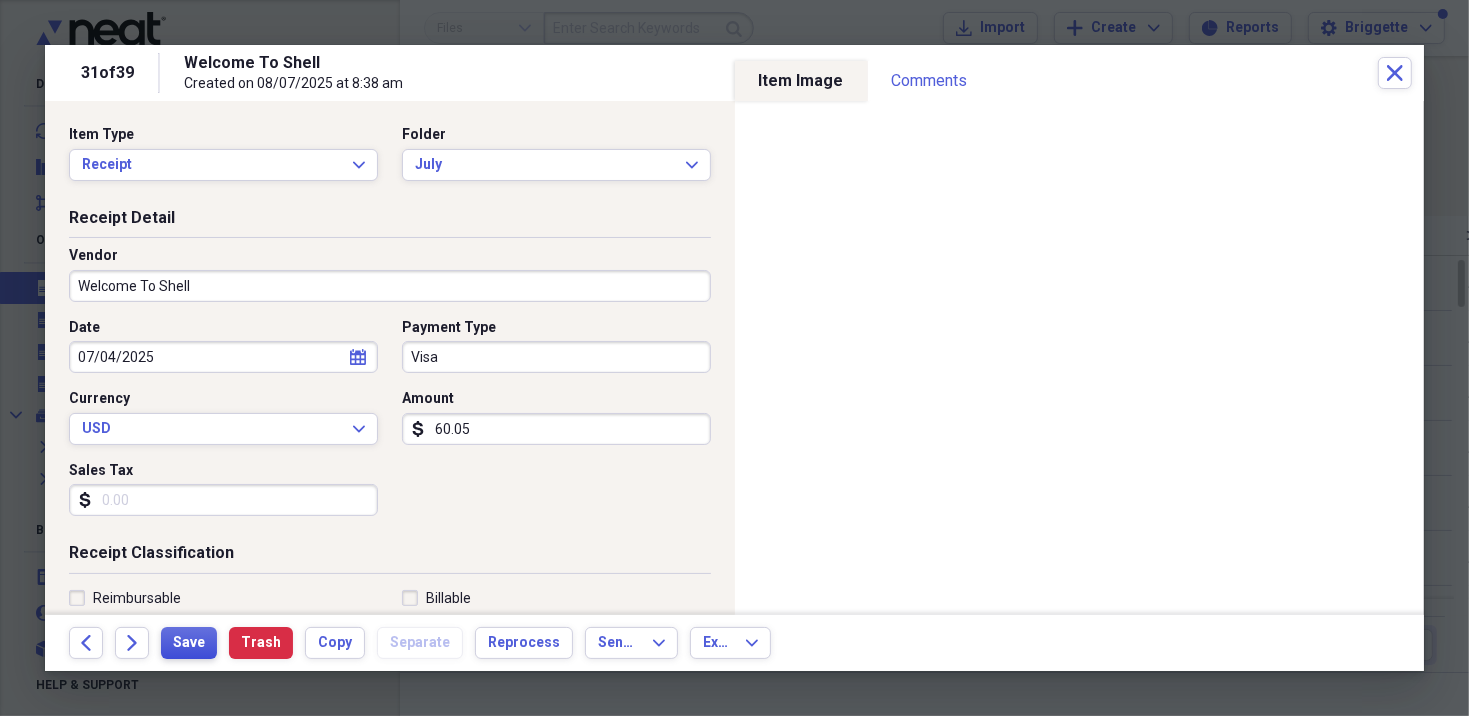 click on "Save" at bounding box center (189, 643) 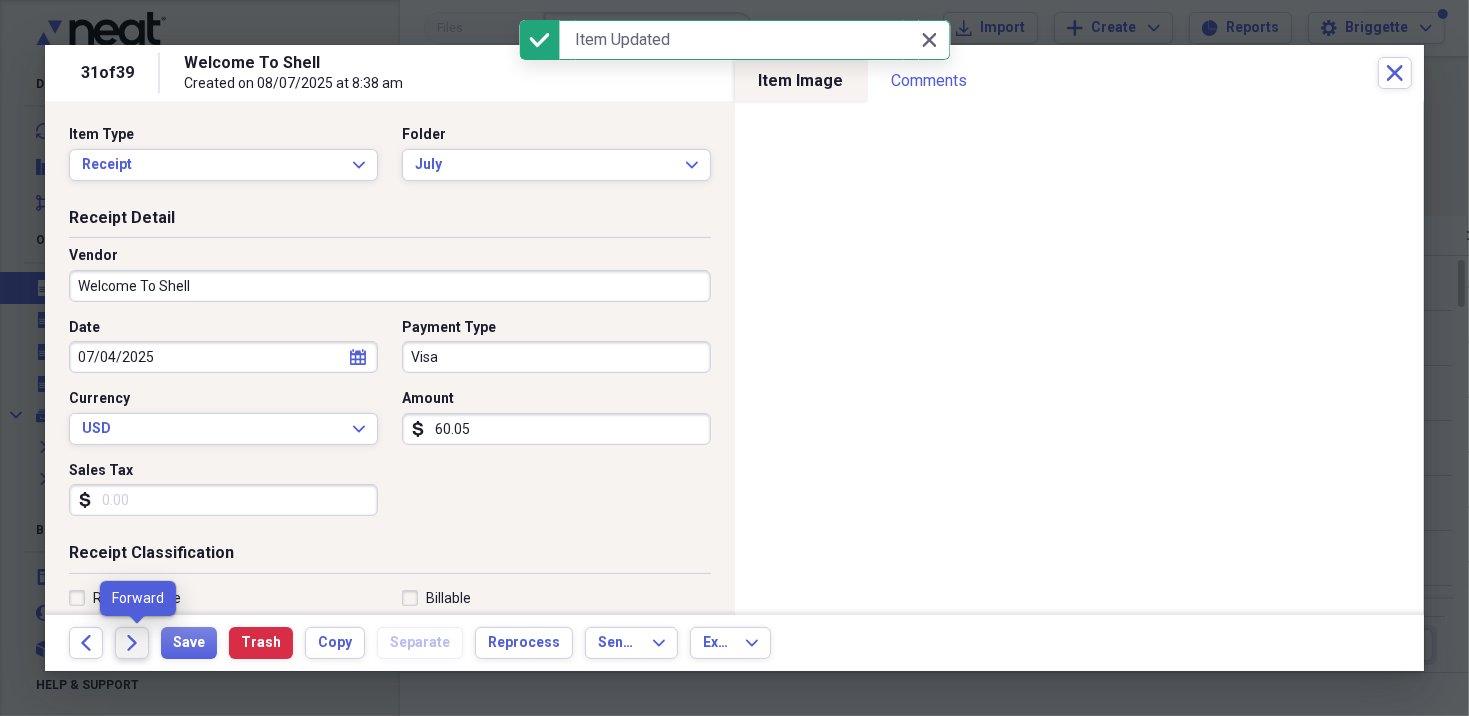 click on "Forward" 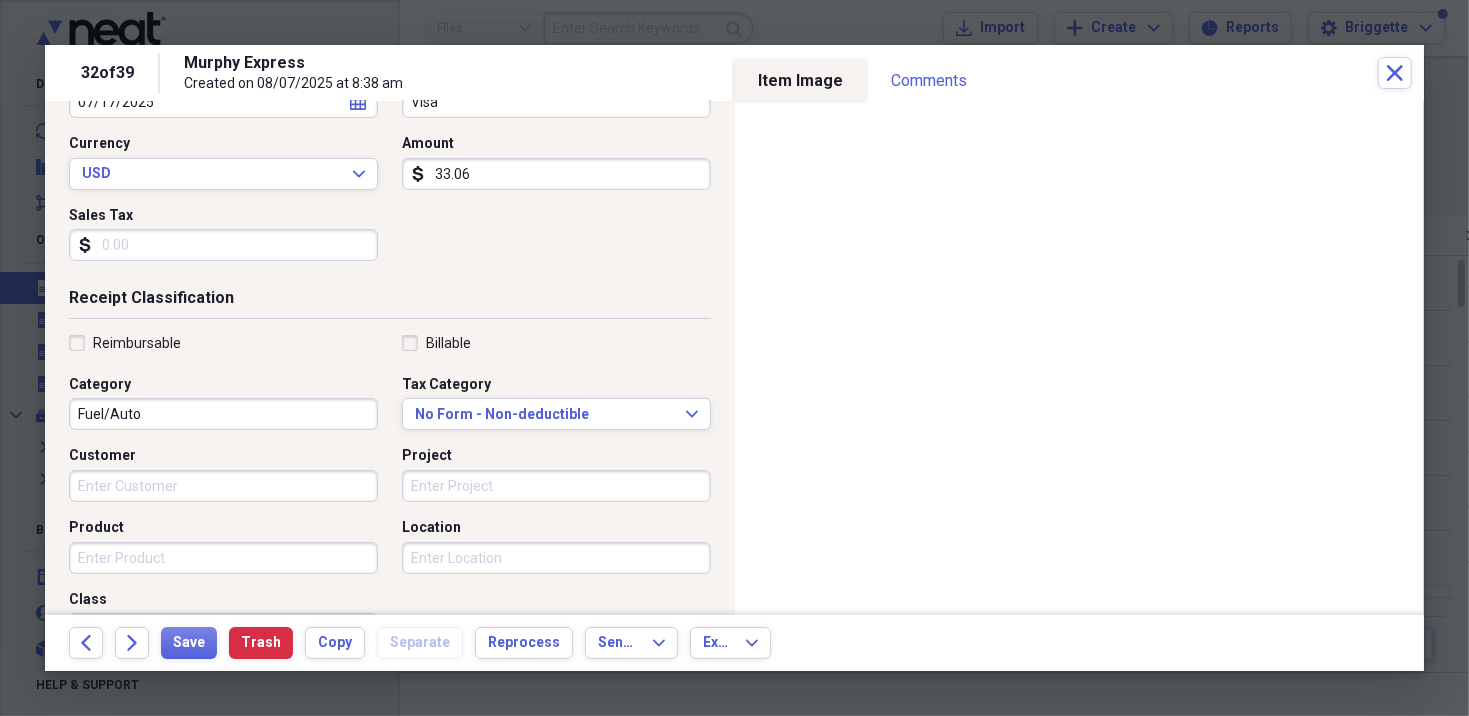 scroll, scrollTop: 300, scrollLeft: 0, axis: vertical 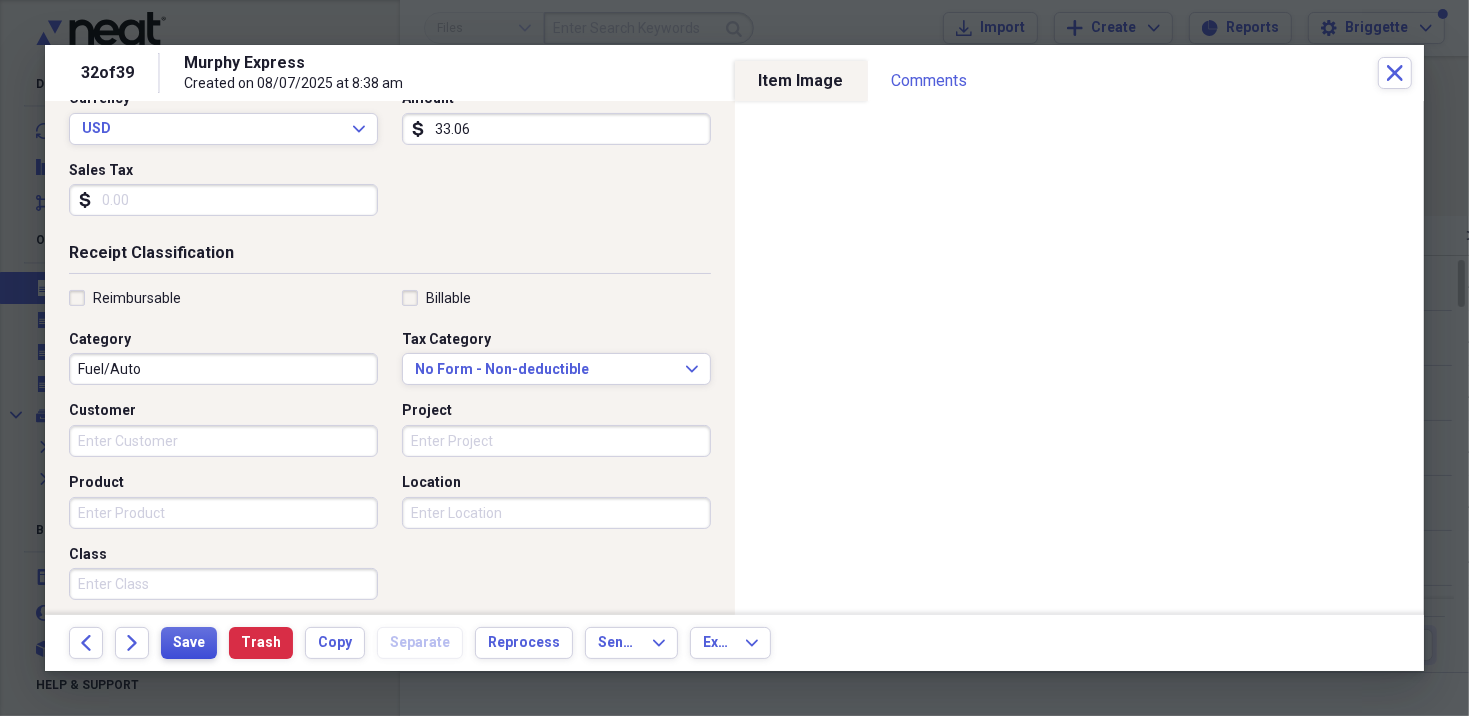 click on "Save" at bounding box center (189, 643) 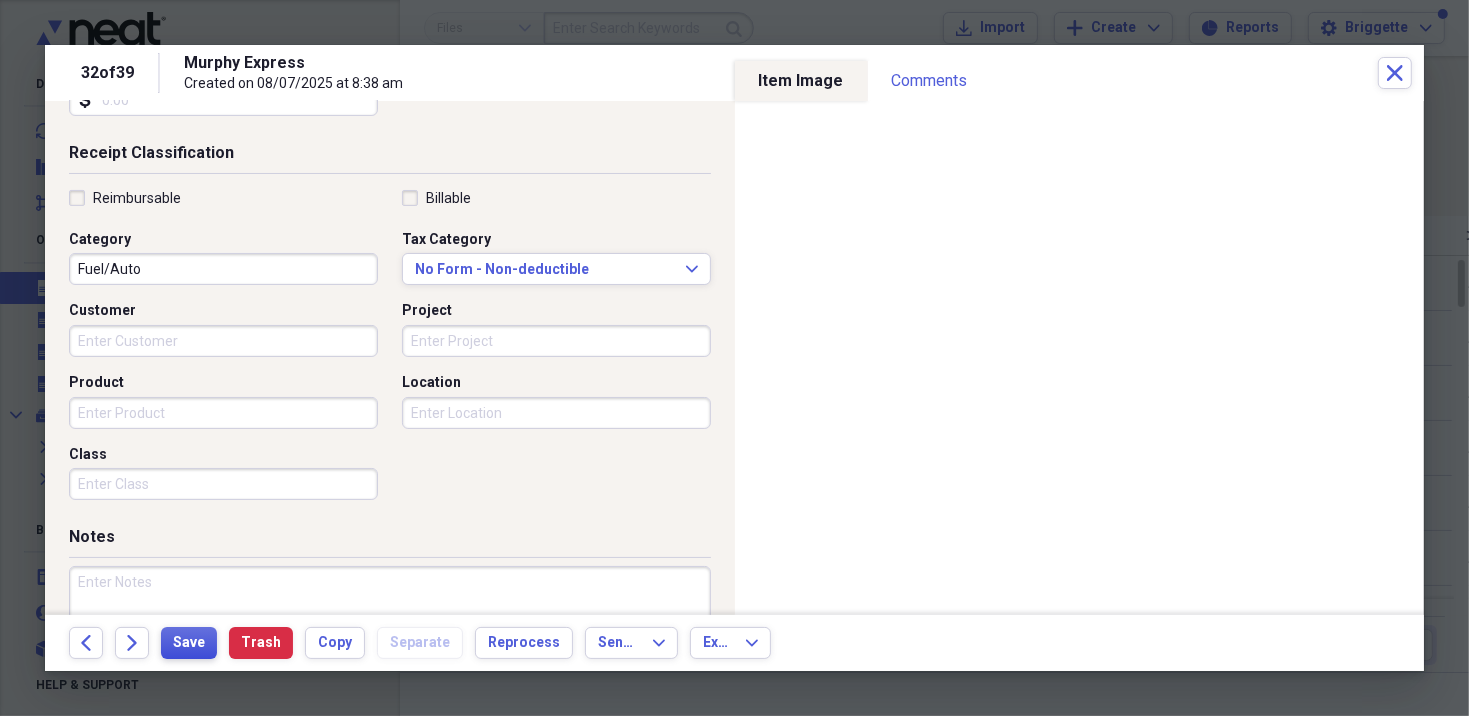 scroll, scrollTop: 504, scrollLeft: 0, axis: vertical 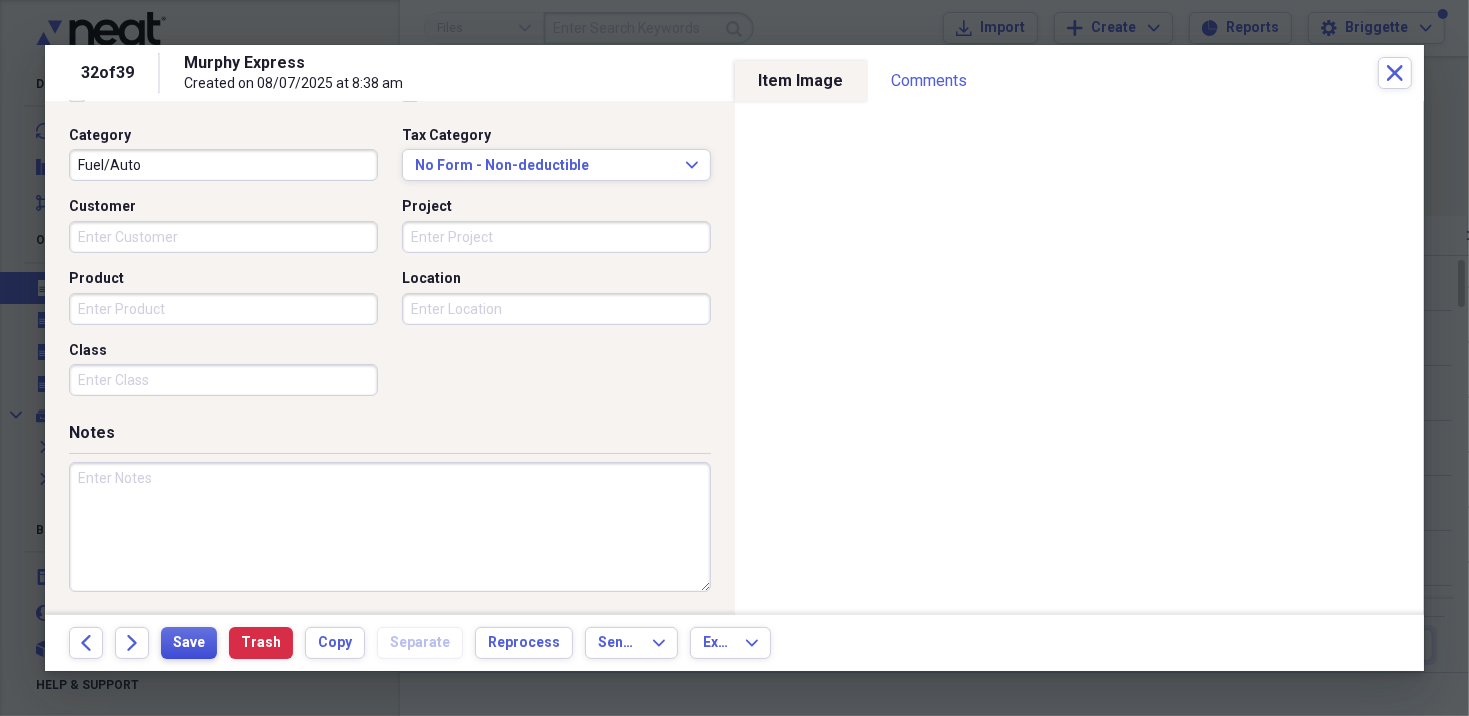 click on "Save" at bounding box center [189, 643] 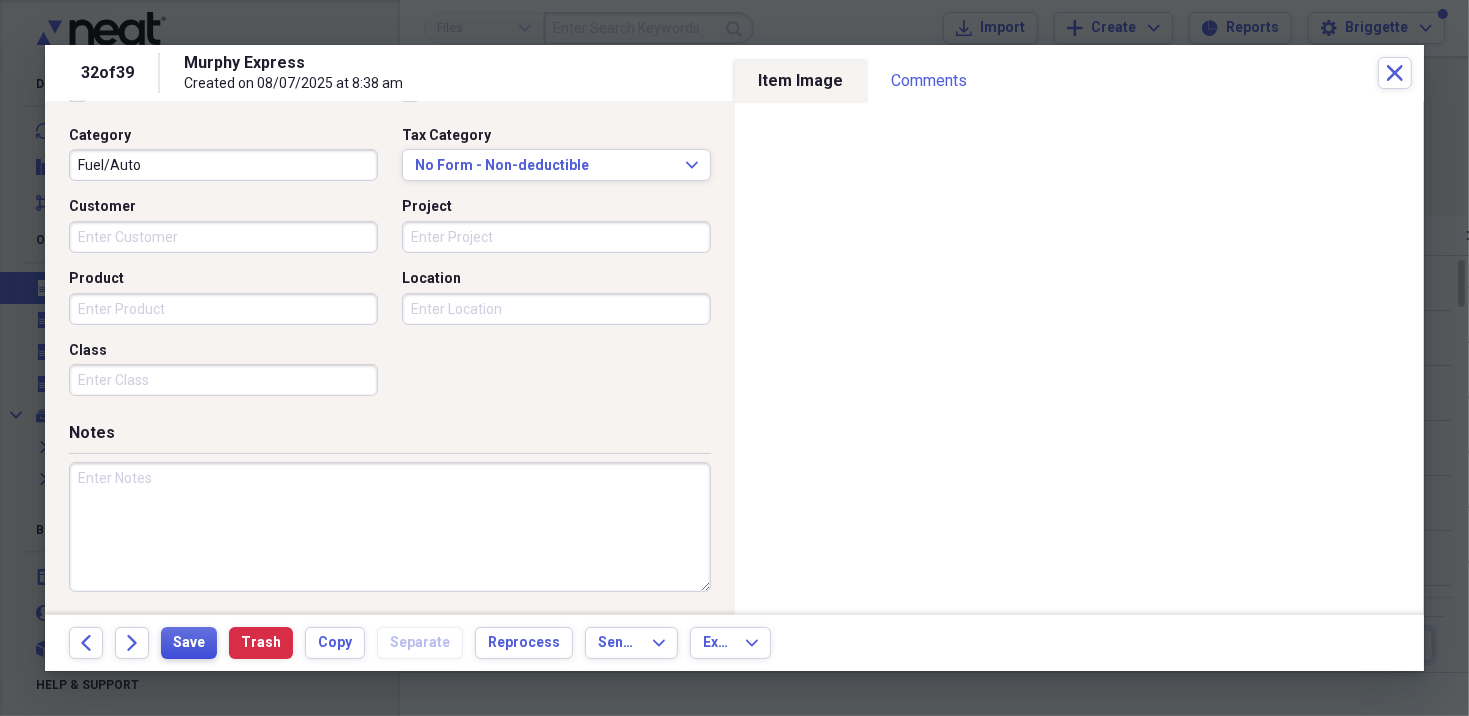 click on "Save" at bounding box center [189, 643] 